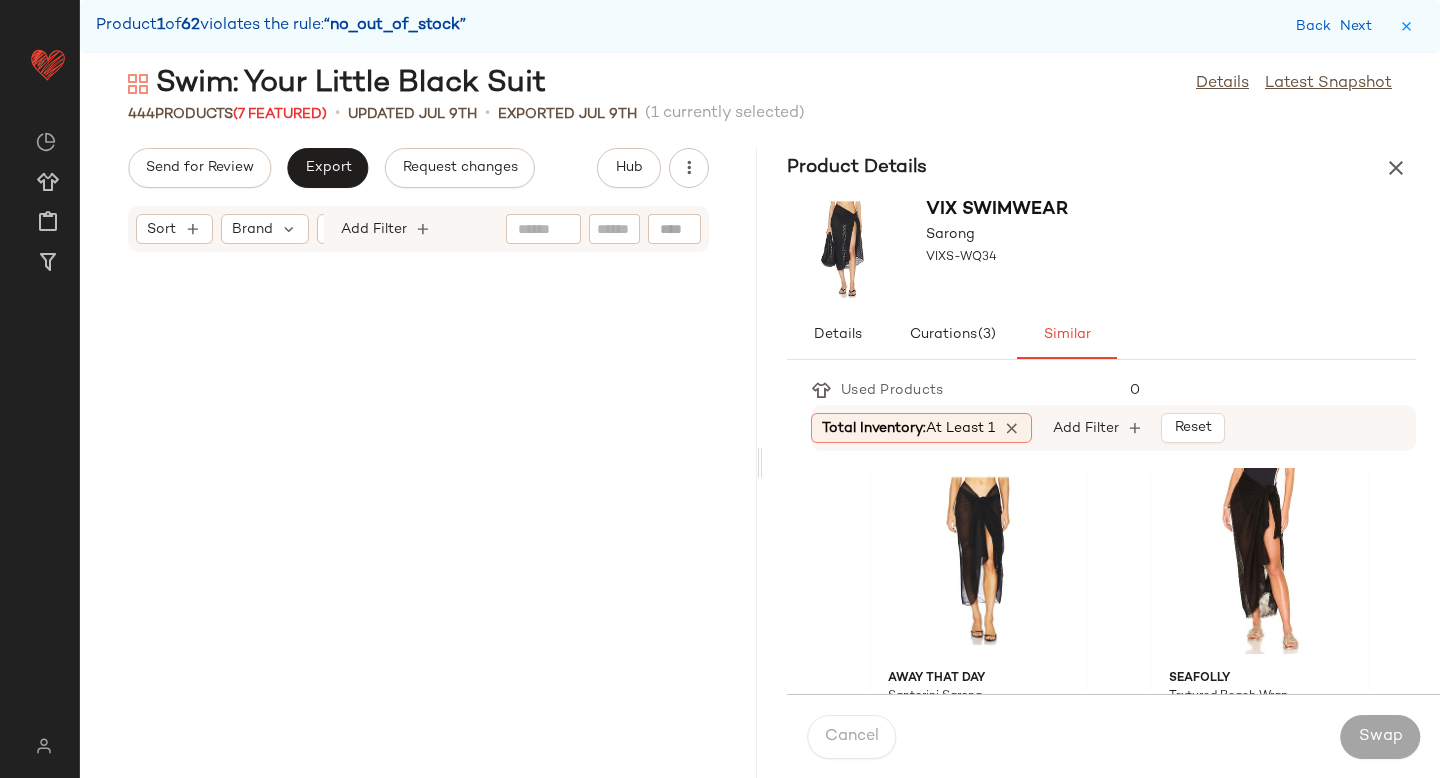 scroll, scrollTop: 0, scrollLeft: 0, axis: both 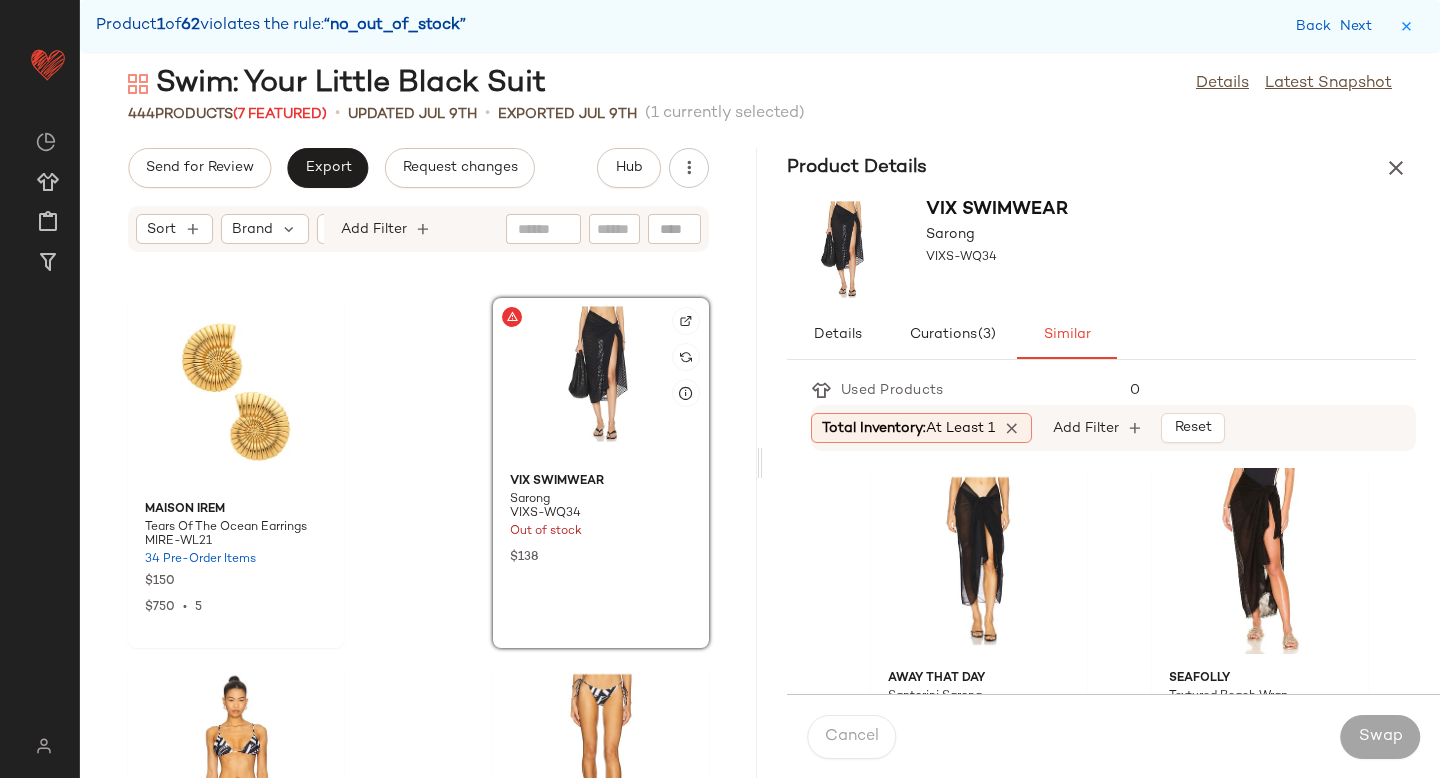 click 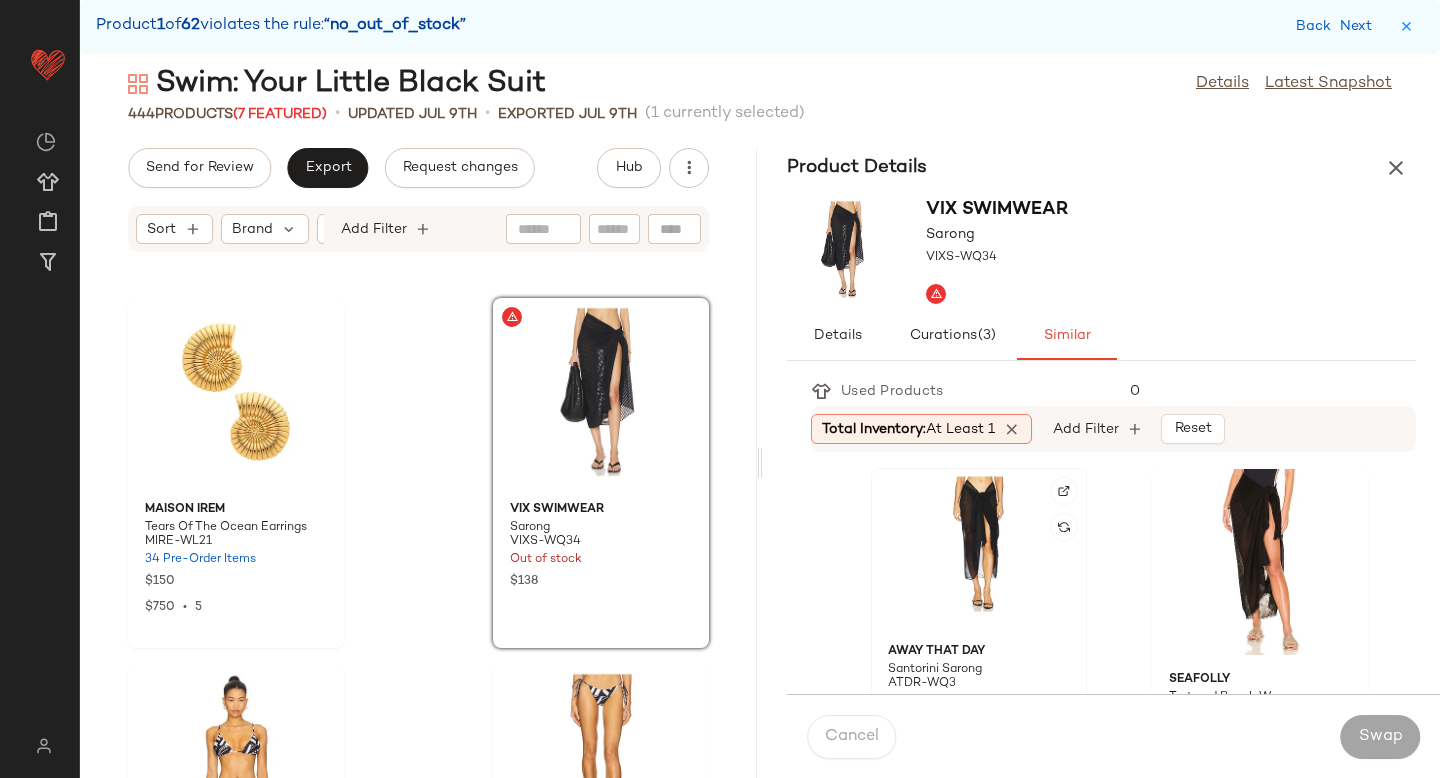 click 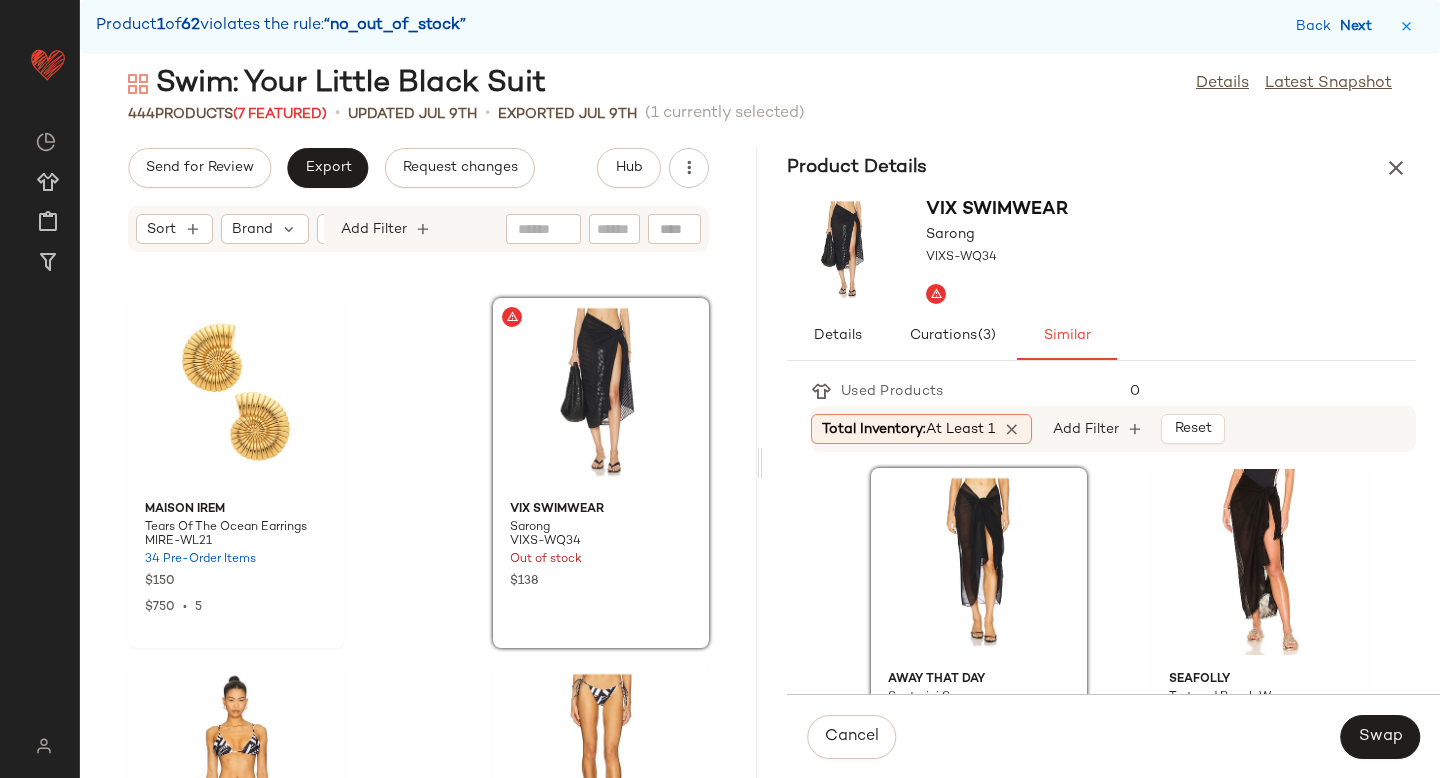 click on "Next" at bounding box center (1360, 26) 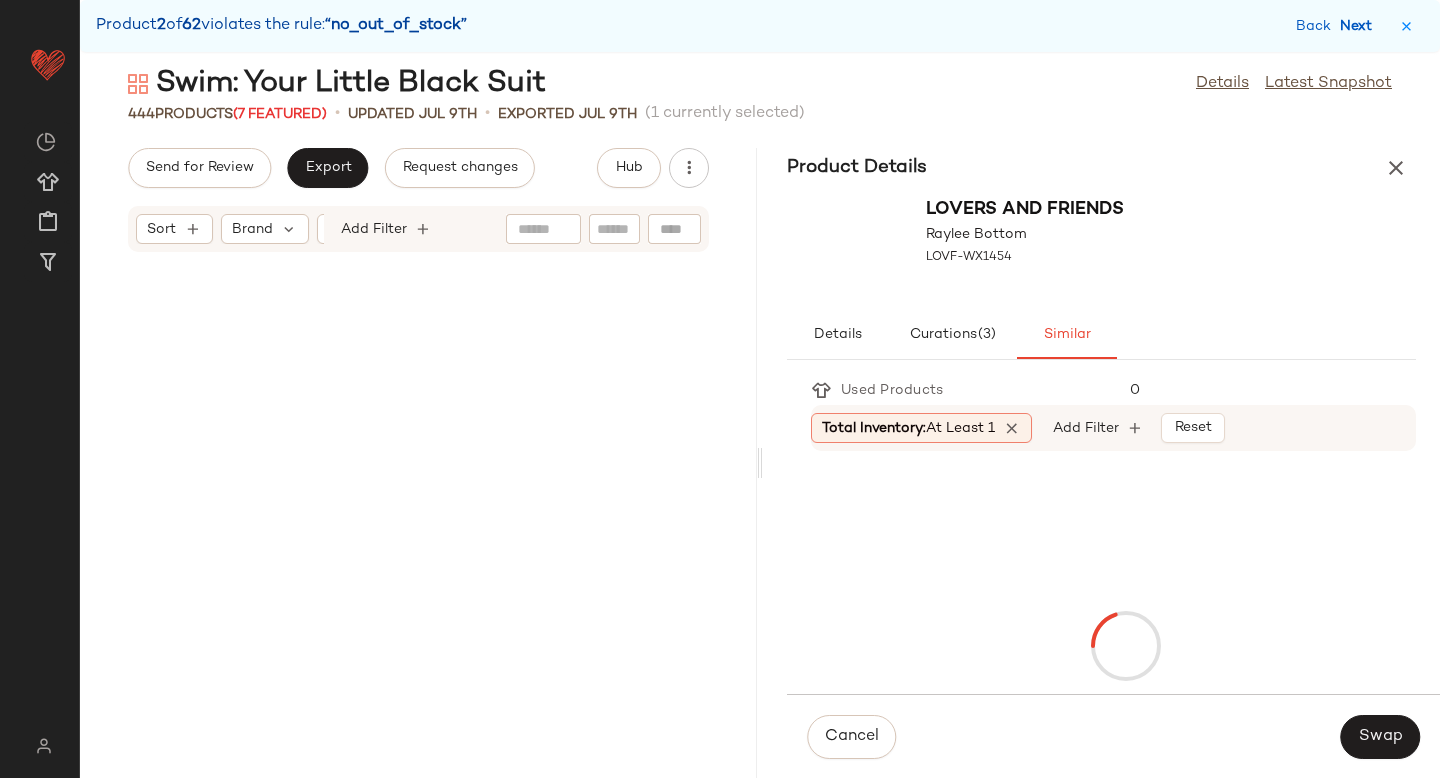 scroll, scrollTop: 8784, scrollLeft: 0, axis: vertical 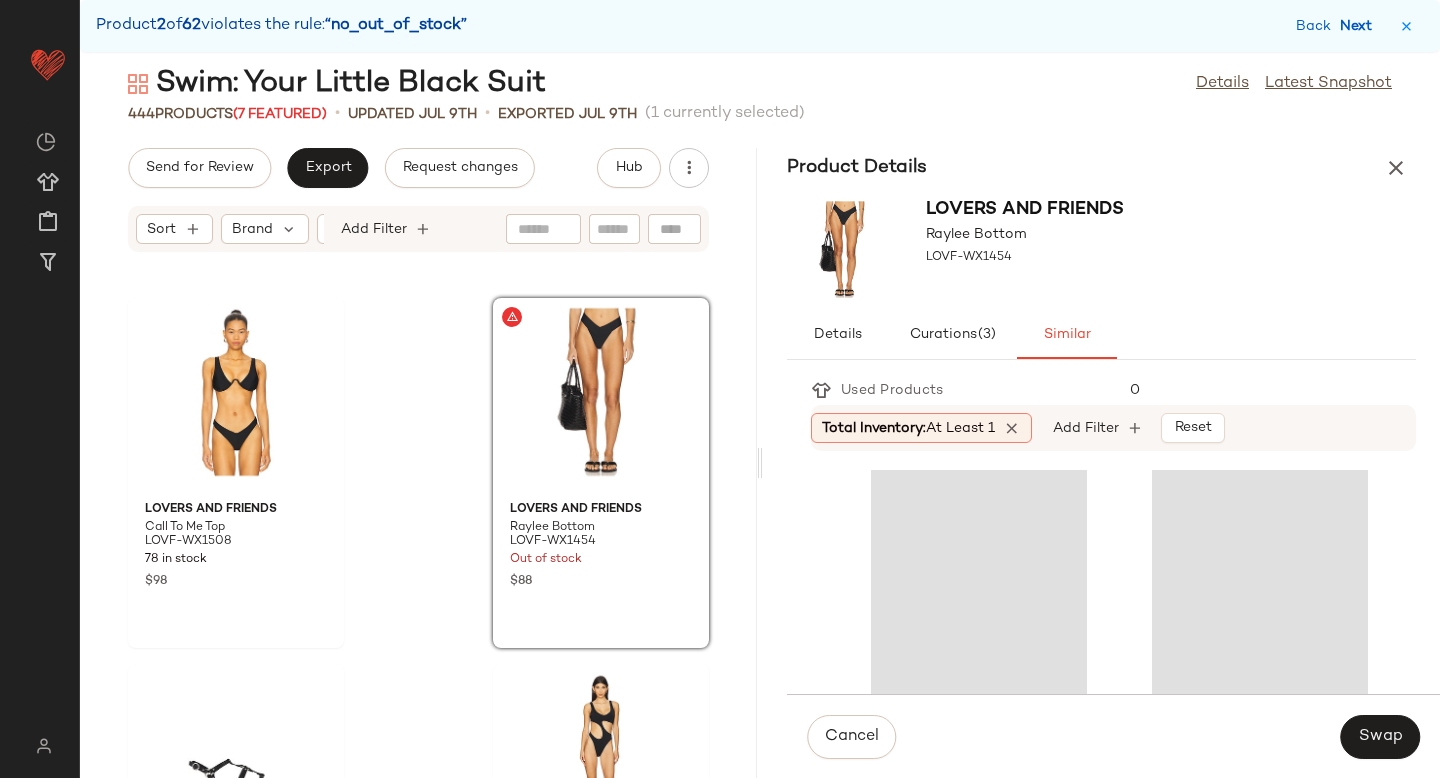 click on "Next" at bounding box center (1360, 26) 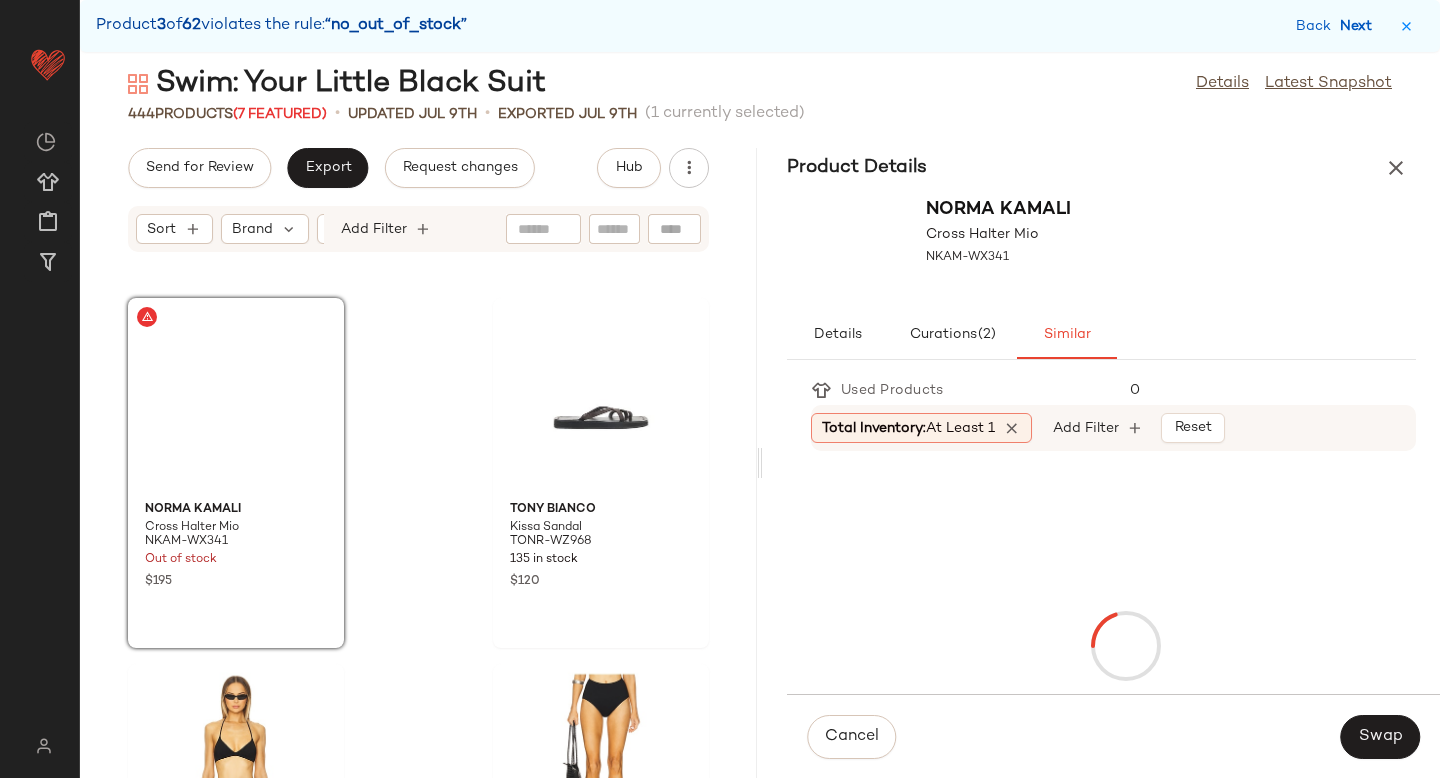 click on "Next" at bounding box center [1360, 26] 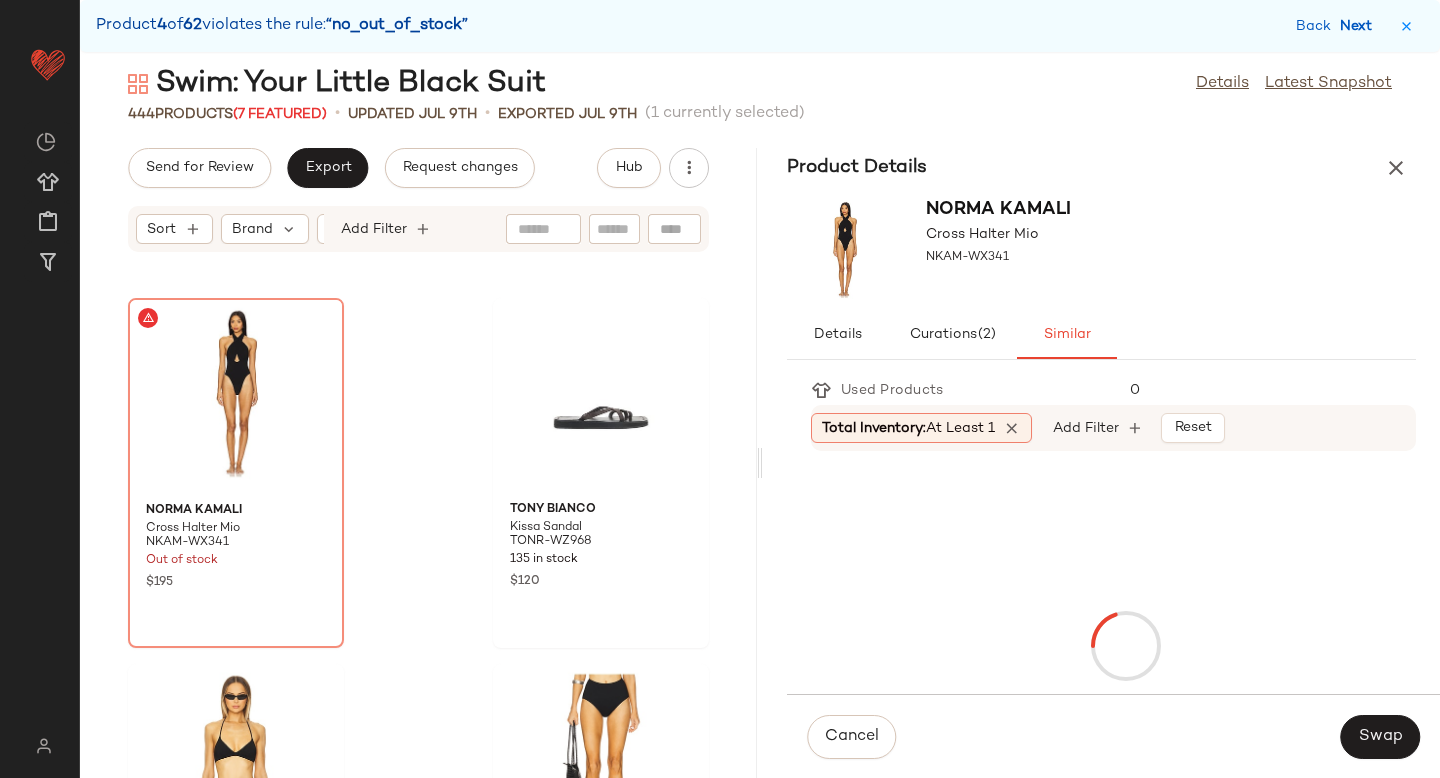 scroll, scrollTop: 13176, scrollLeft: 0, axis: vertical 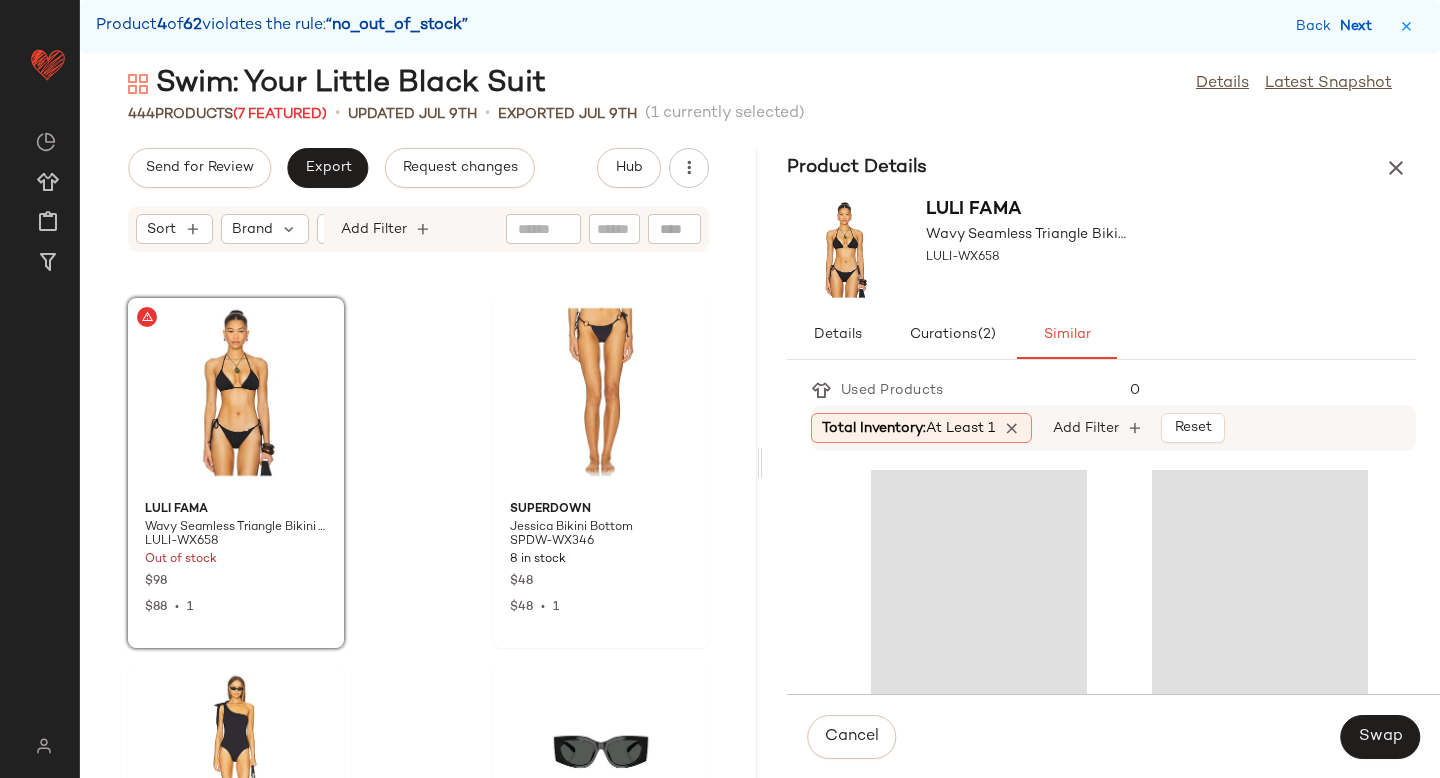 click on "Next" at bounding box center (1360, 26) 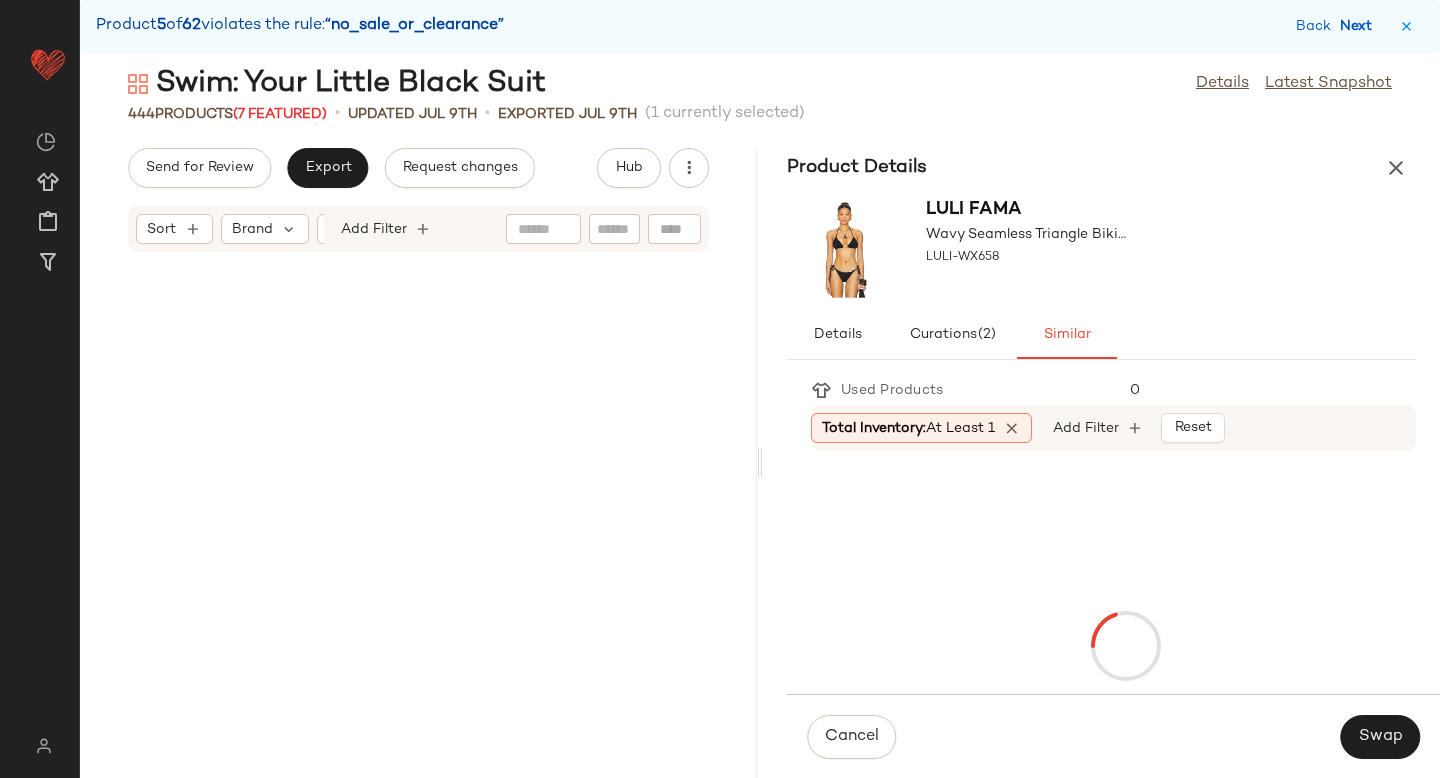 scroll, scrollTop: 13908, scrollLeft: 0, axis: vertical 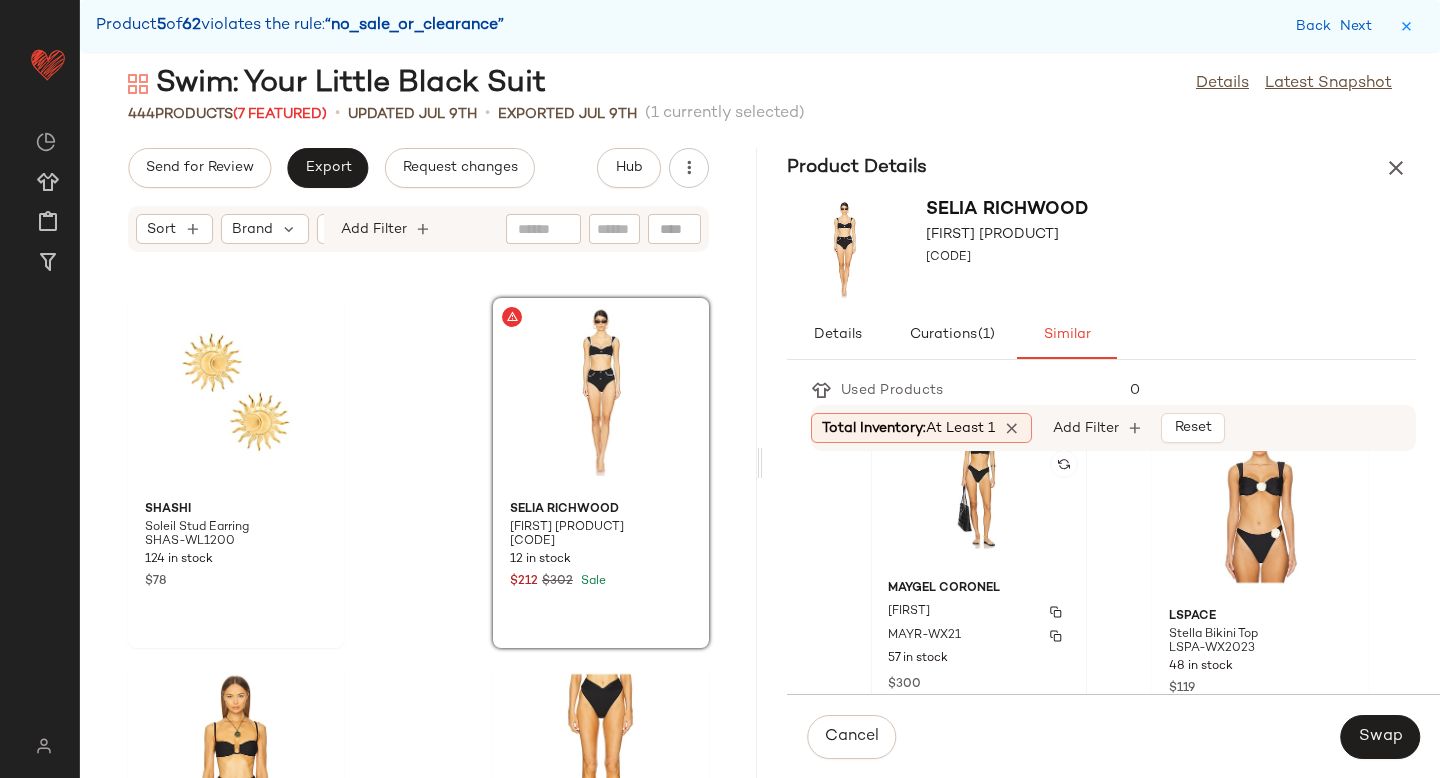 click on "Maygel Coronel" at bounding box center (979, 589) 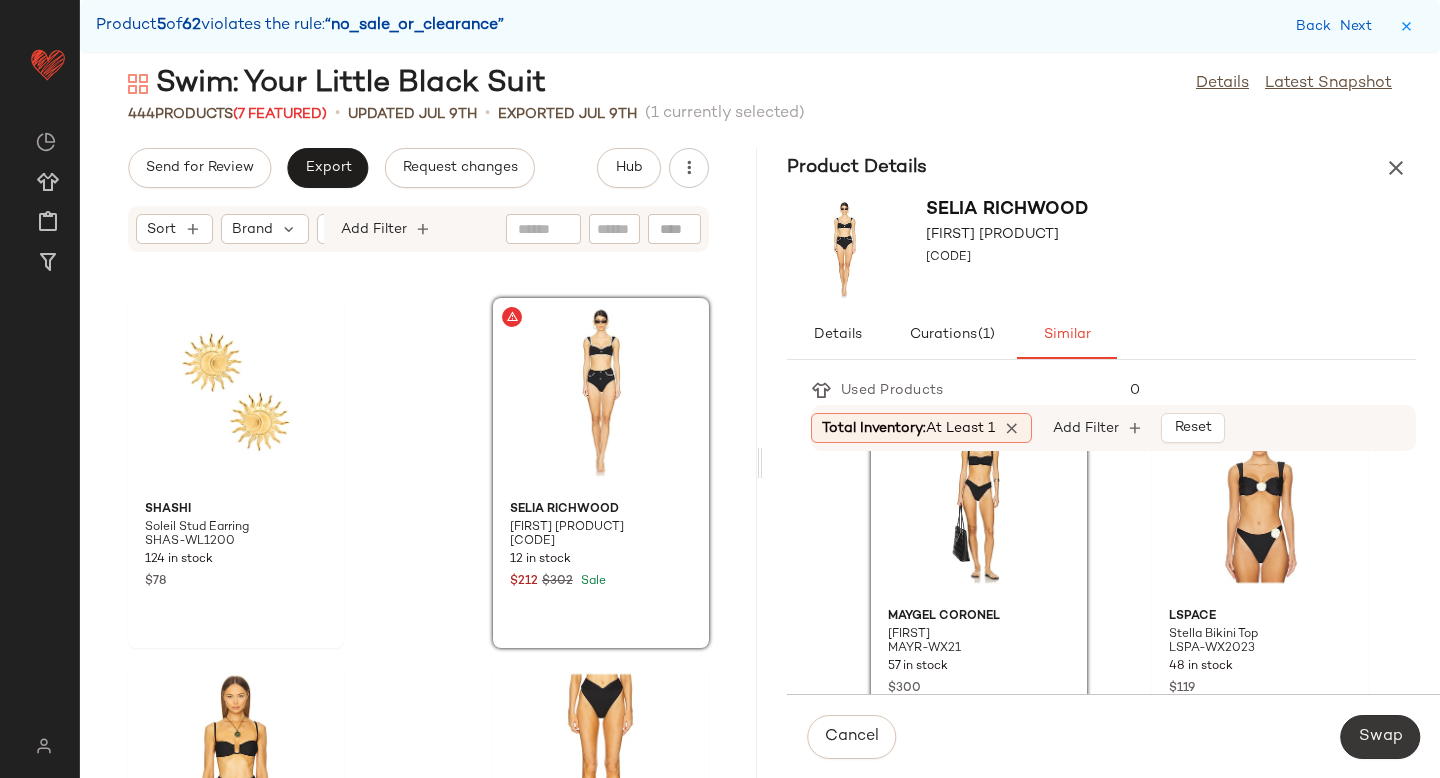 click on "Swap" 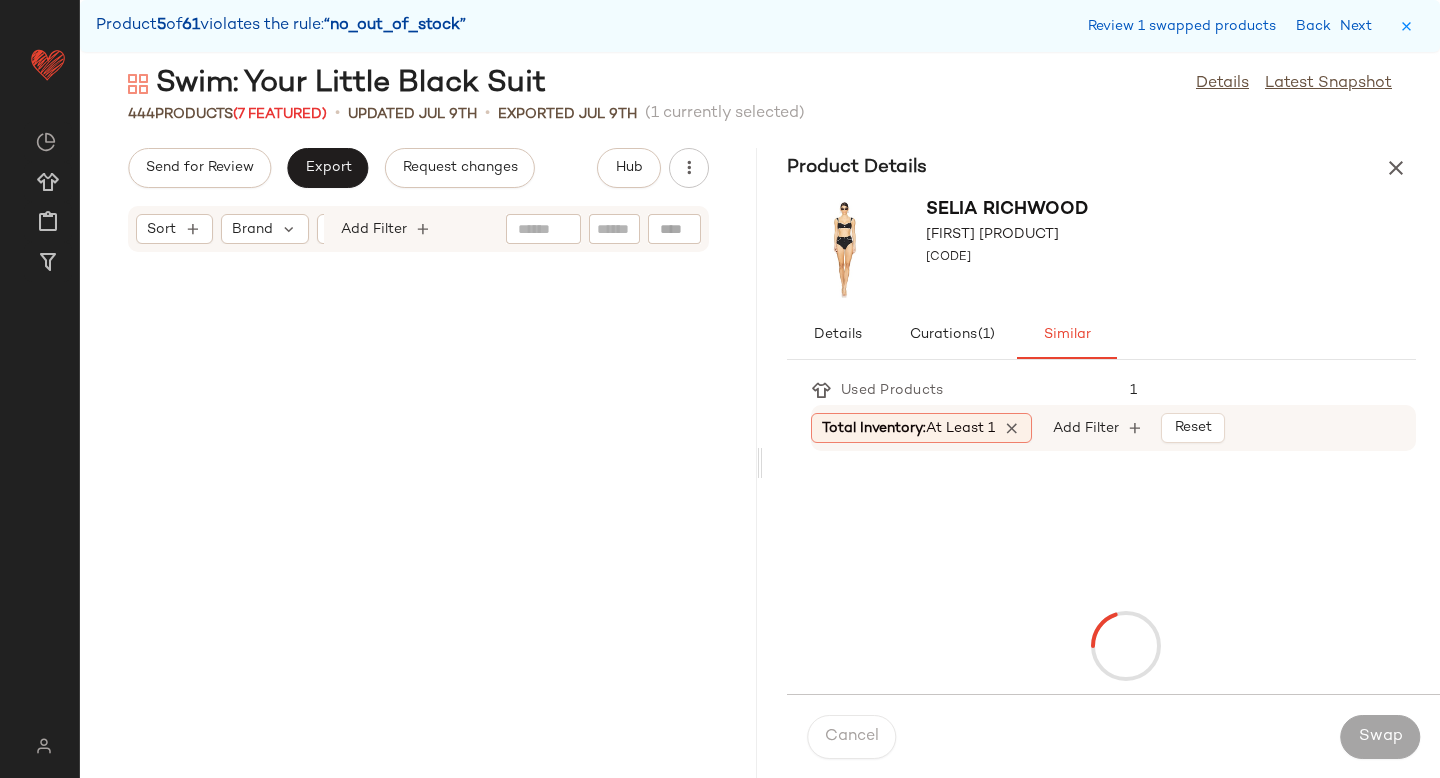 scroll, scrollTop: 16470, scrollLeft: 0, axis: vertical 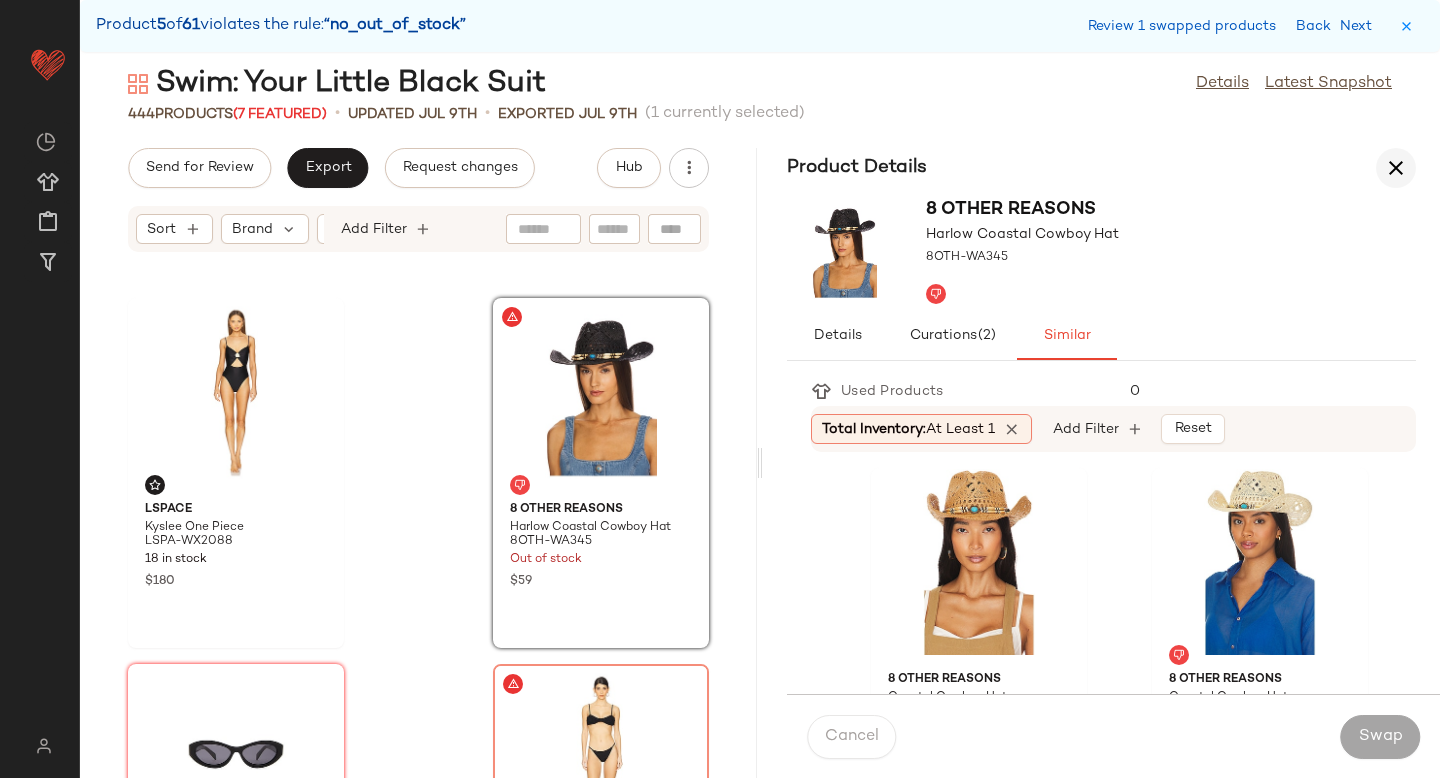 click at bounding box center (1396, 168) 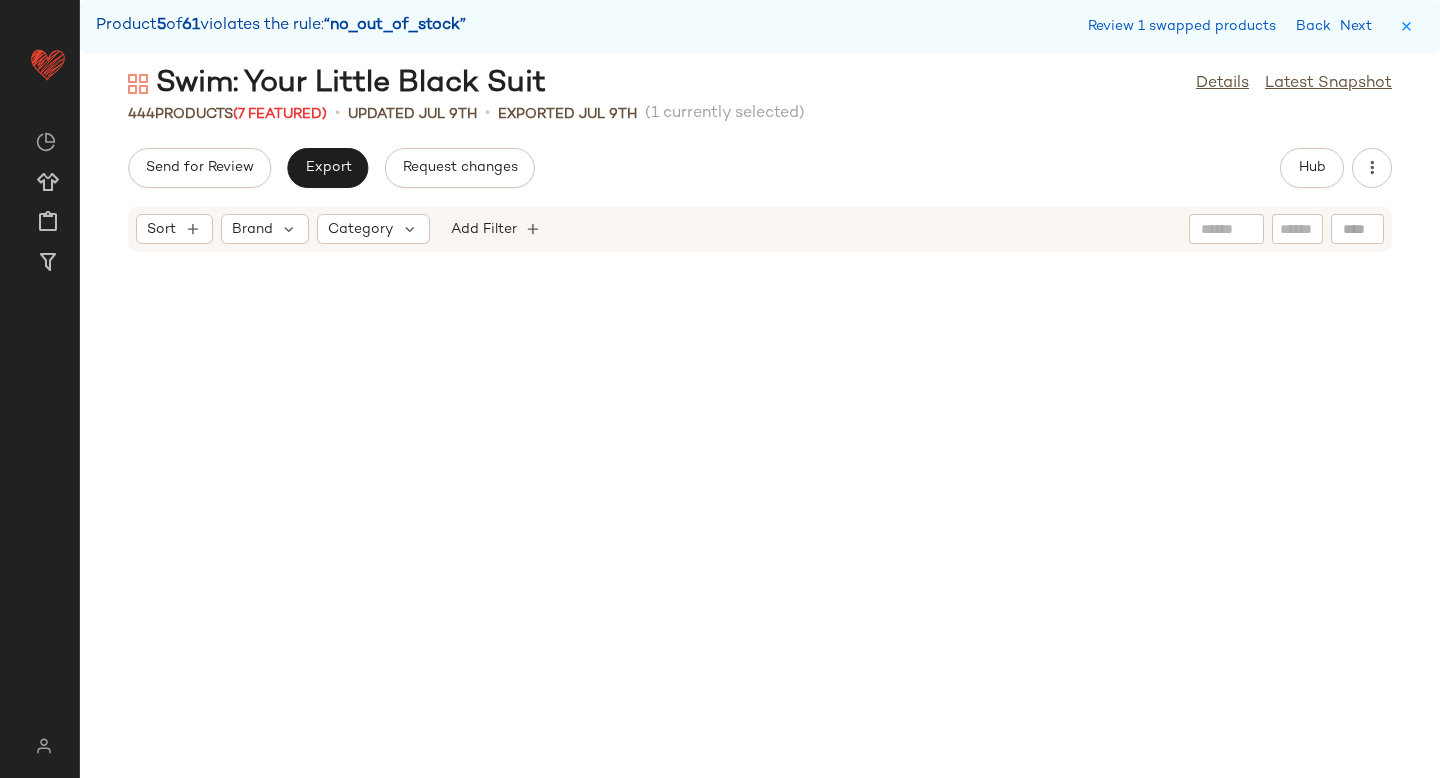 scroll, scrollTop: 6588, scrollLeft: 0, axis: vertical 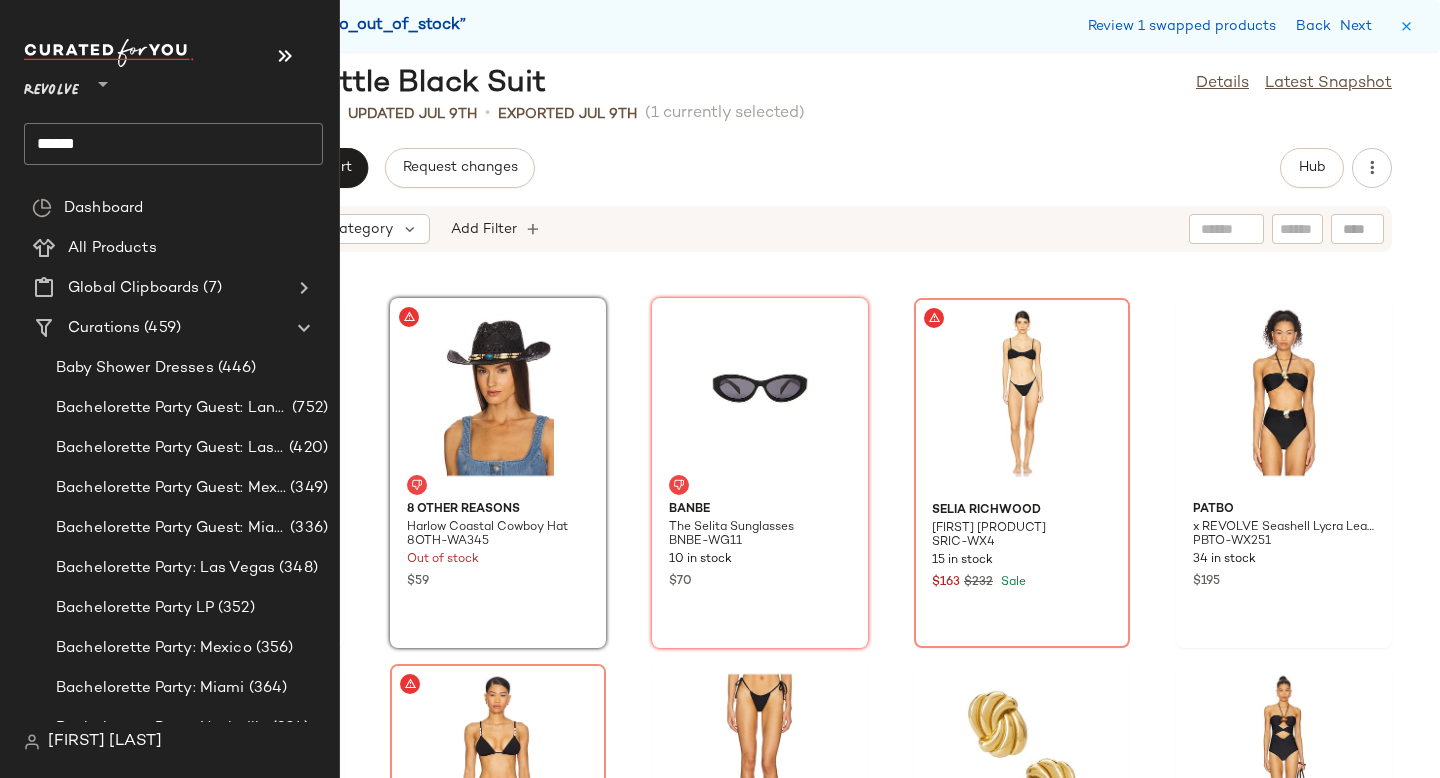 click on "******" 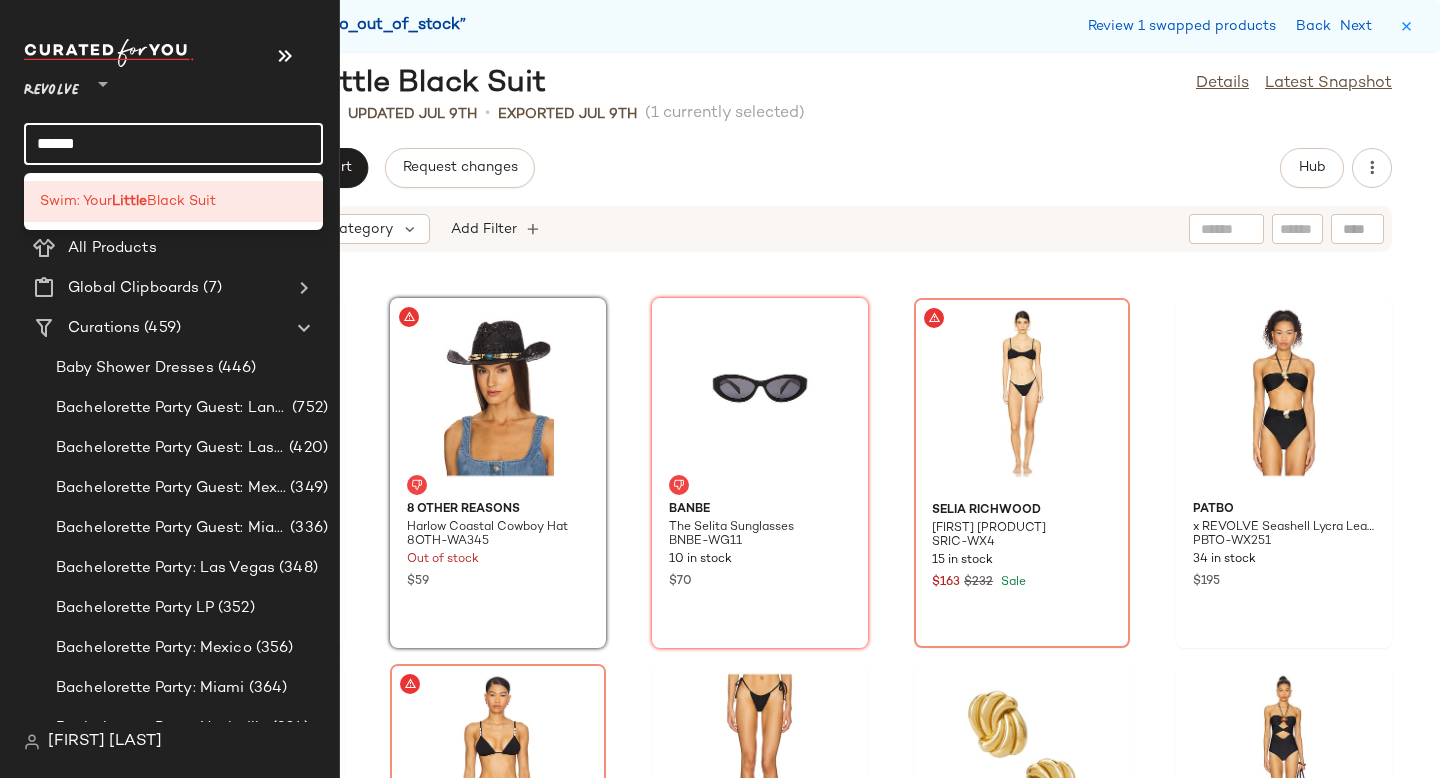 click on "******" 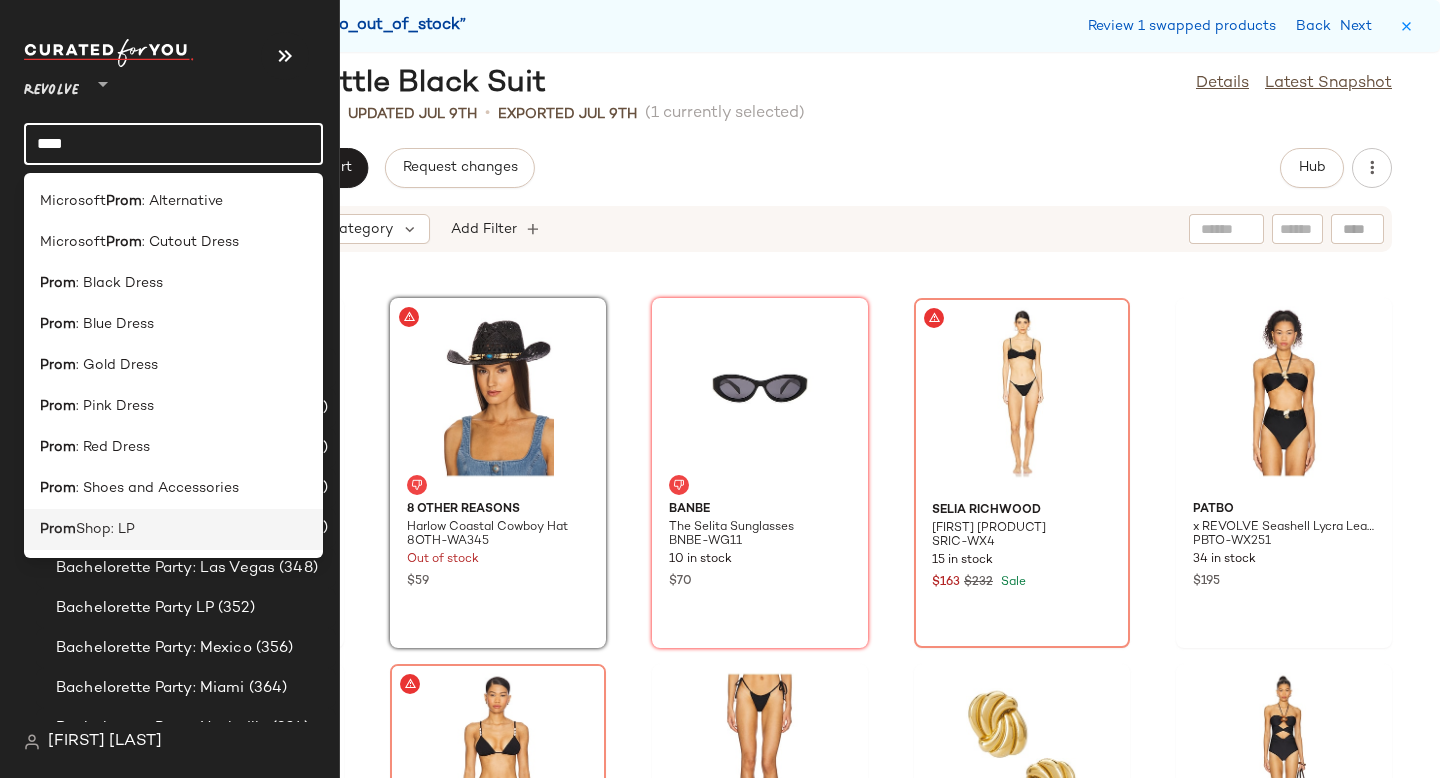 click on "Prom  Shop: LP" 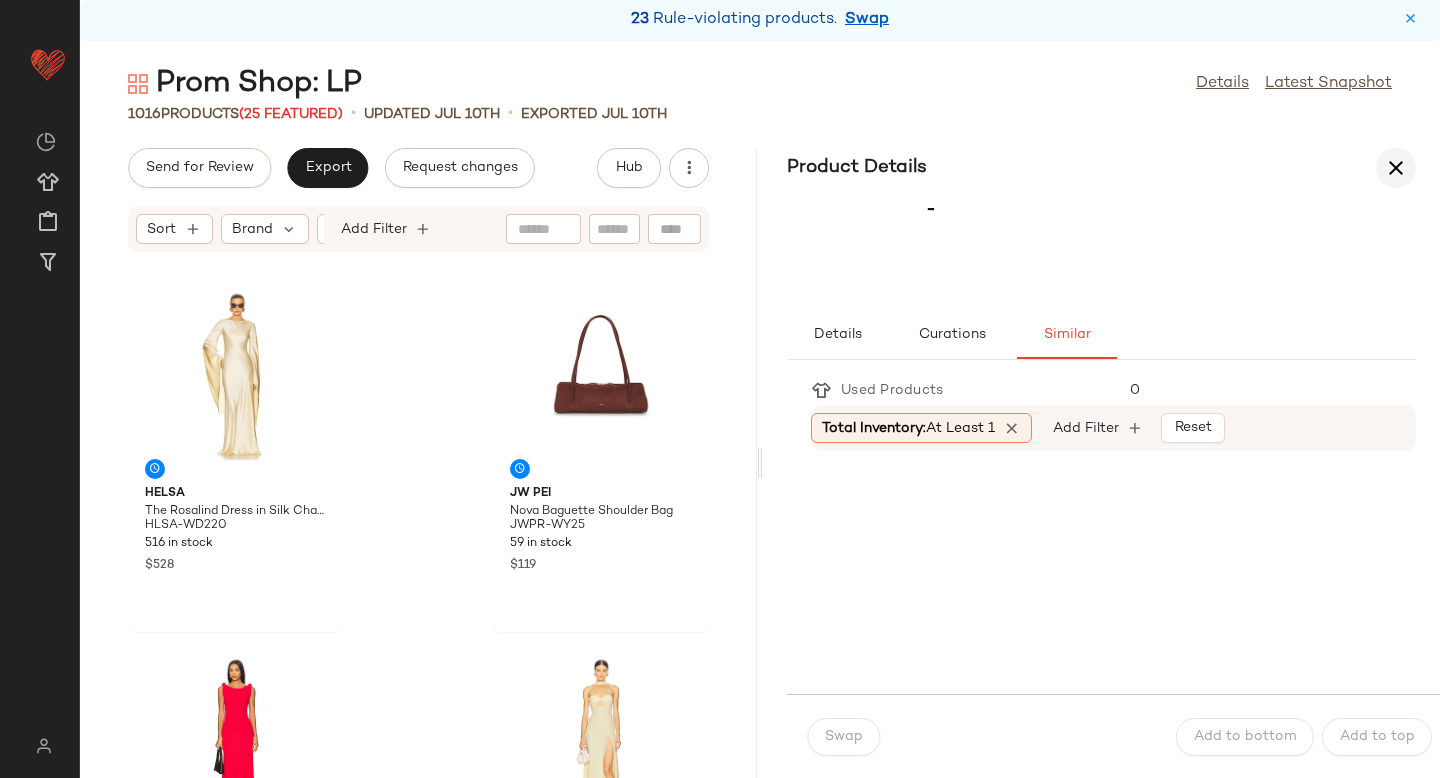 click at bounding box center [1396, 168] 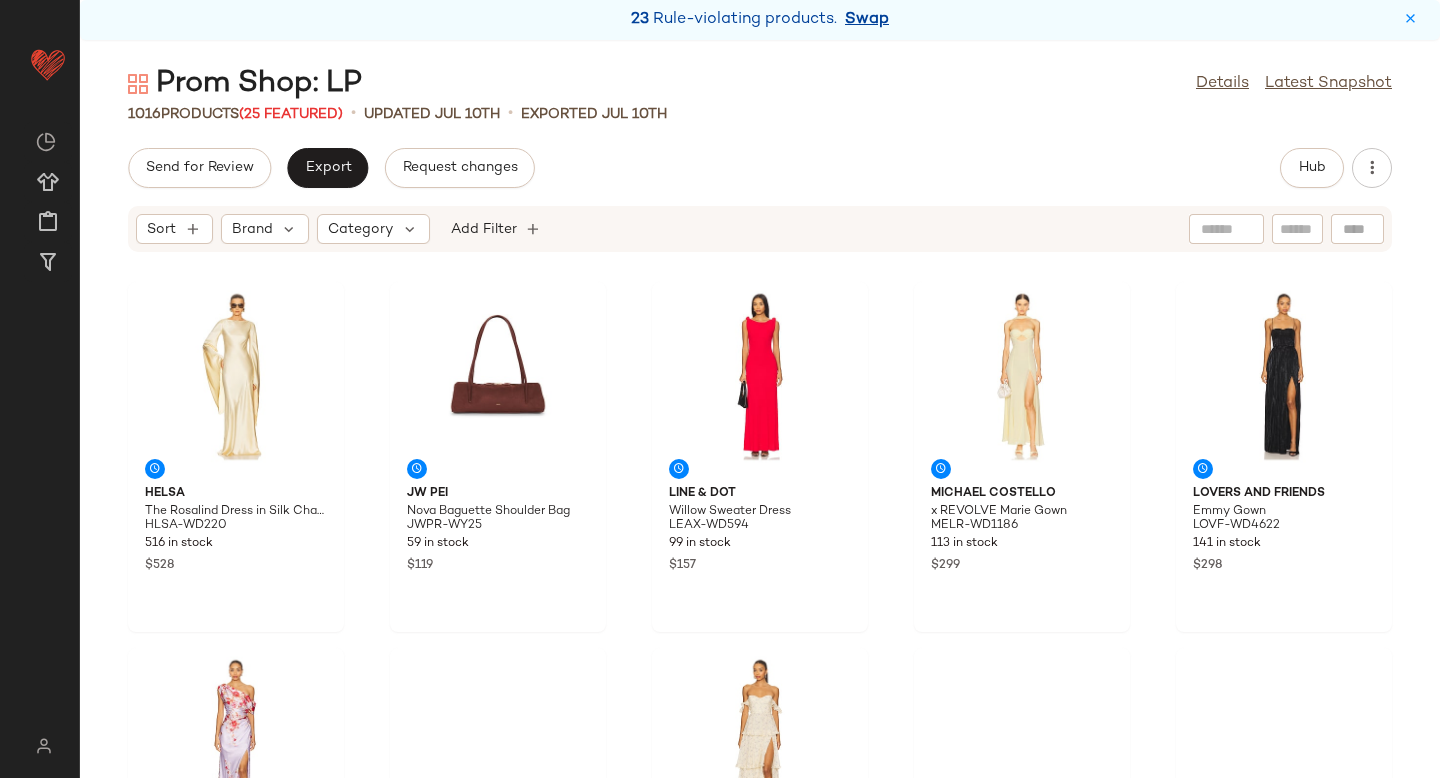 click on "Swap" at bounding box center [867, 20] 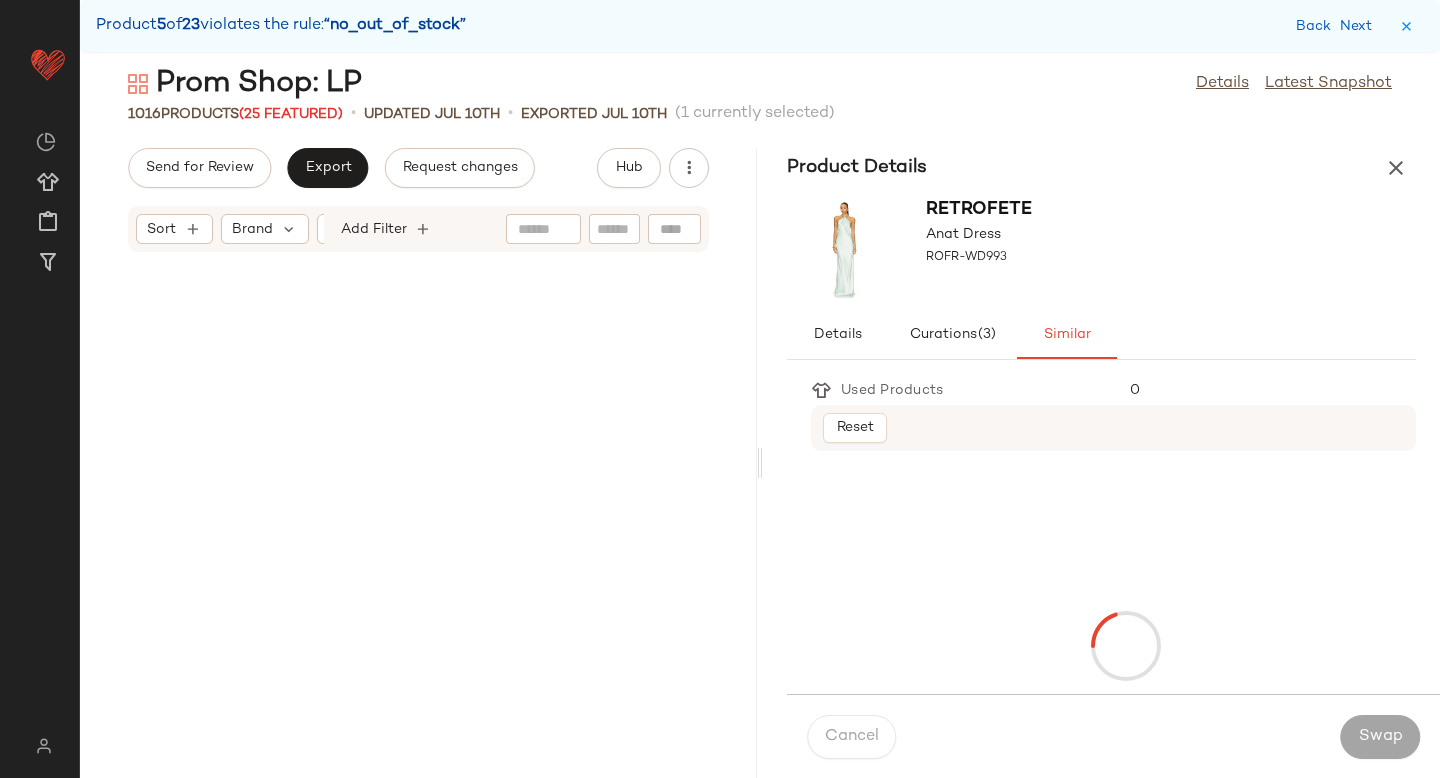 scroll, scrollTop: 12078, scrollLeft: 0, axis: vertical 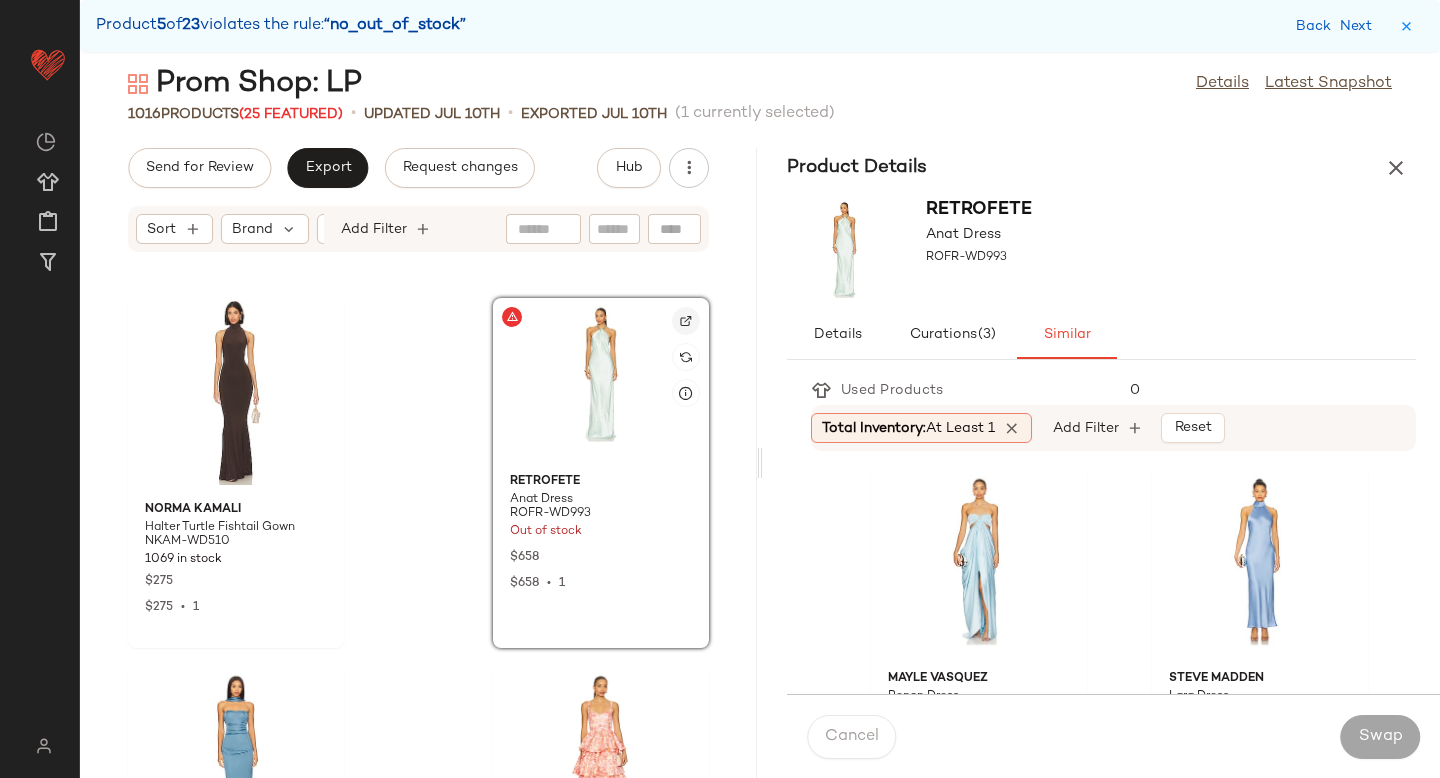 click 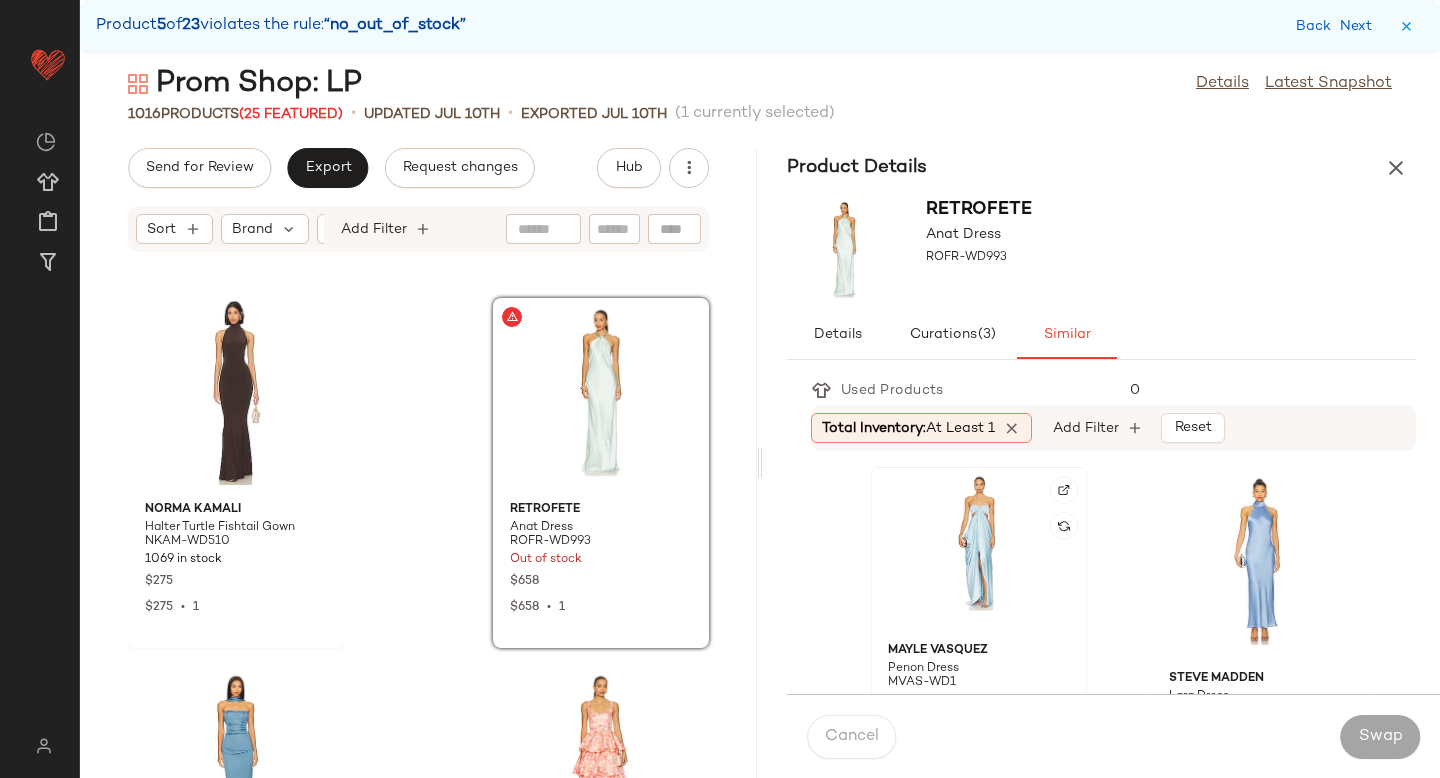 click 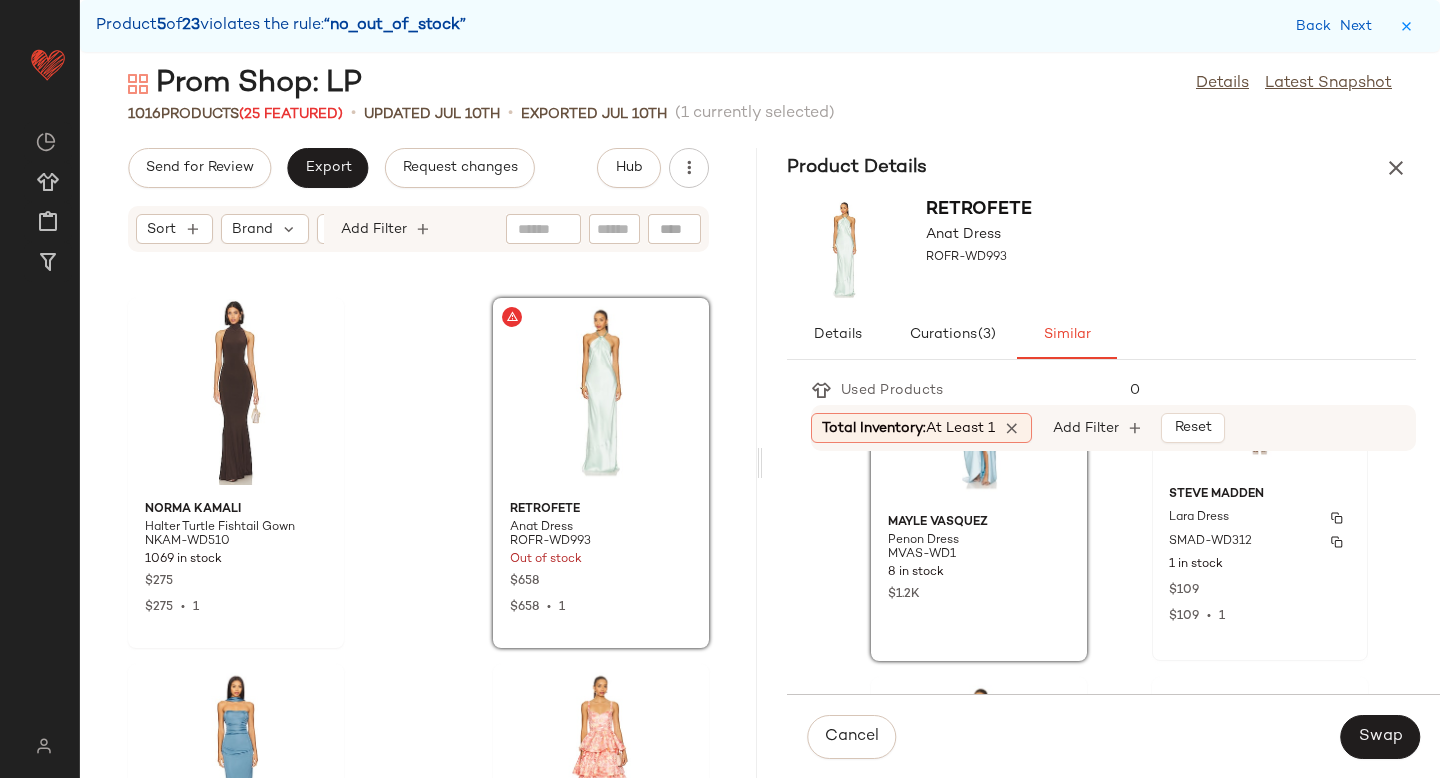scroll, scrollTop: 155, scrollLeft: 0, axis: vertical 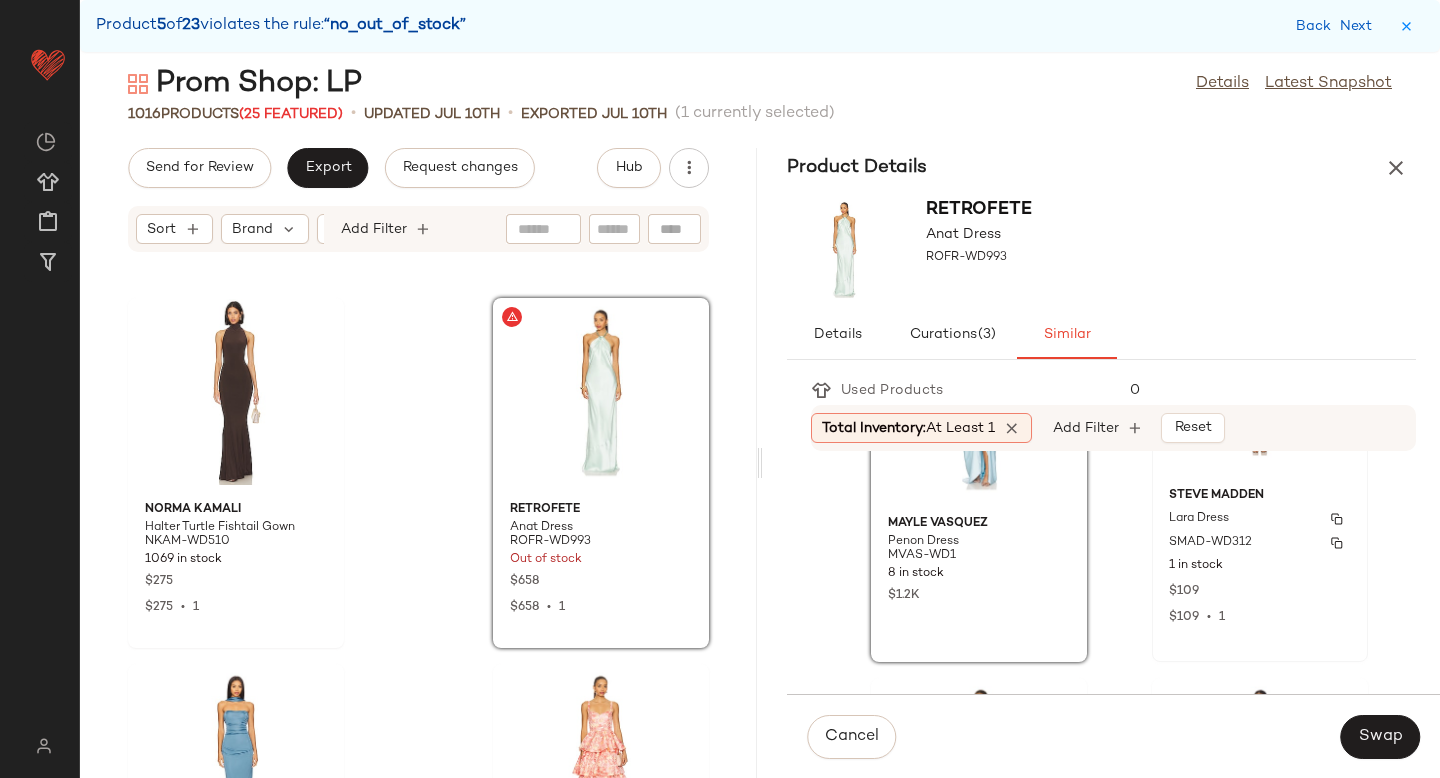 click on "[FIRST] [PRODUCT] [CODE] [NUMBER] [PRODUCT] [PRODUCT]" 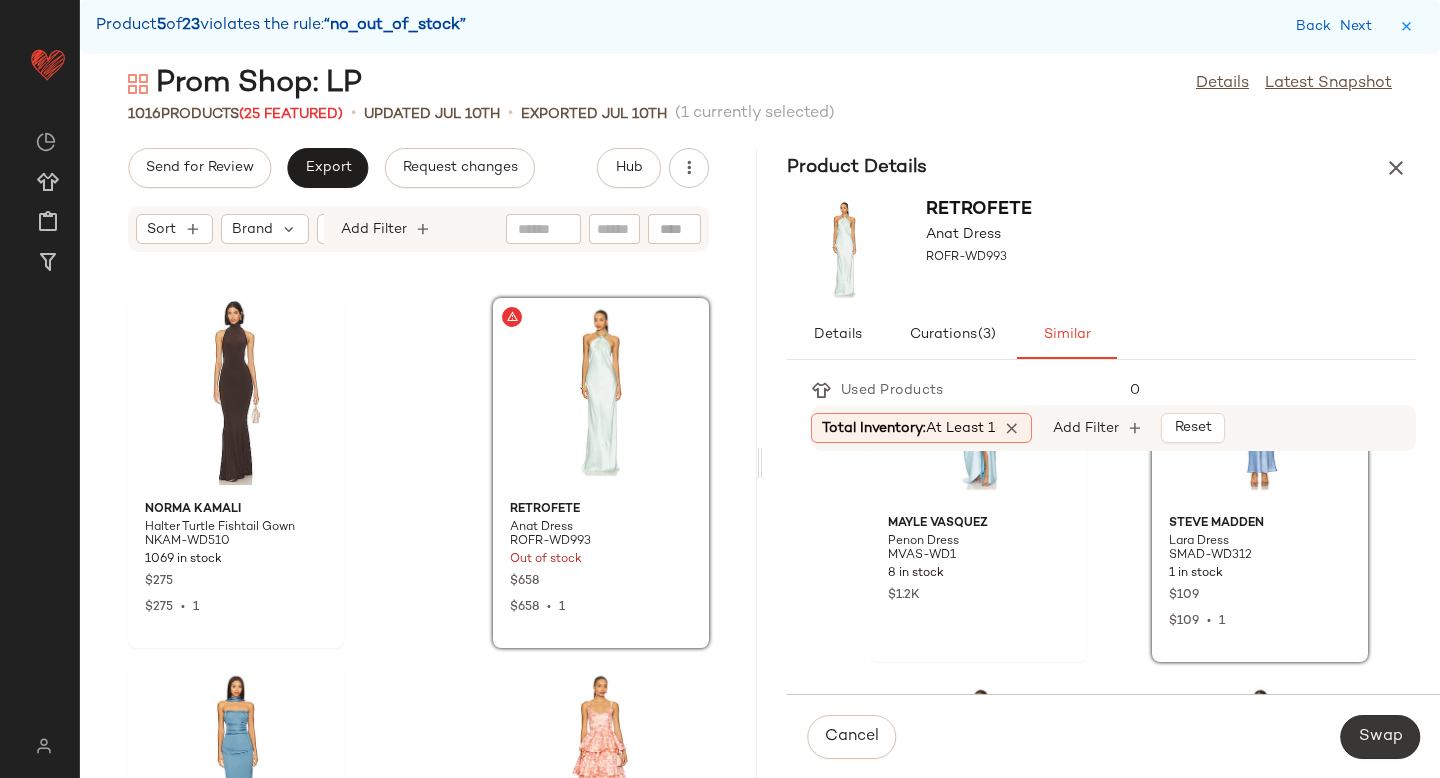 click on "Swap" 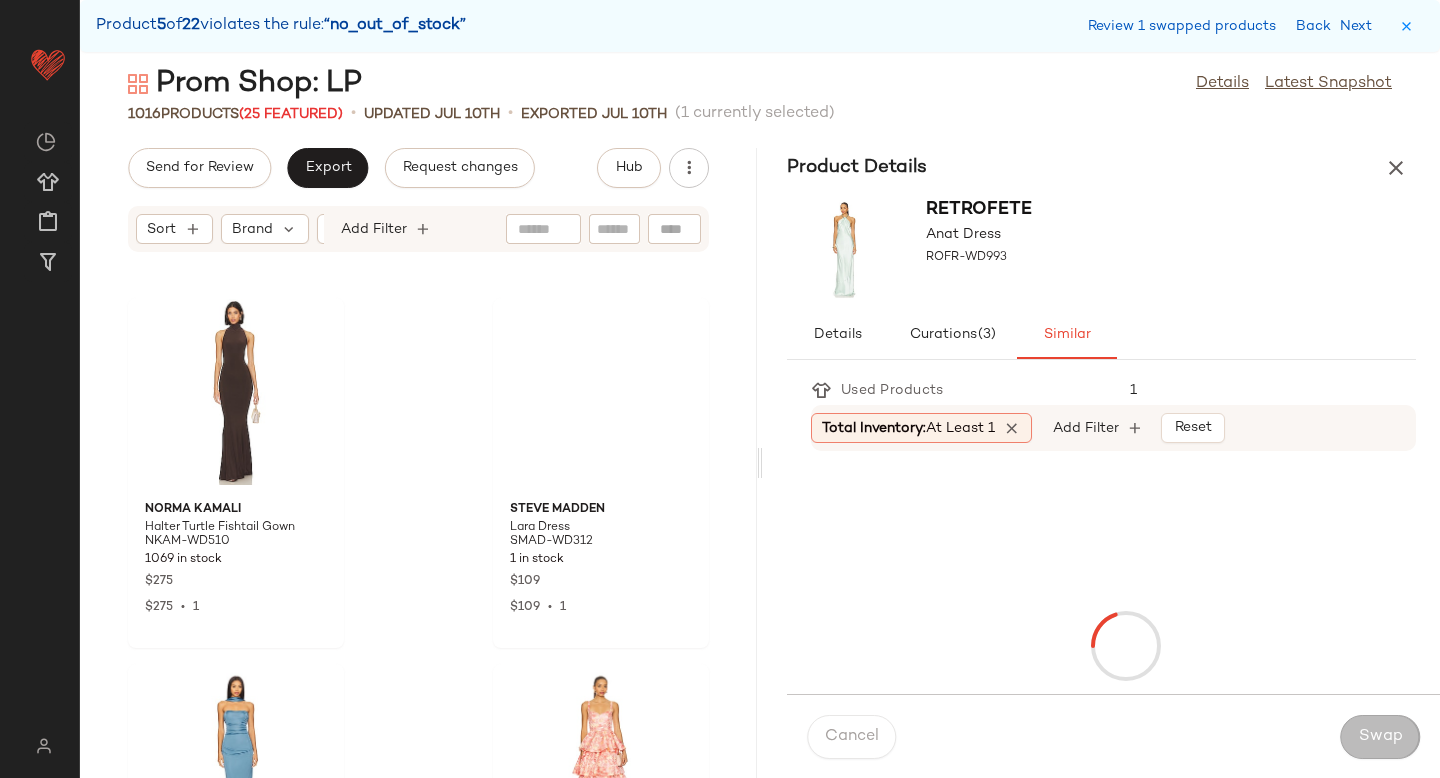 scroll, scrollTop: 53802, scrollLeft: 0, axis: vertical 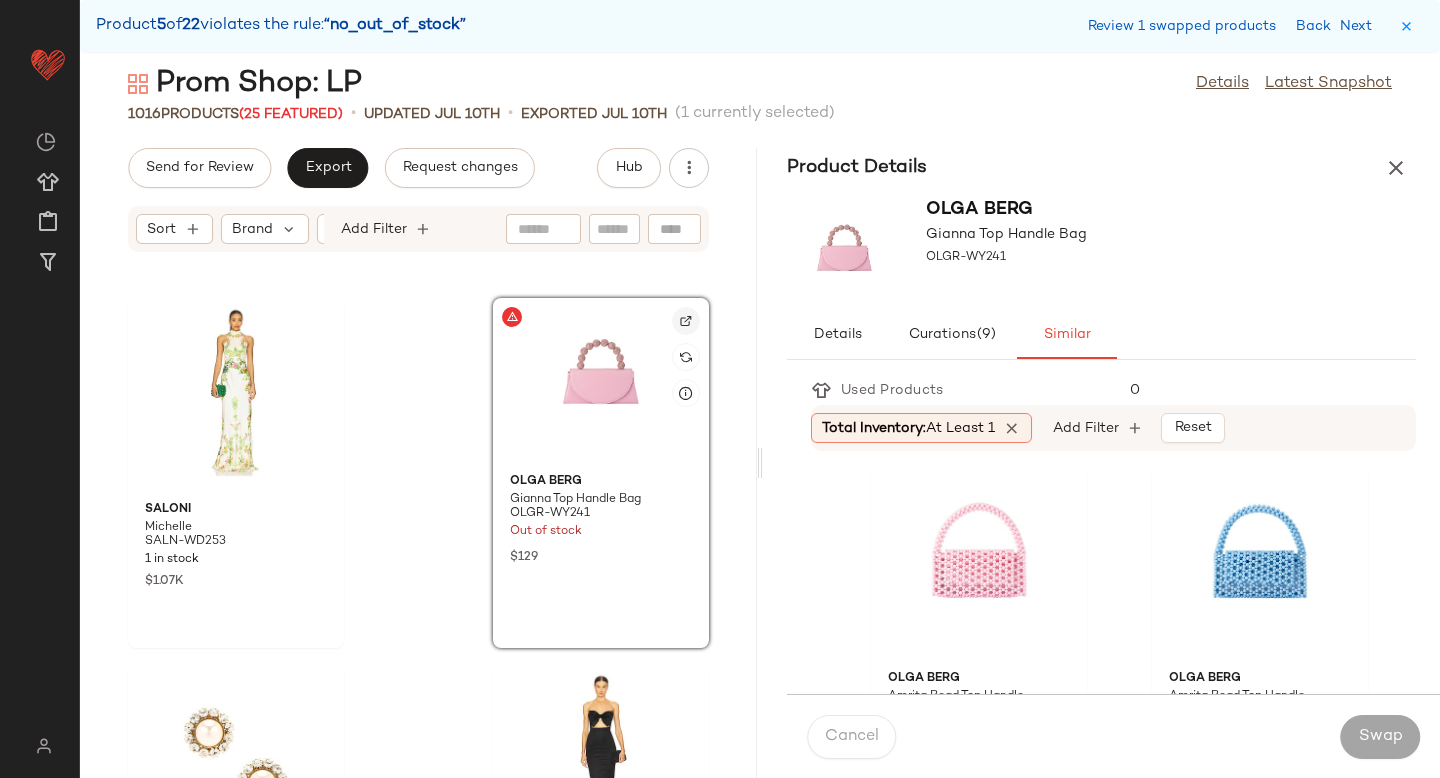 click 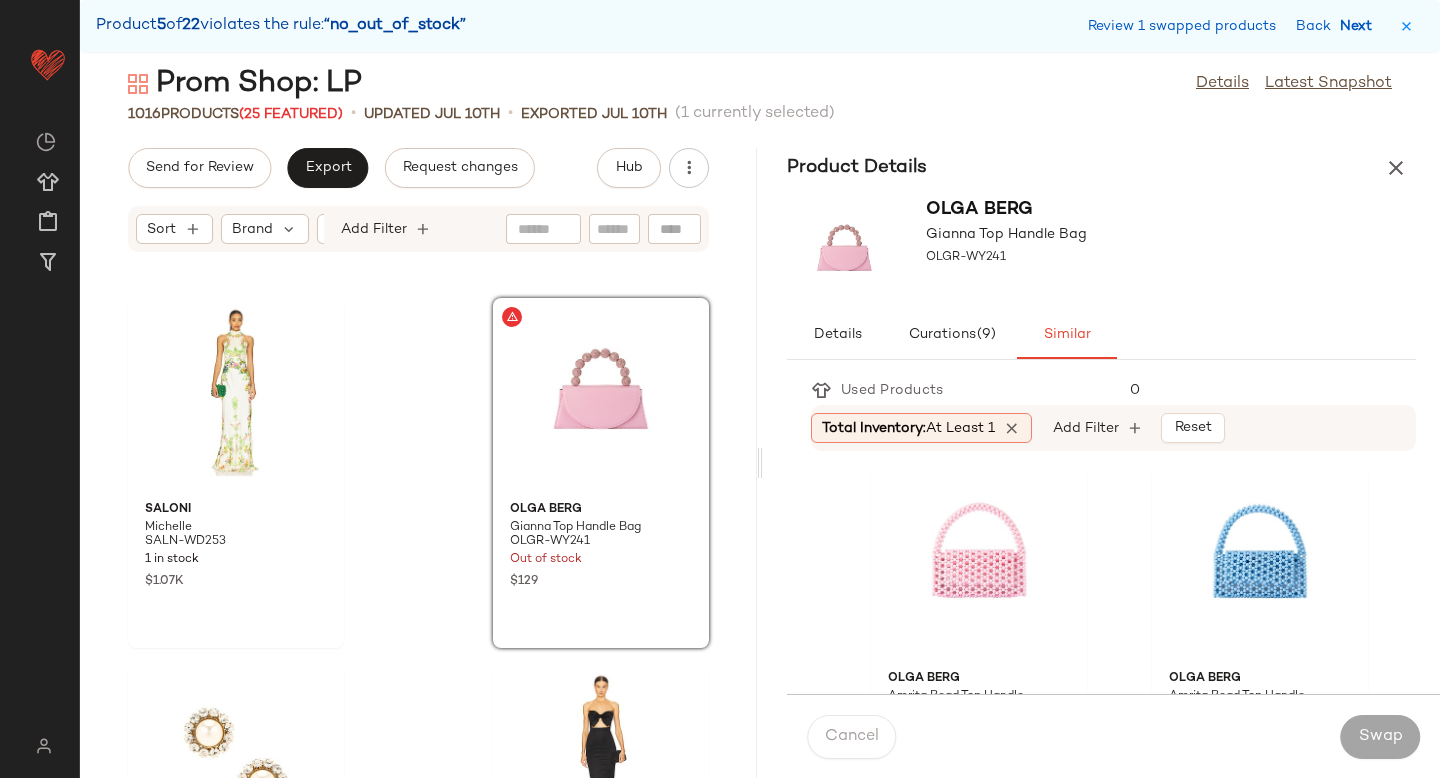 click on "Next" at bounding box center (1360, 26) 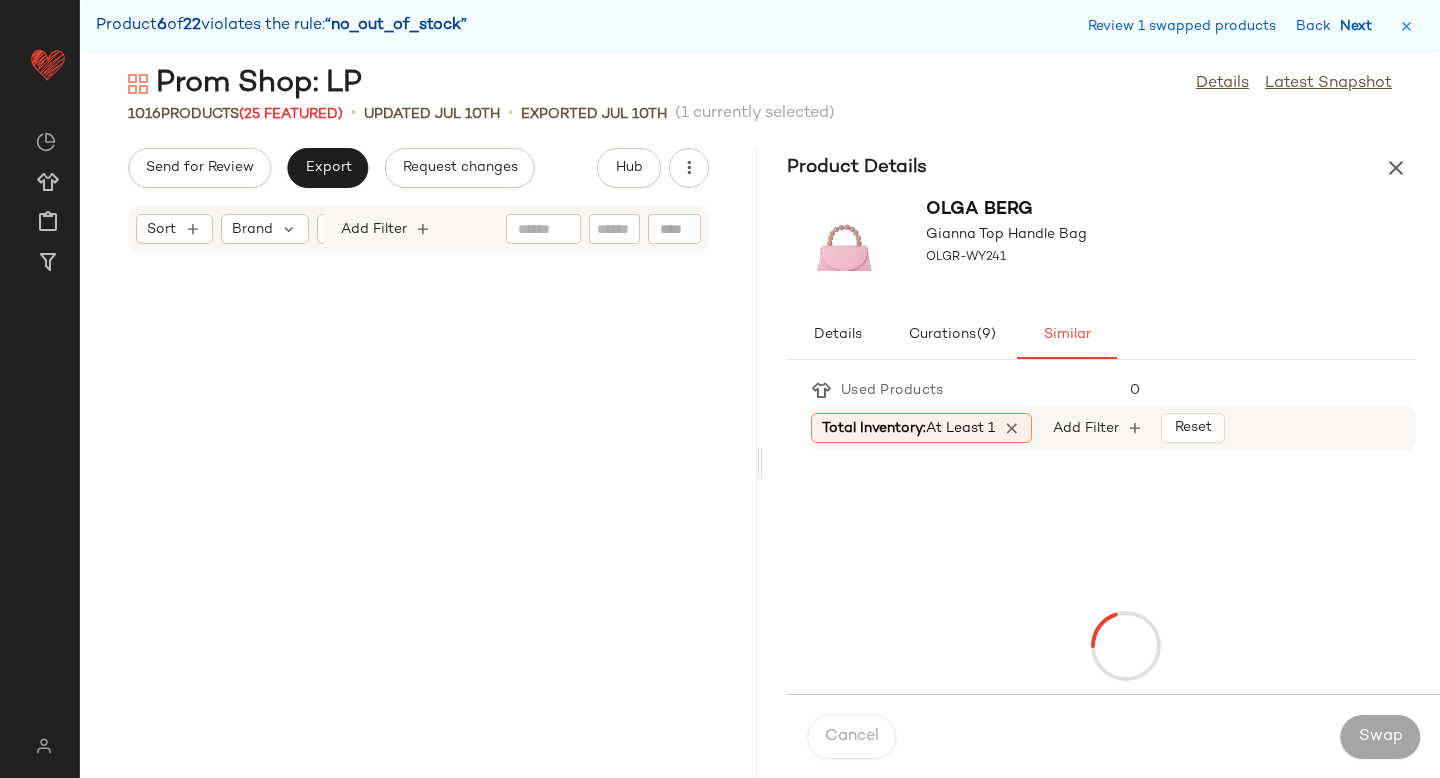 scroll, scrollTop: 65148, scrollLeft: 0, axis: vertical 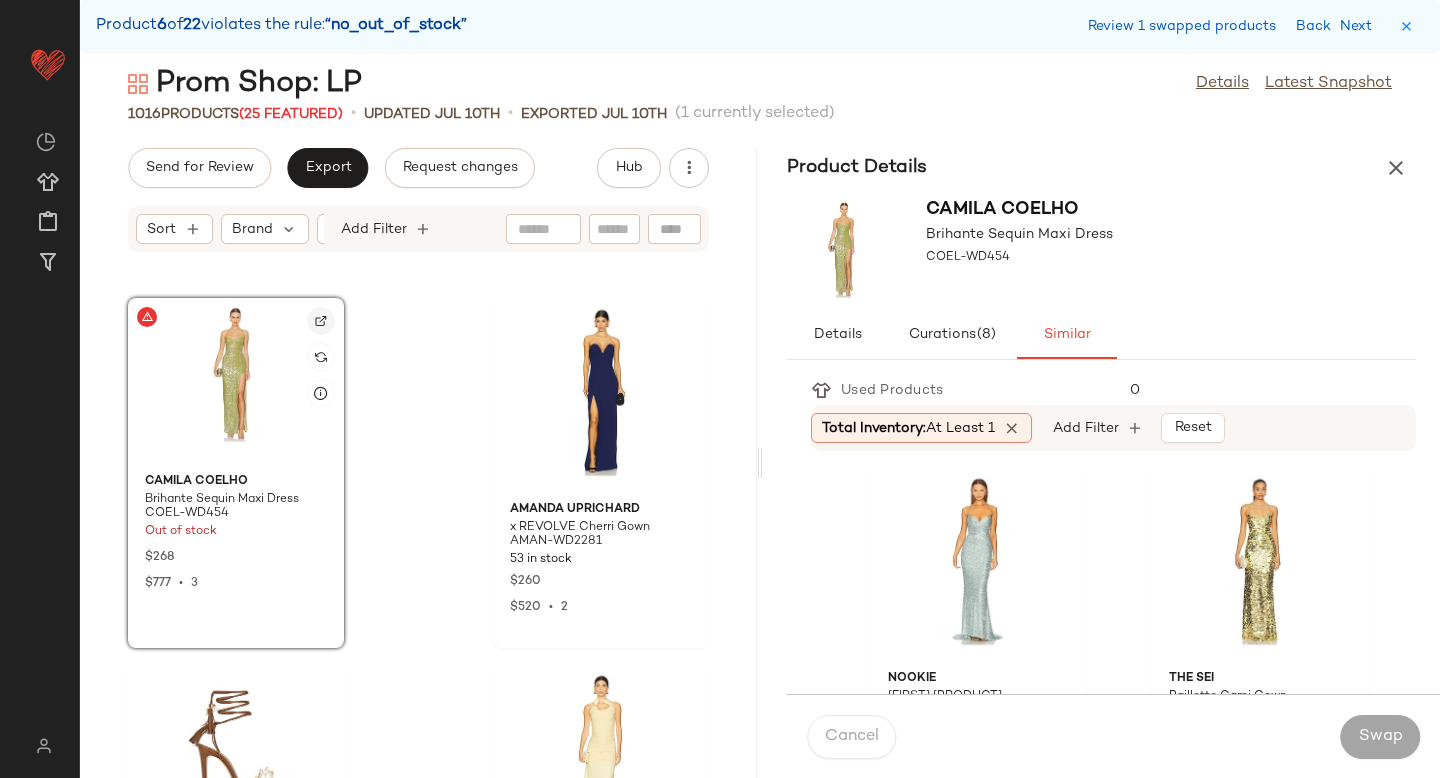 click 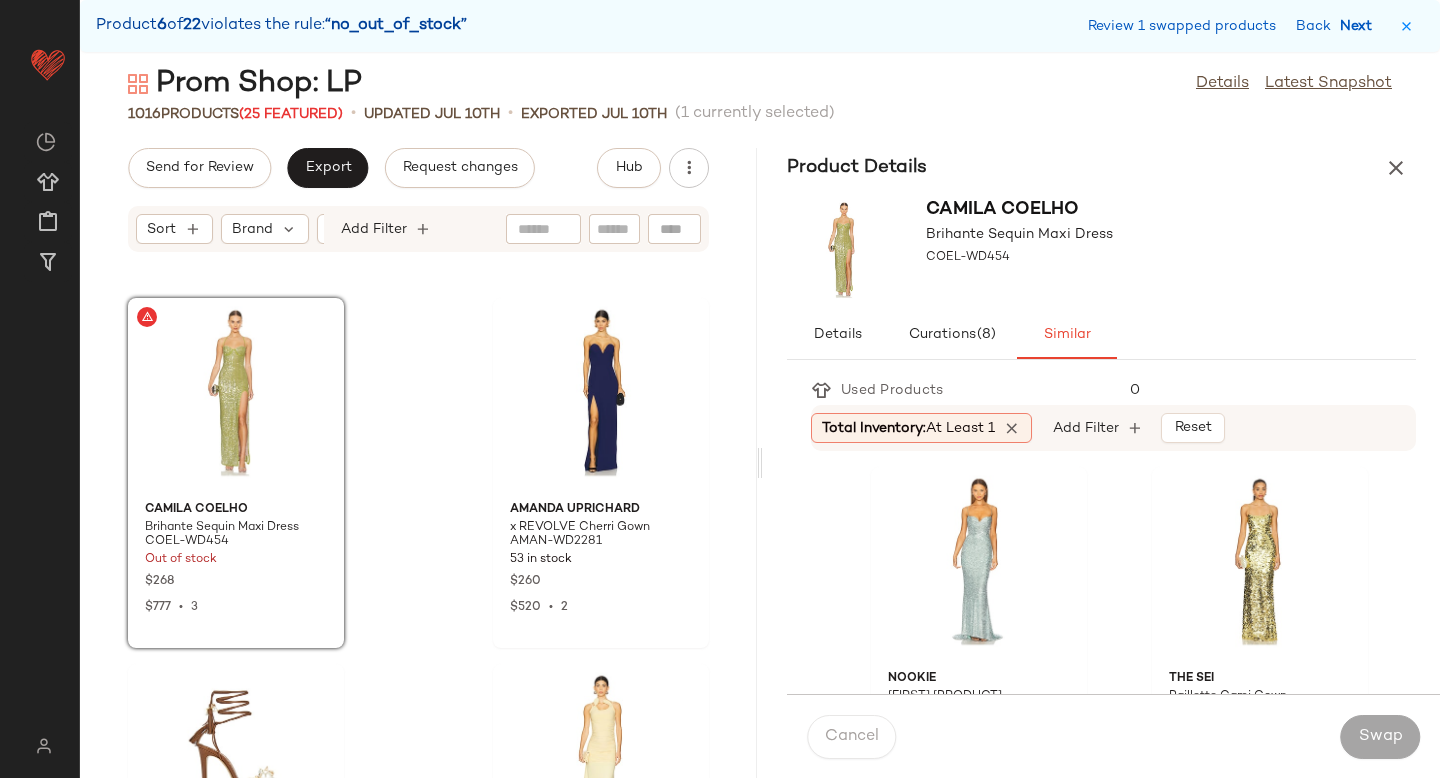 click on "Next" at bounding box center (1360, 26) 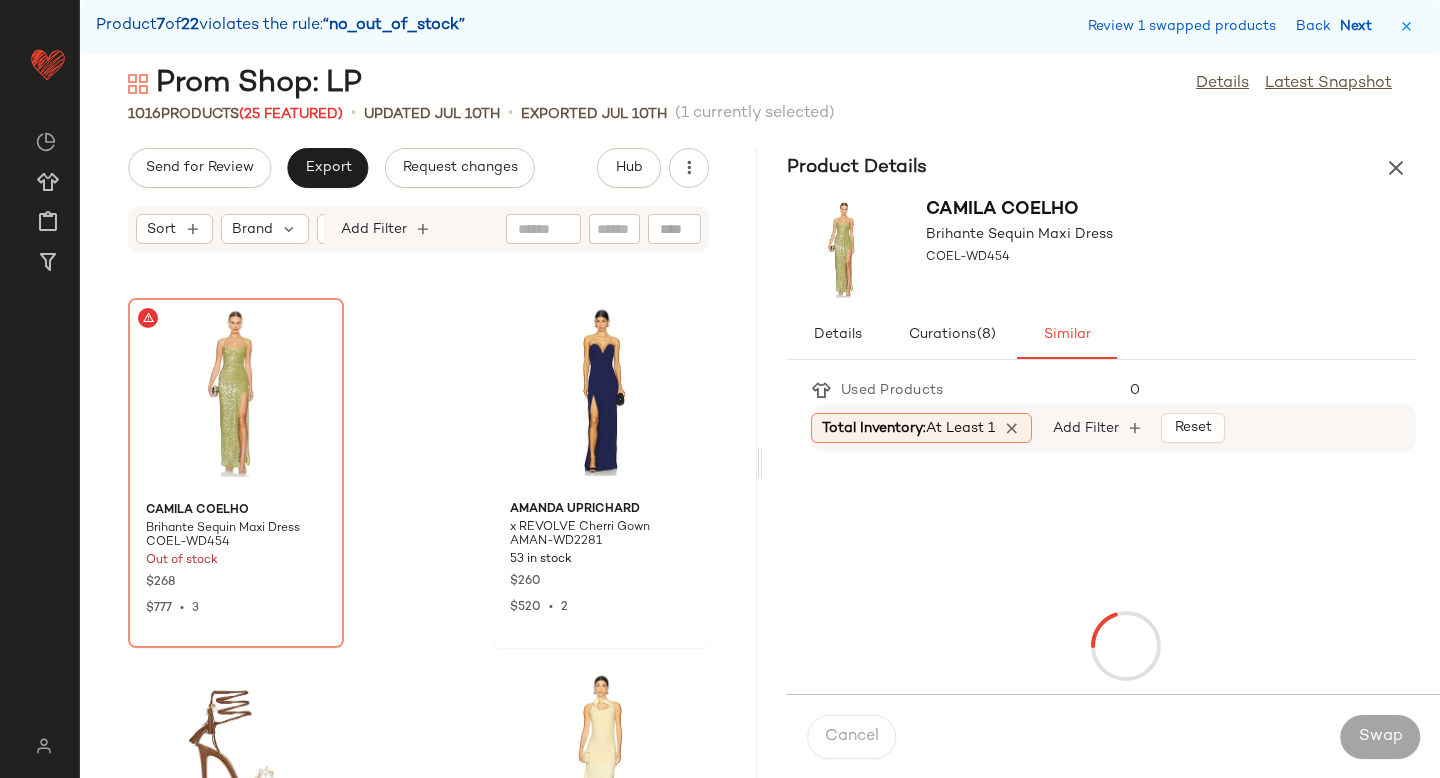 scroll, scrollTop: 66978, scrollLeft: 0, axis: vertical 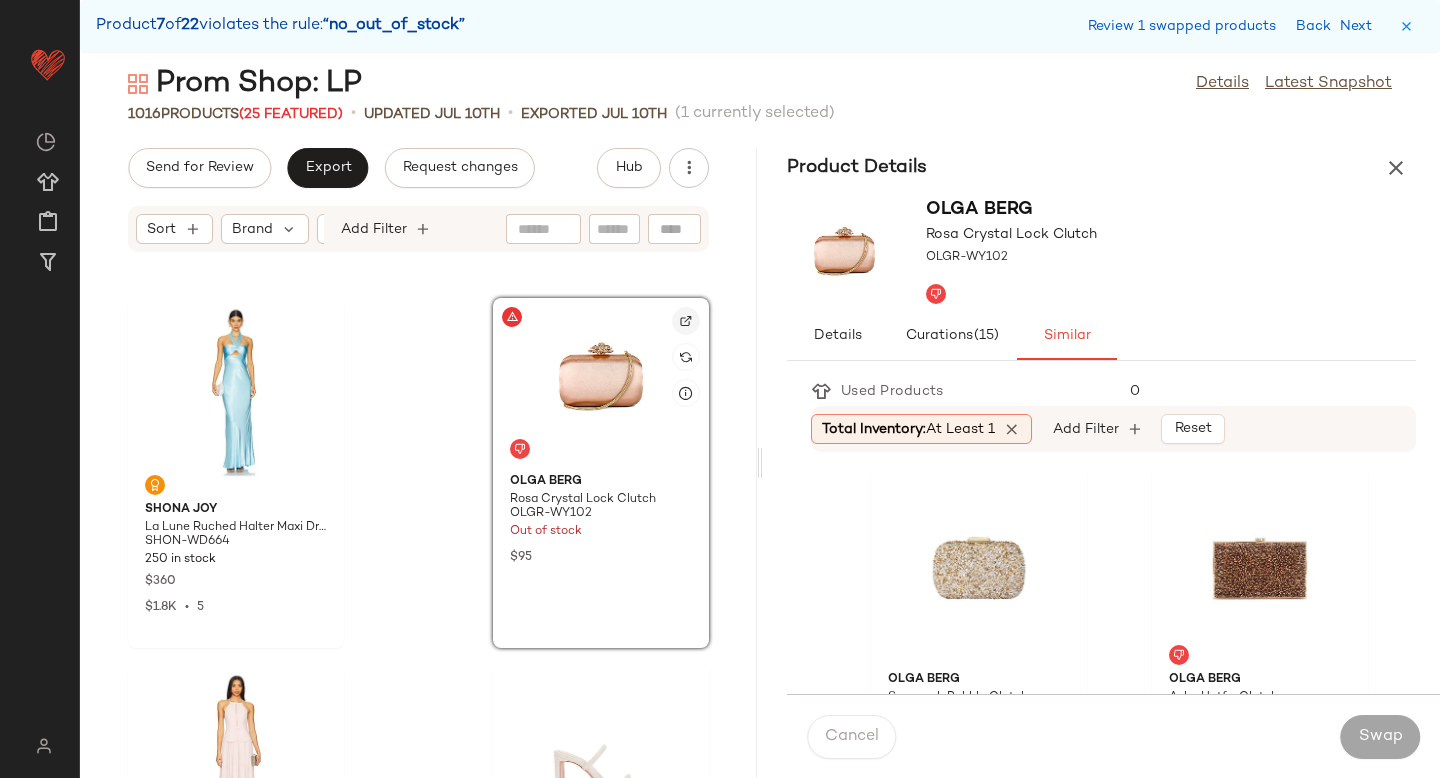 click at bounding box center (686, 321) 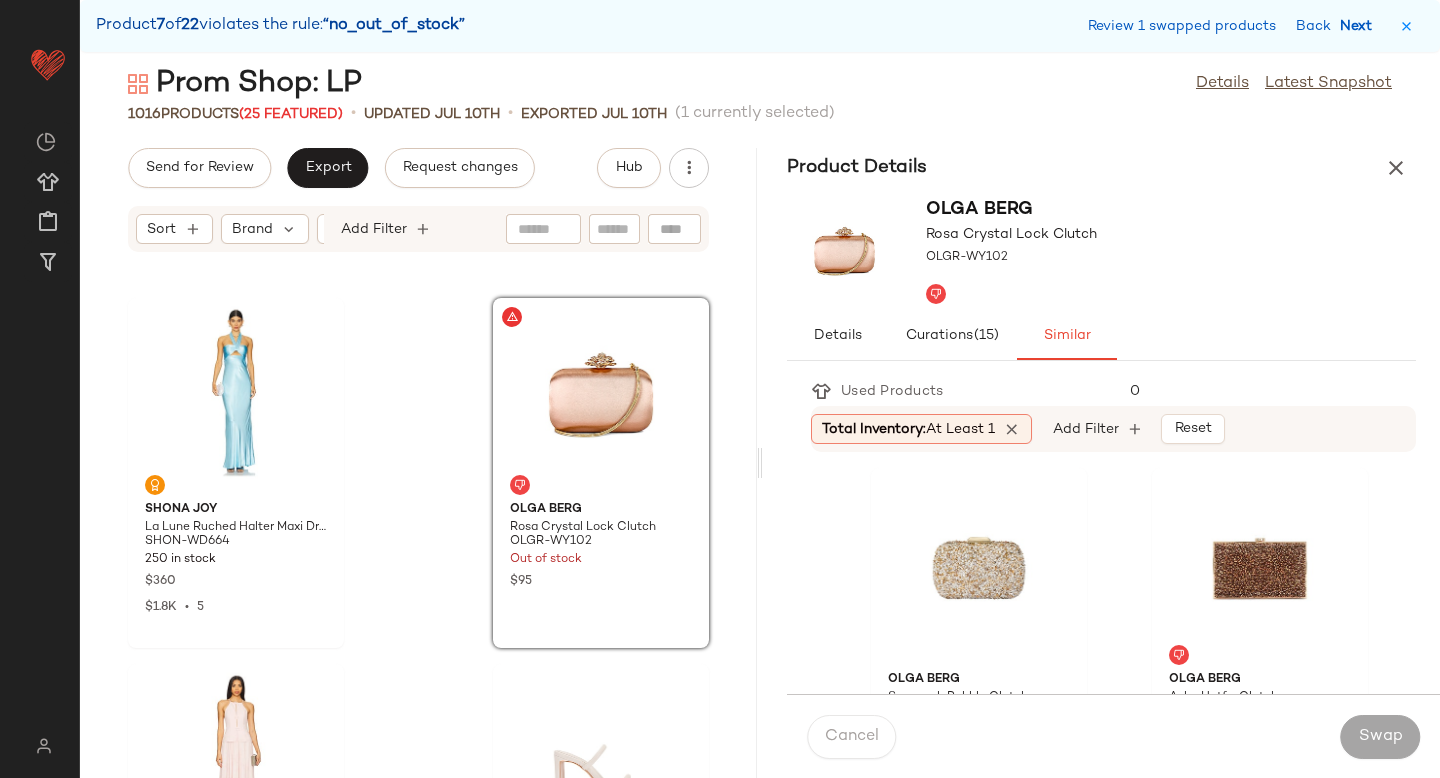 click on "Next" at bounding box center [1360, 26] 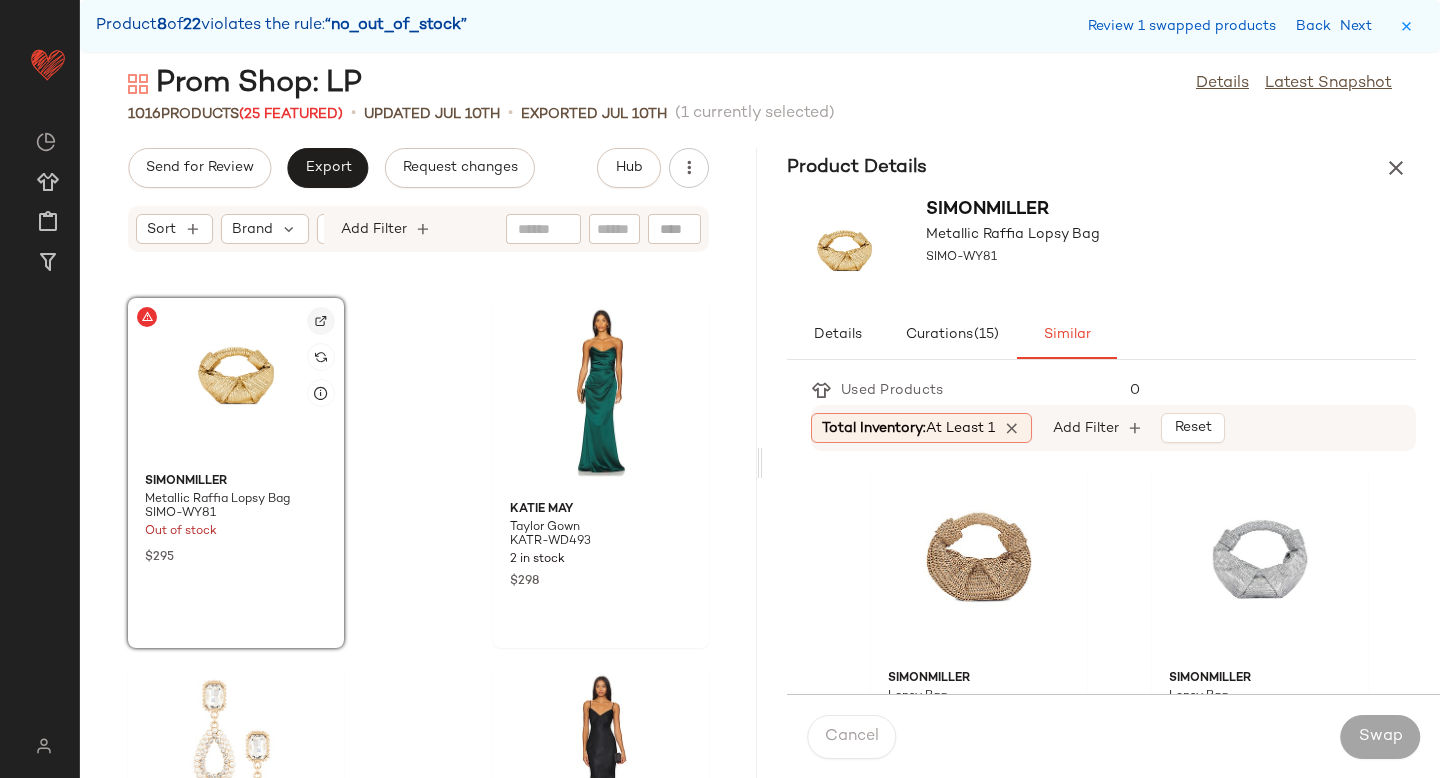 click 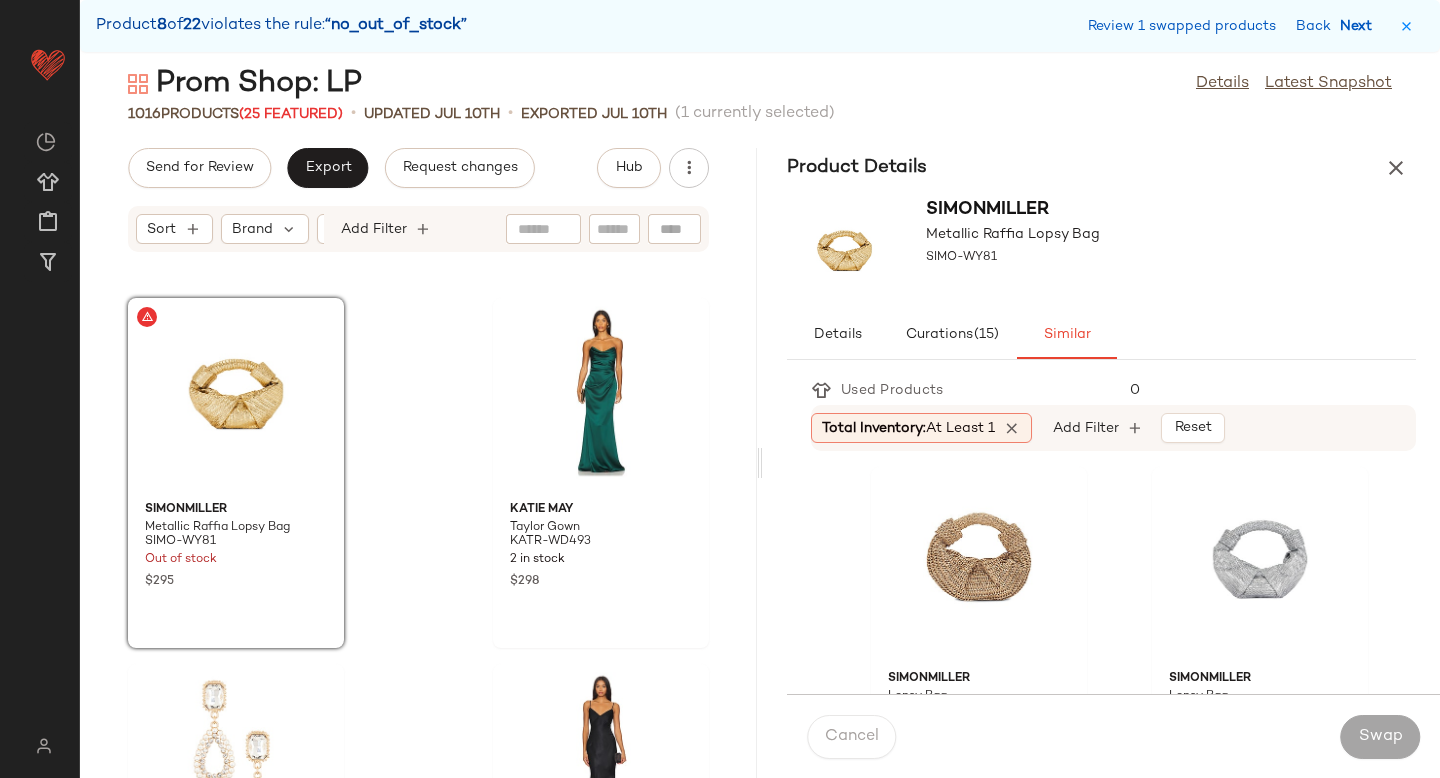 click on "Next" at bounding box center [1360, 26] 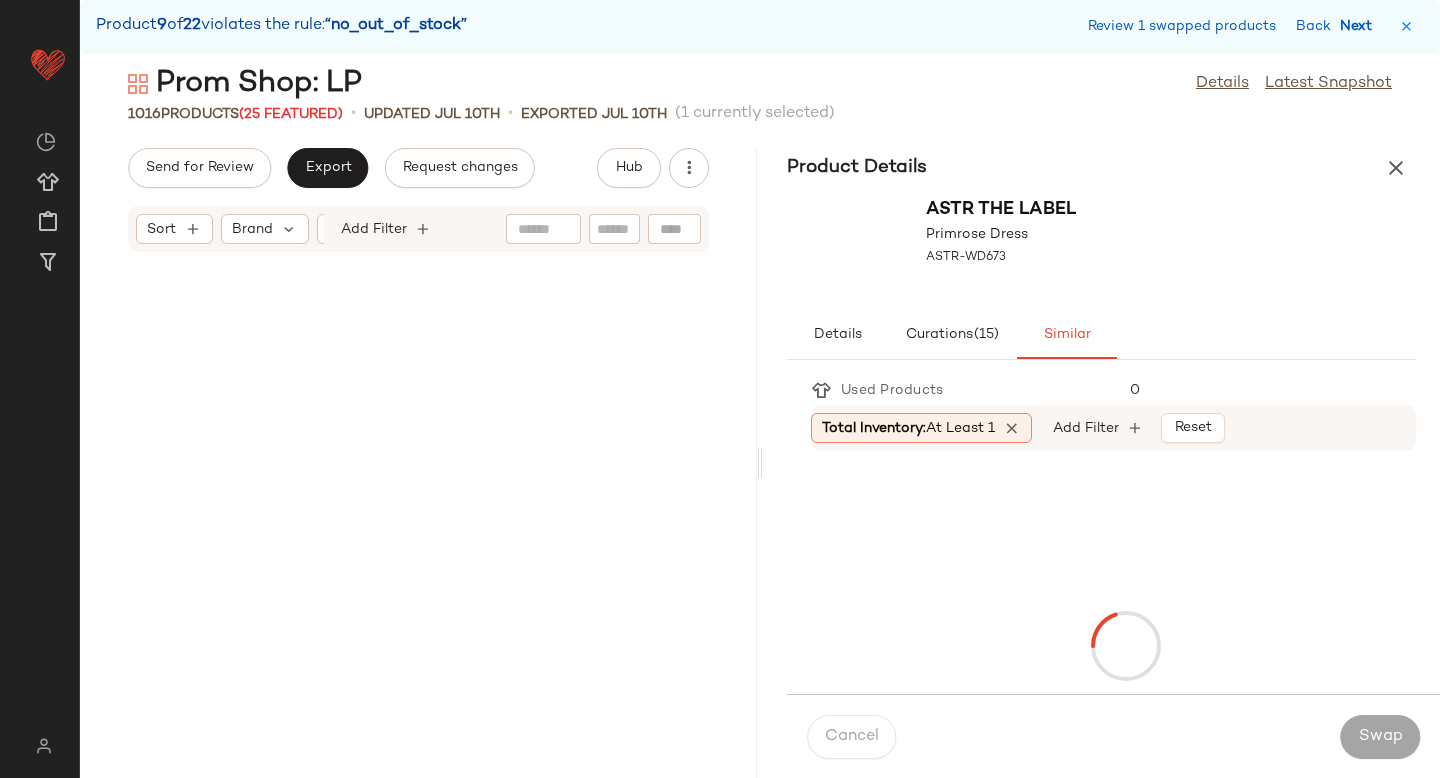 scroll, scrollTop: 89670, scrollLeft: 0, axis: vertical 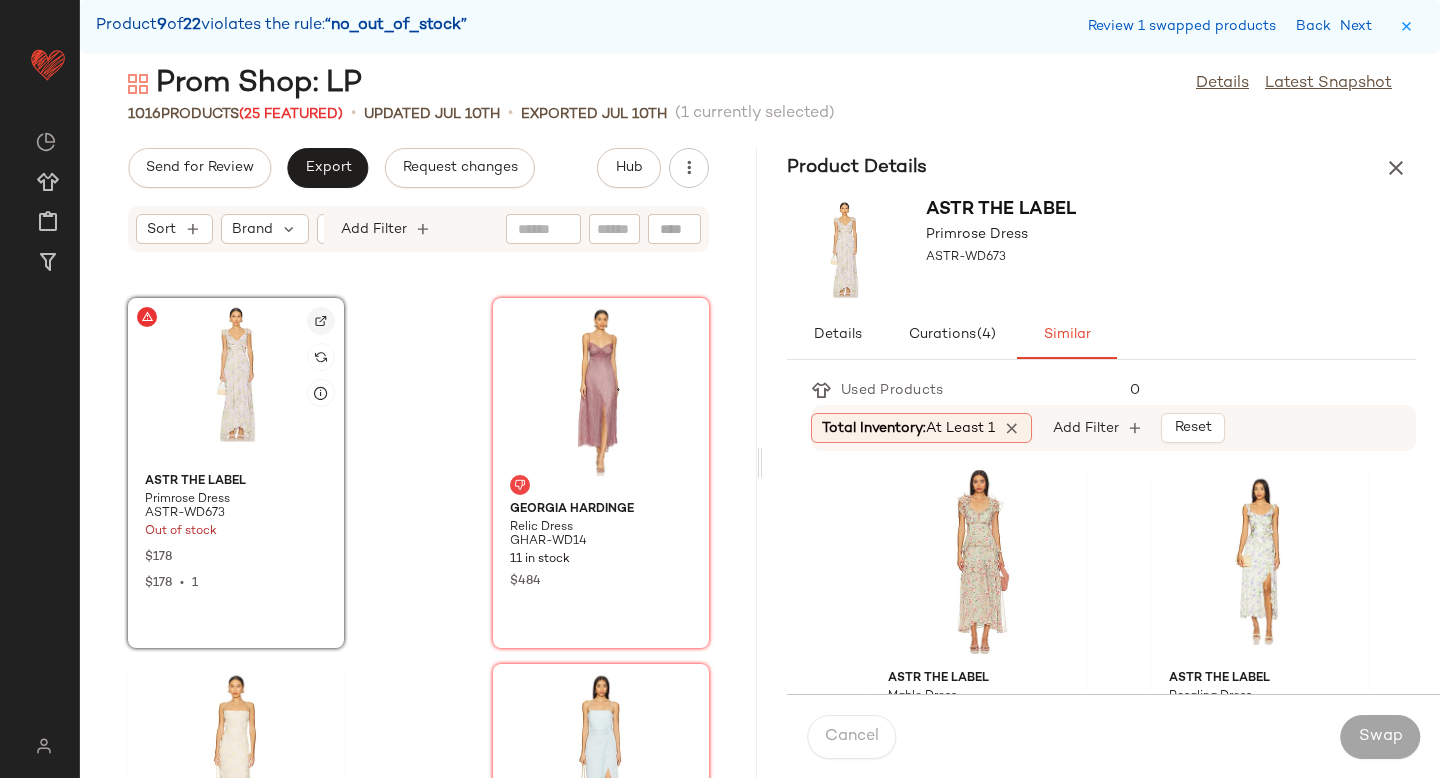 click 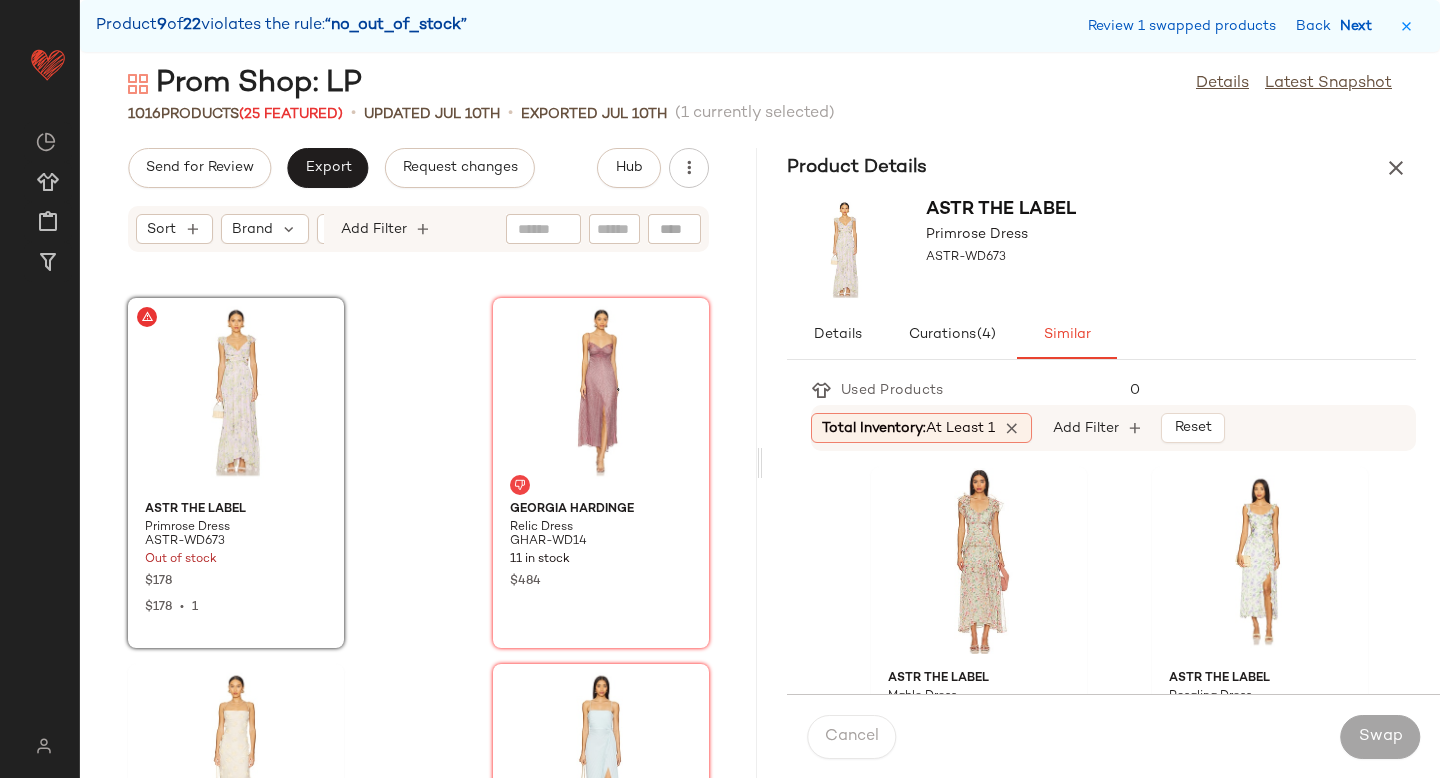 click on "Next" at bounding box center [1360, 26] 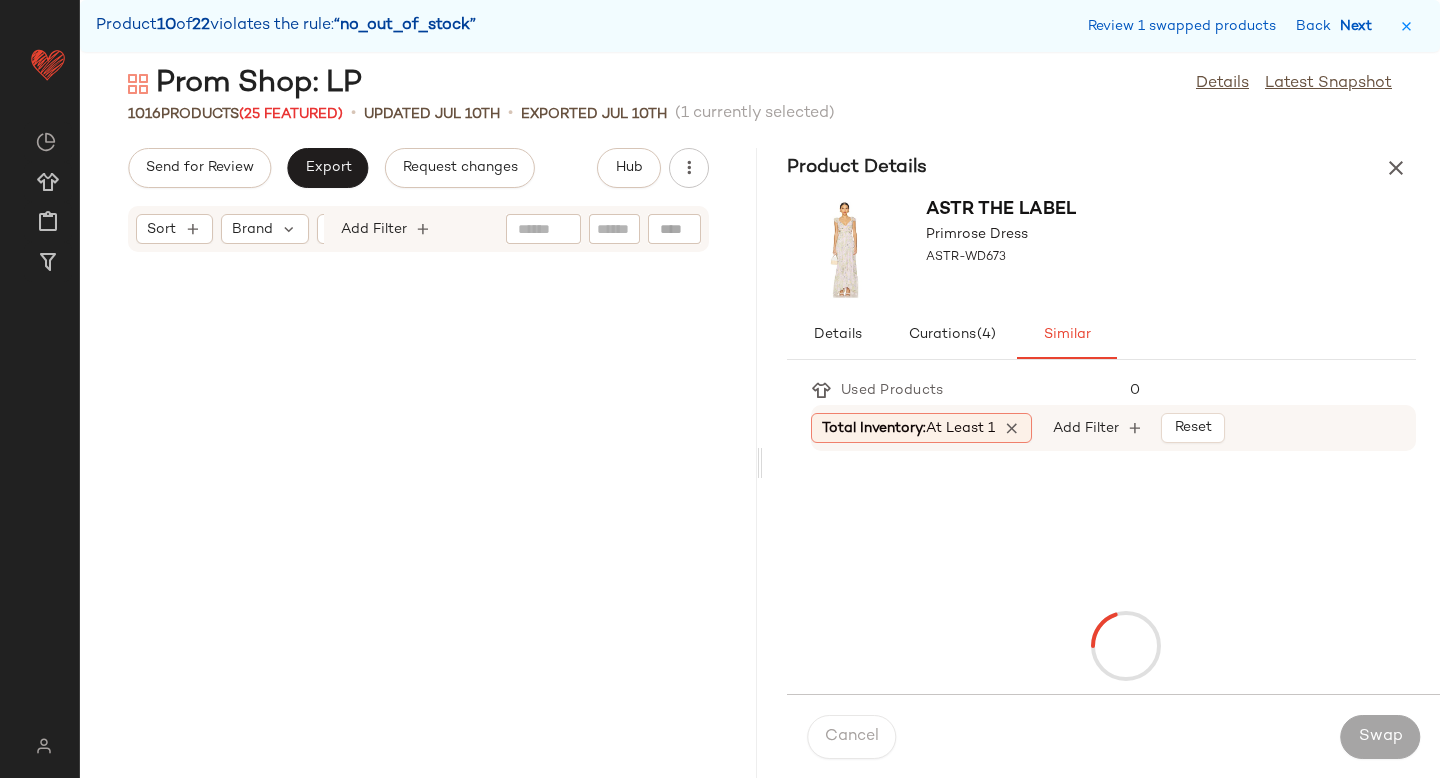 scroll, scrollTop: 91500, scrollLeft: 0, axis: vertical 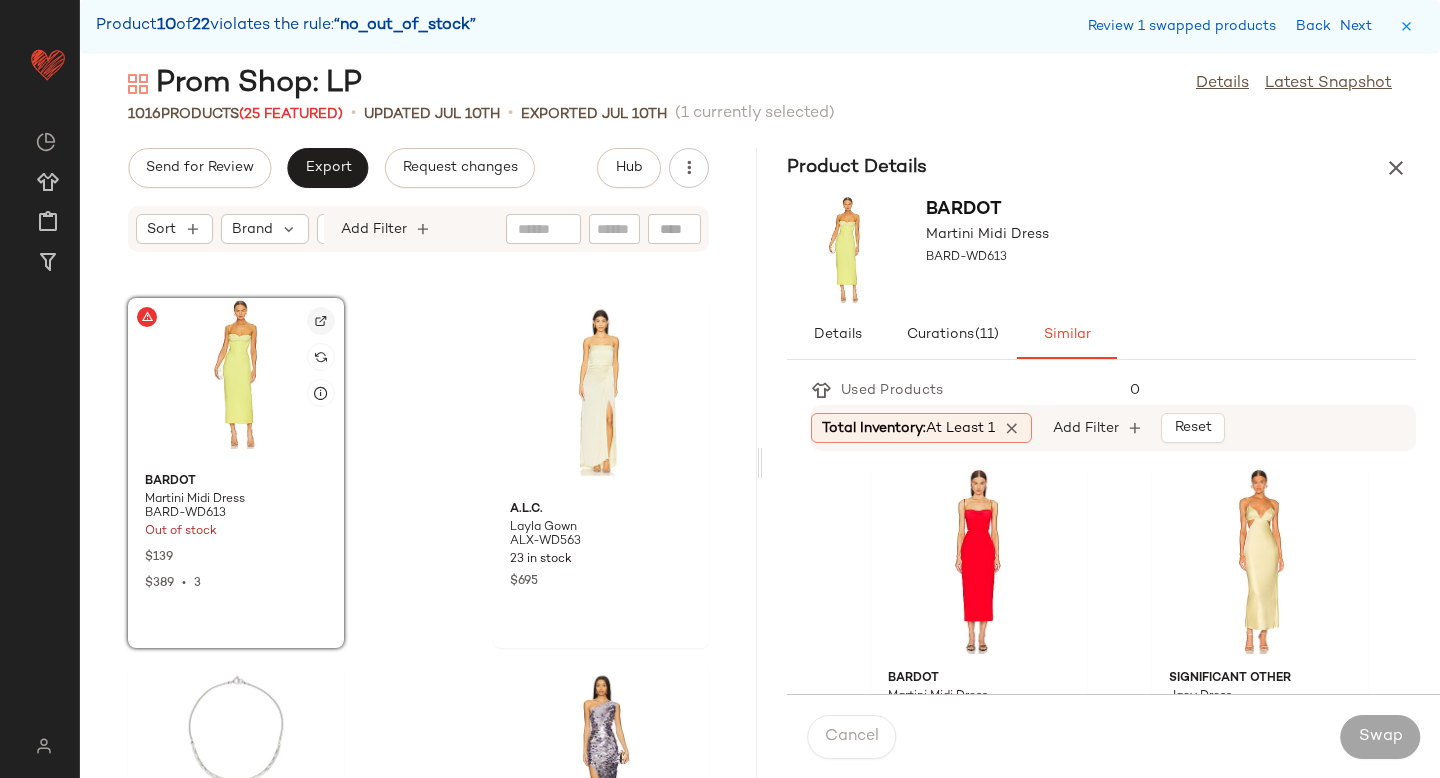 click 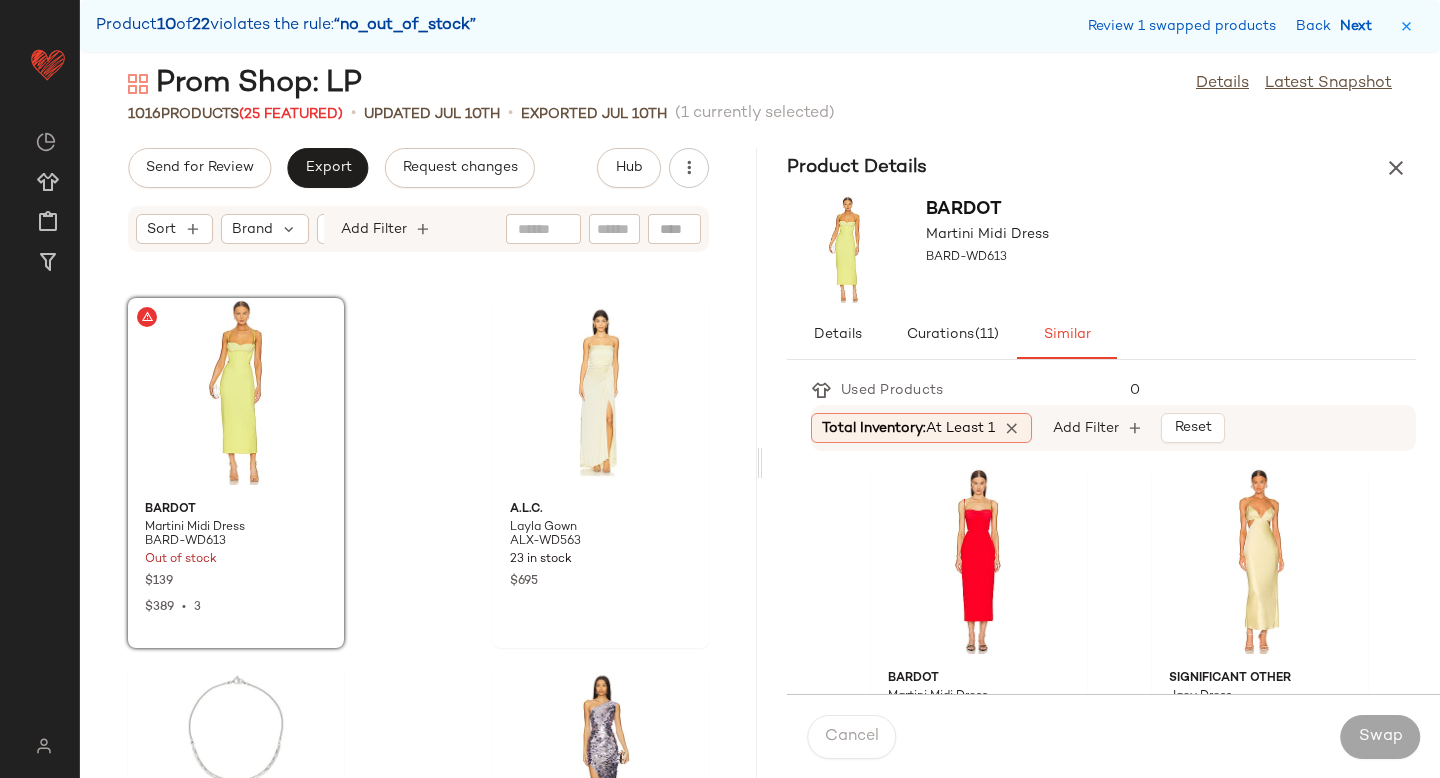click on "Next" at bounding box center [1360, 26] 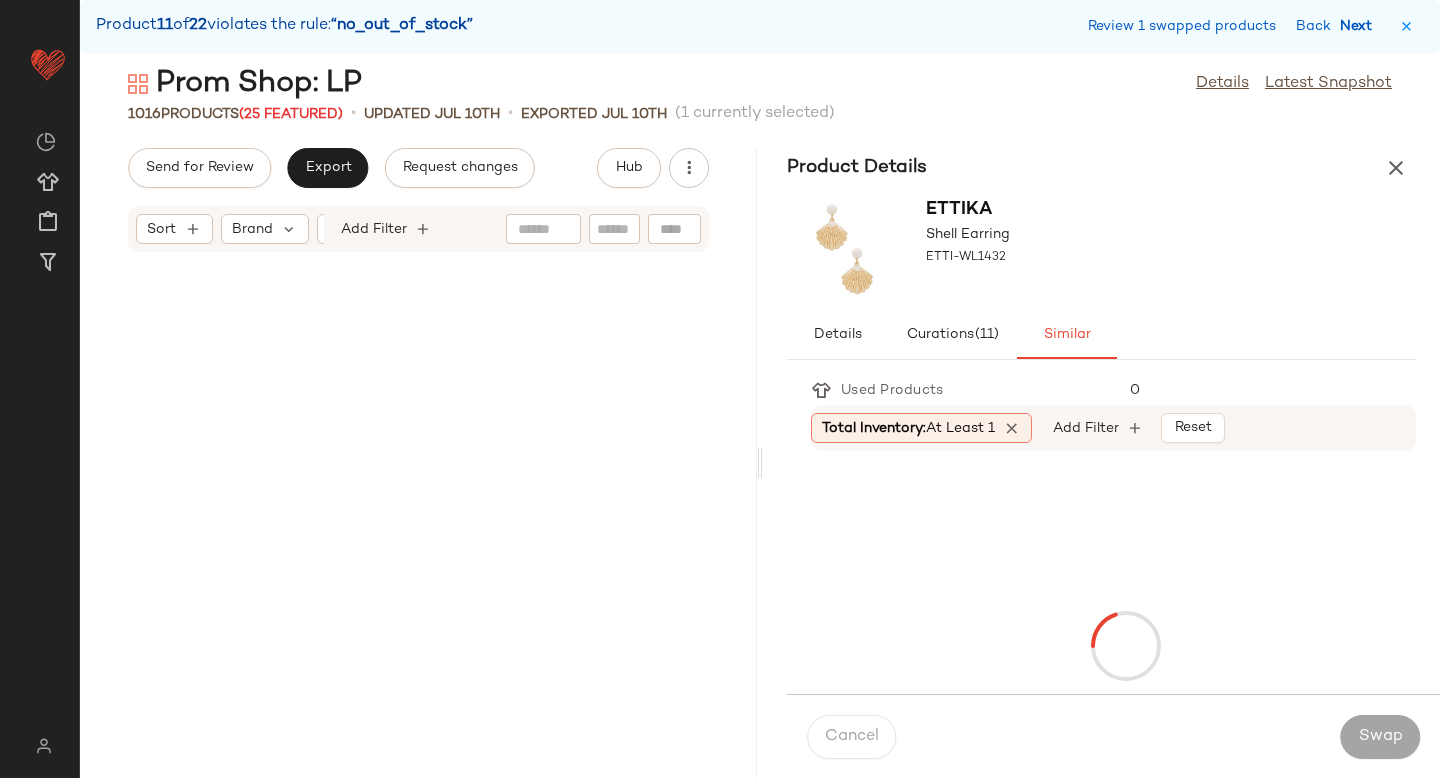 scroll, scrollTop: 96624, scrollLeft: 0, axis: vertical 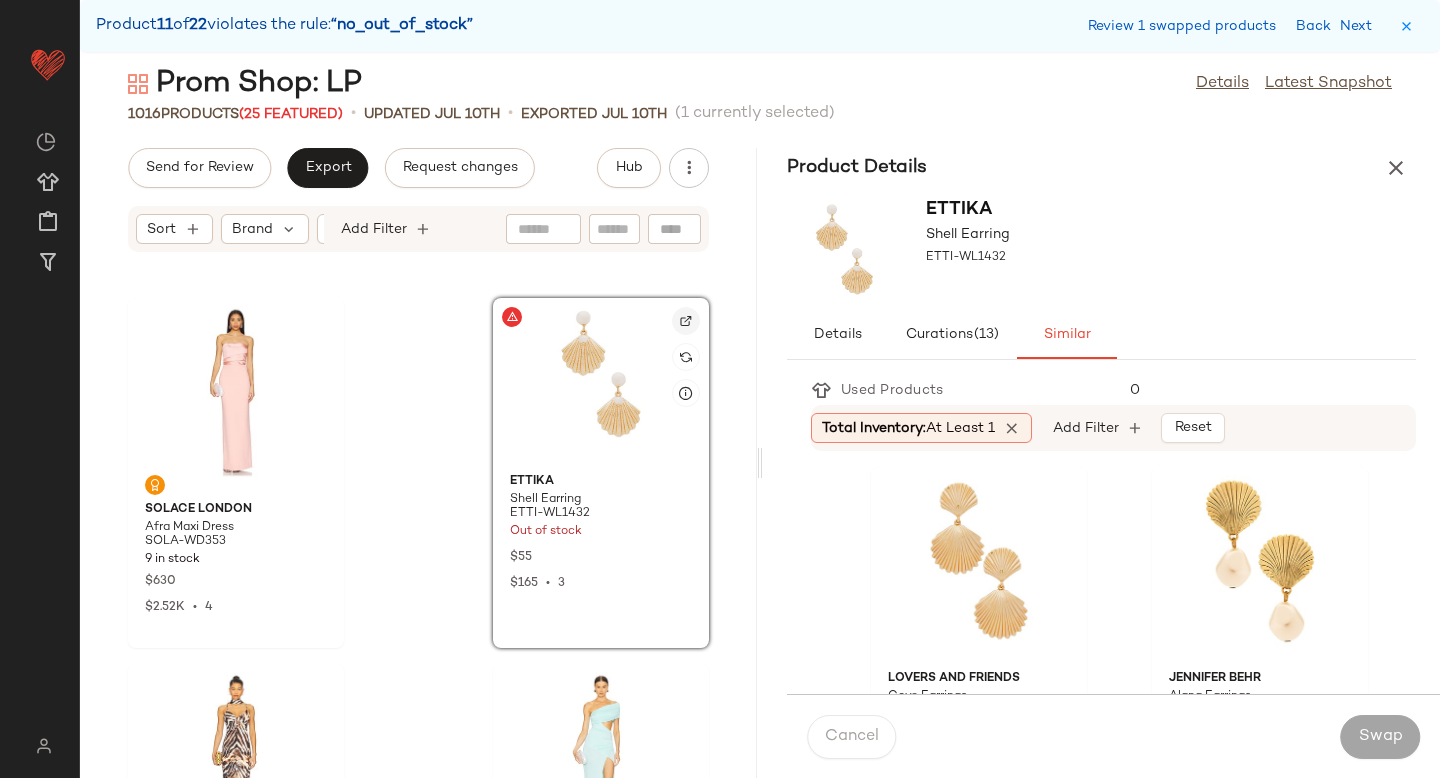 click 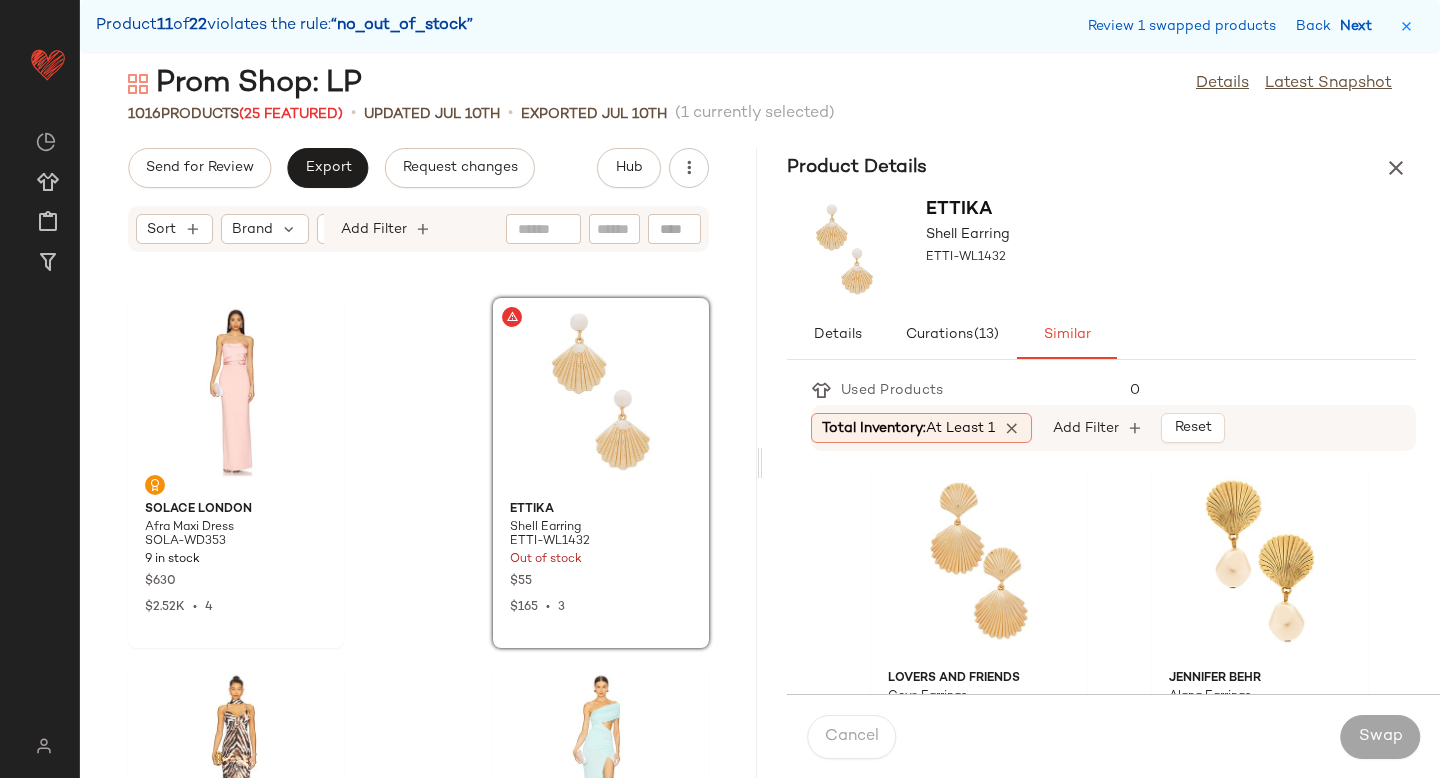 click on "Next" at bounding box center (1360, 26) 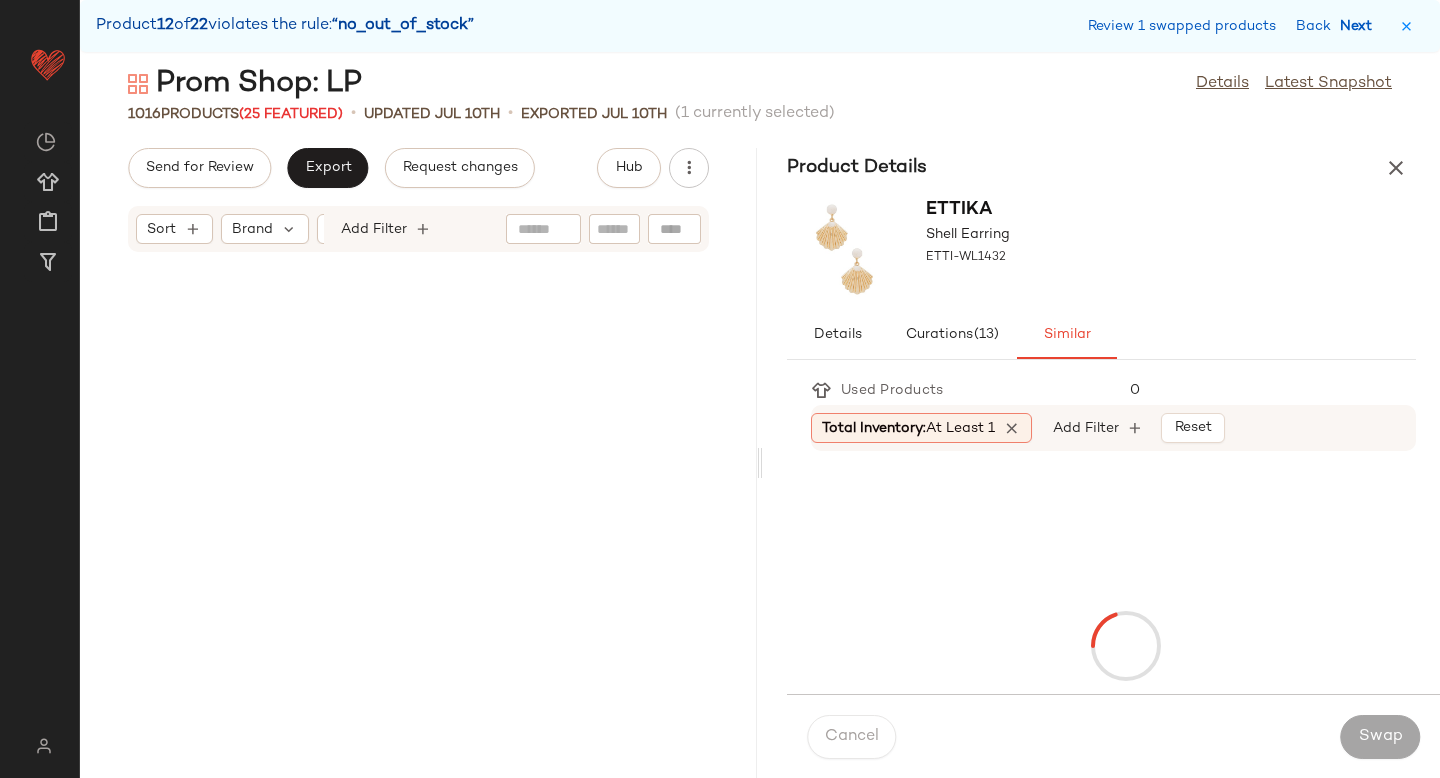 scroll, scrollTop: 106872, scrollLeft: 0, axis: vertical 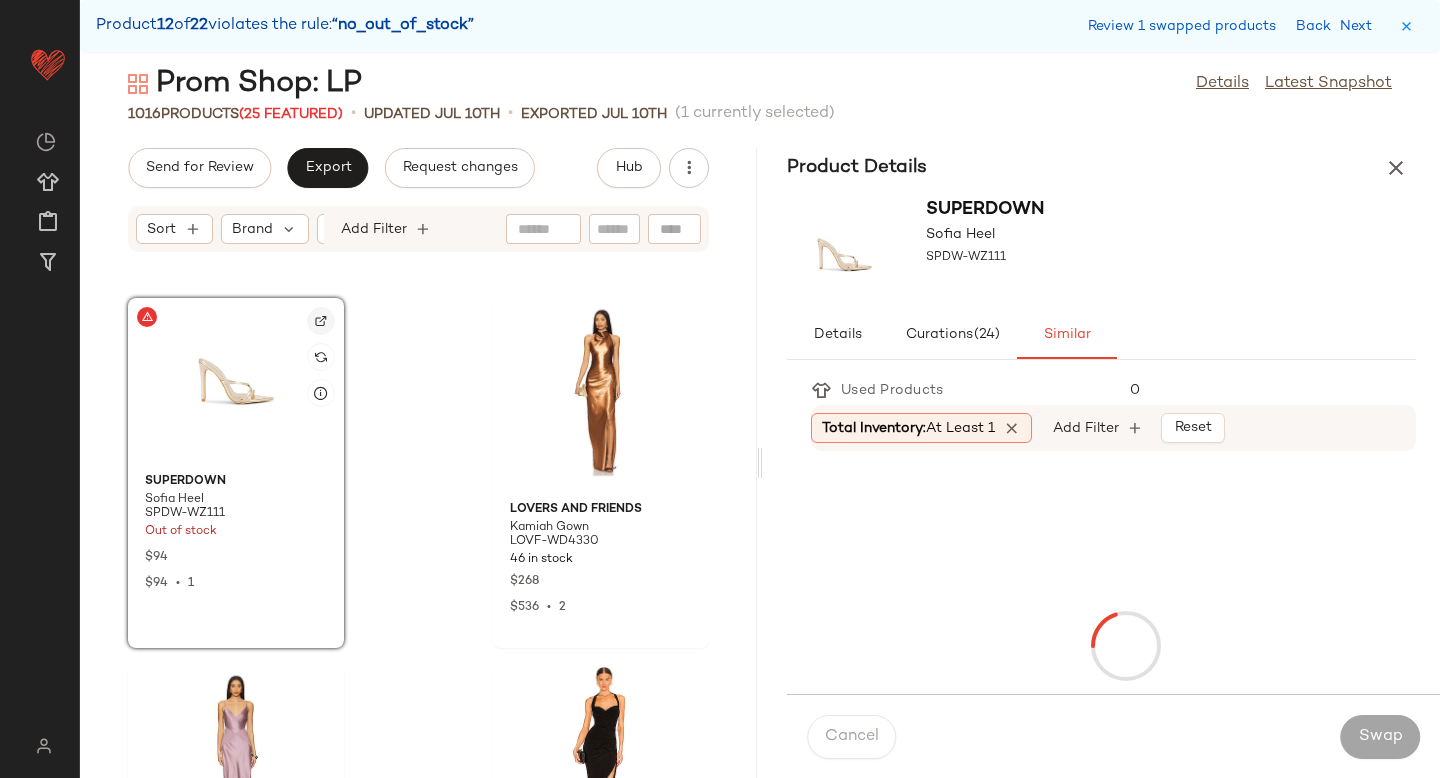 click 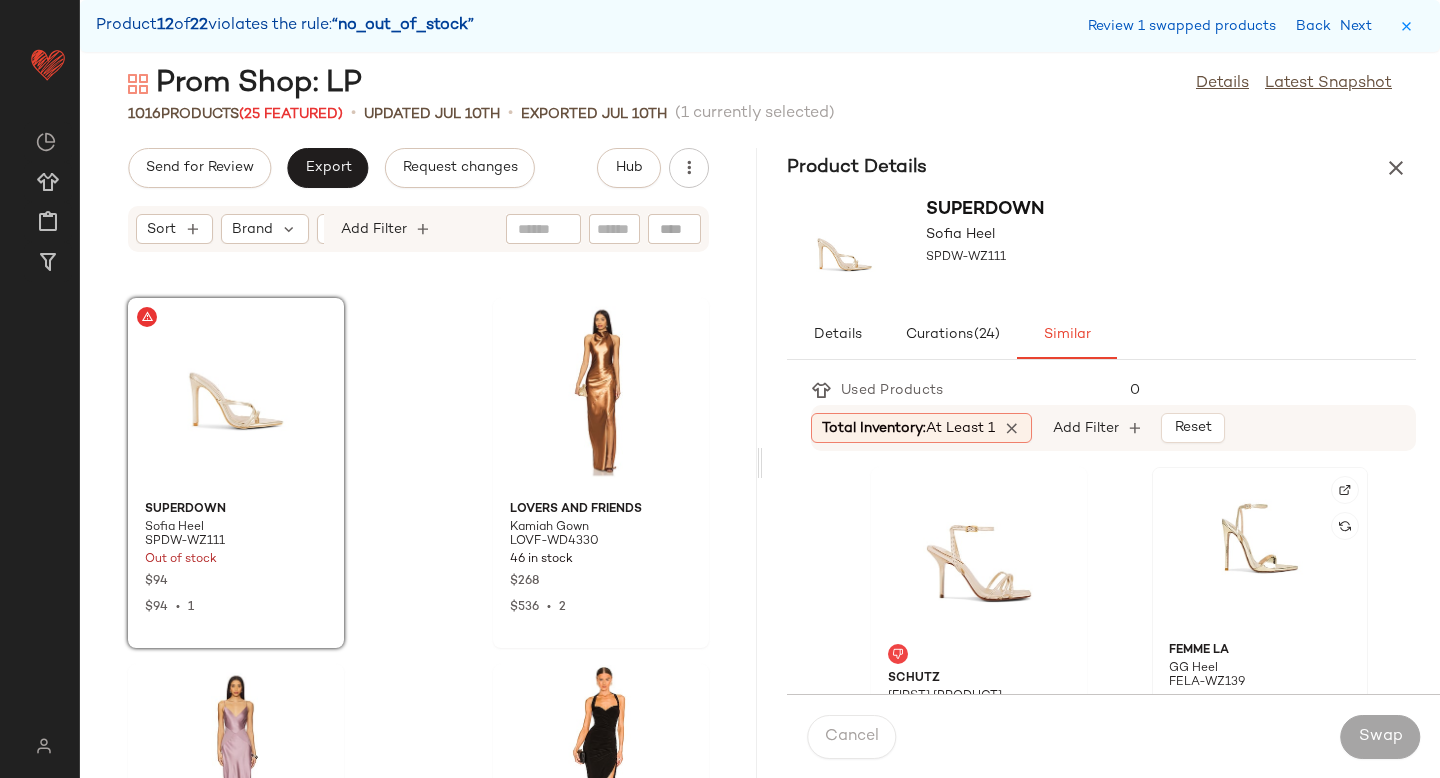 click 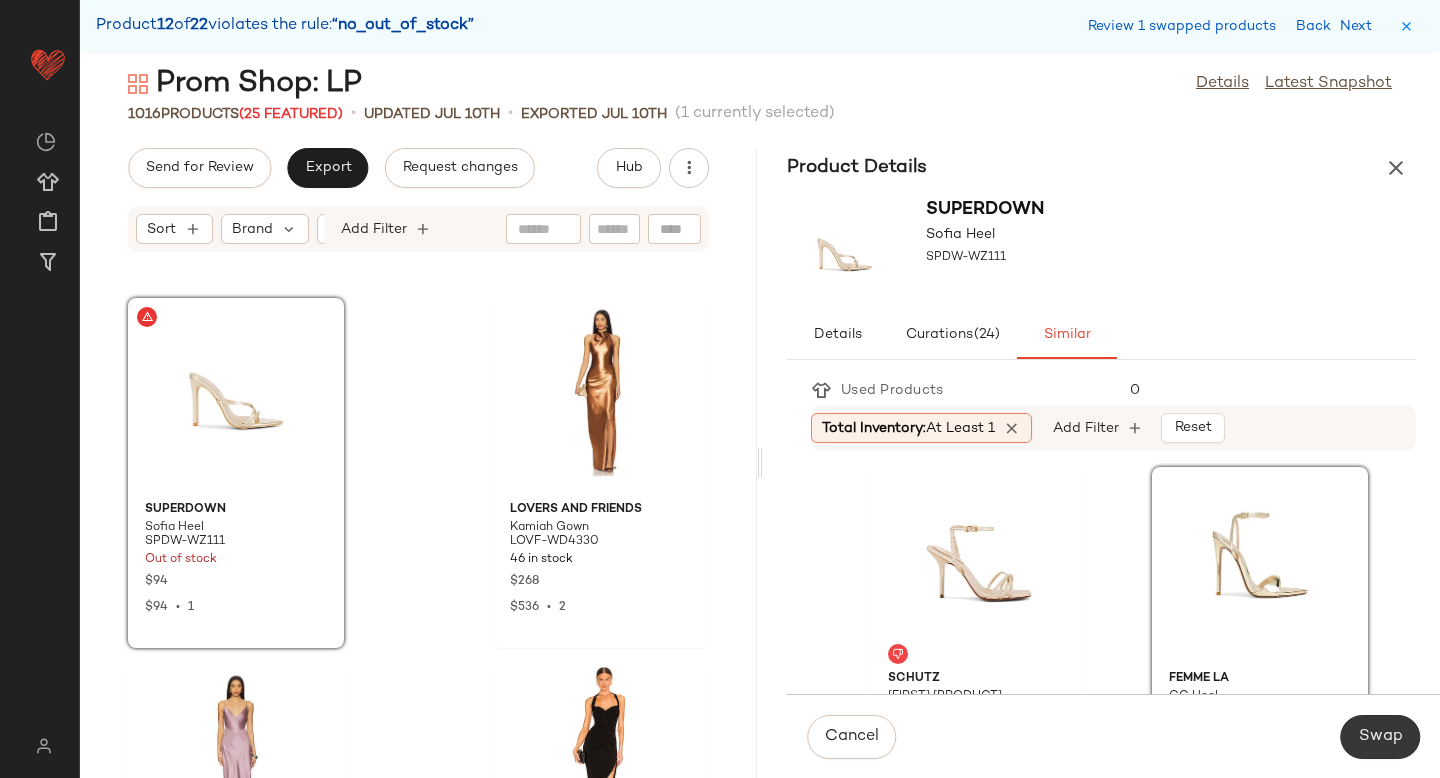 click on "Swap" at bounding box center (1380, 737) 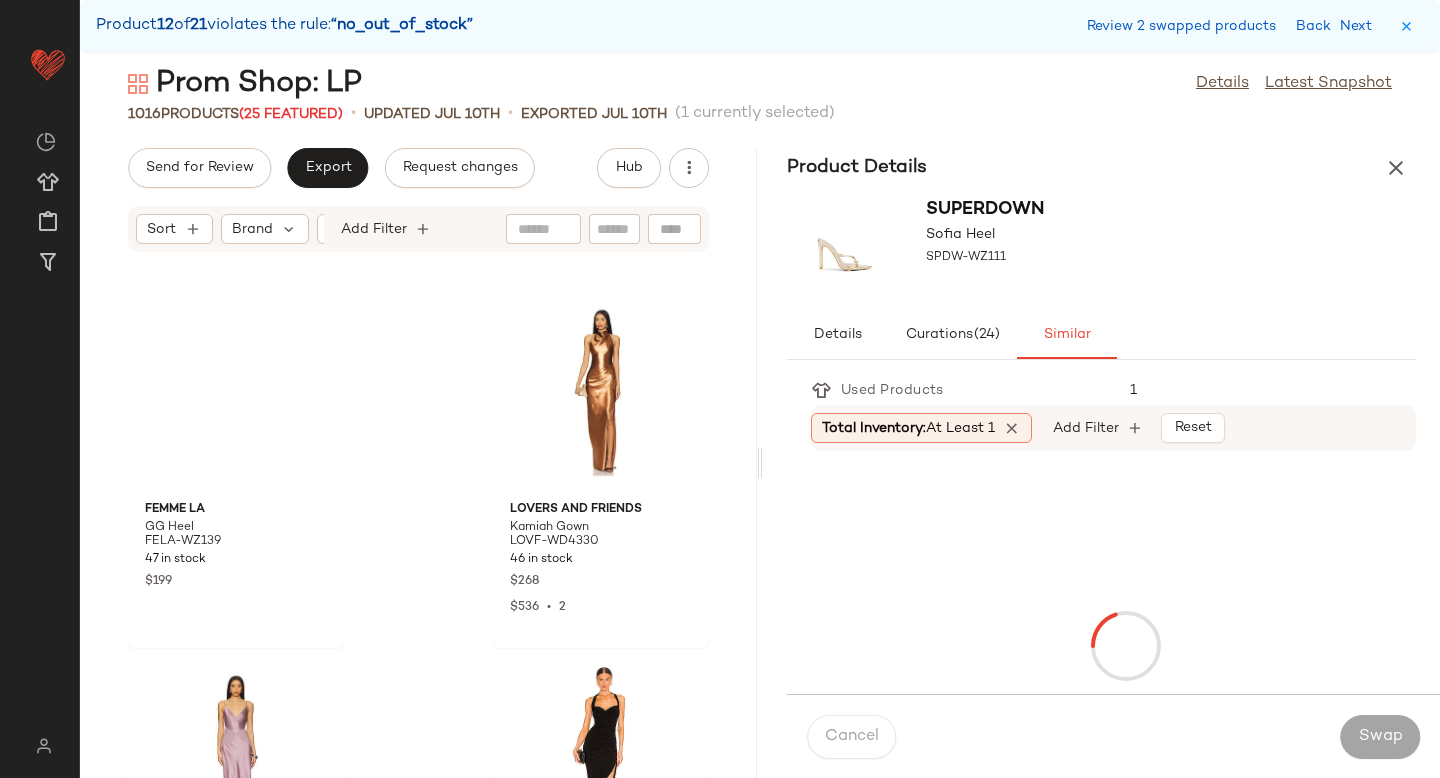 scroll, scrollTop: 124806, scrollLeft: 0, axis: vertical 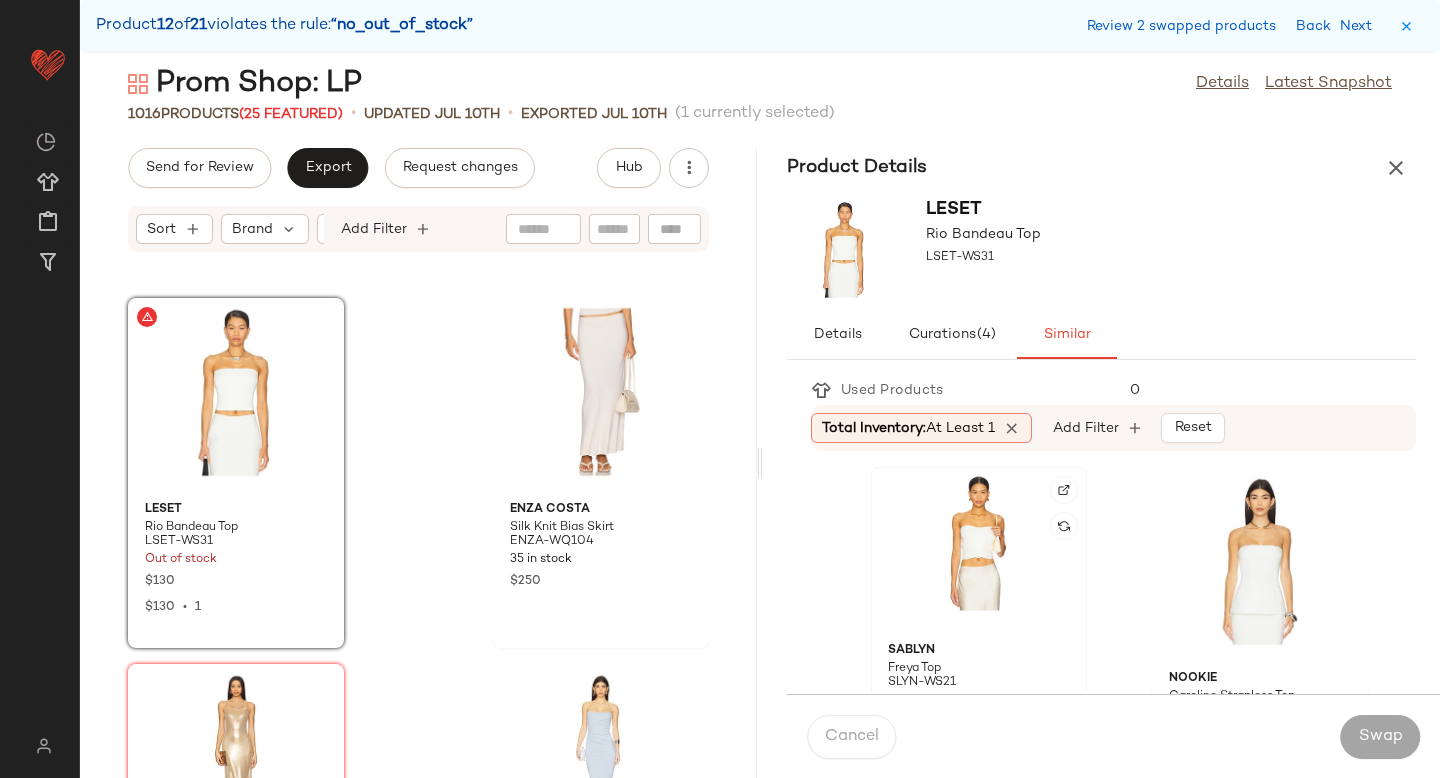 click 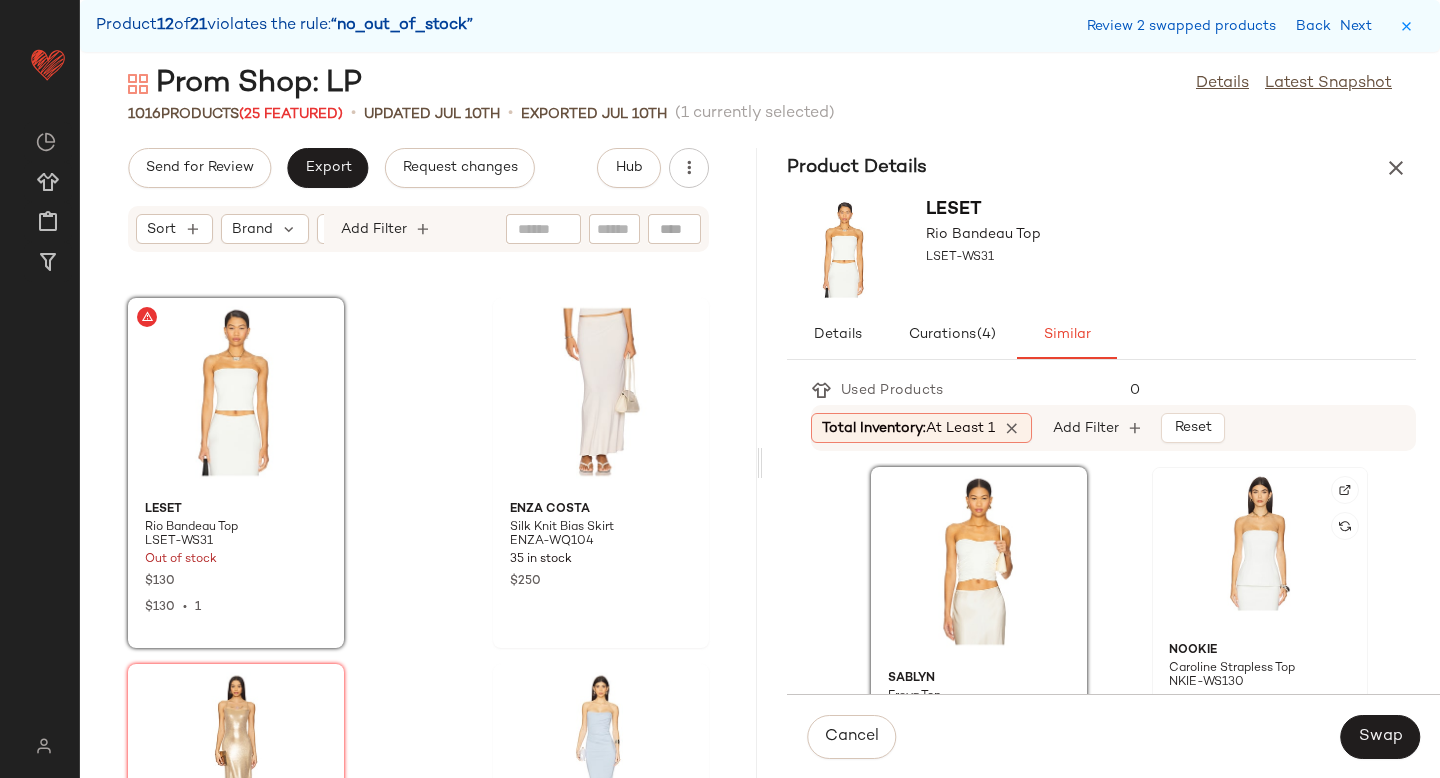 click 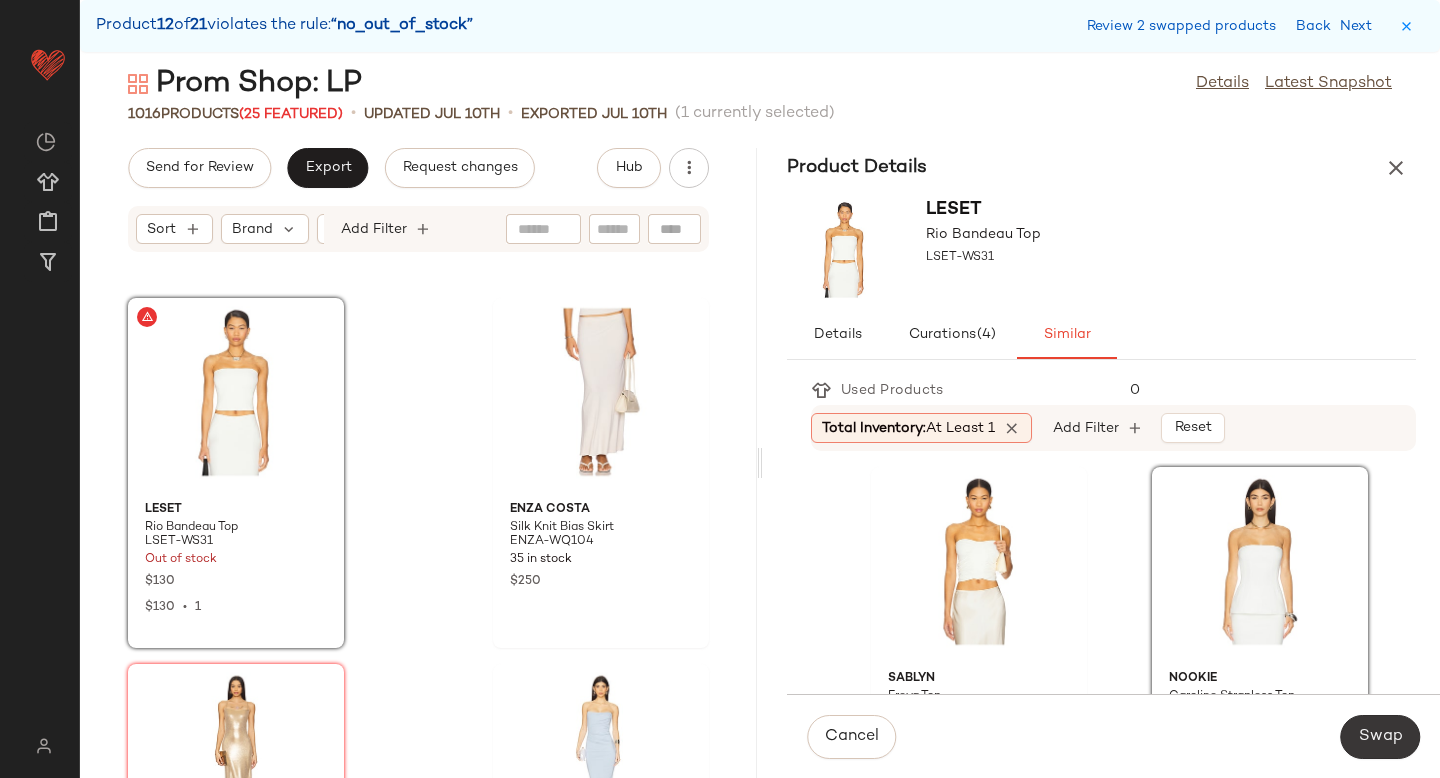 click on "Swap" 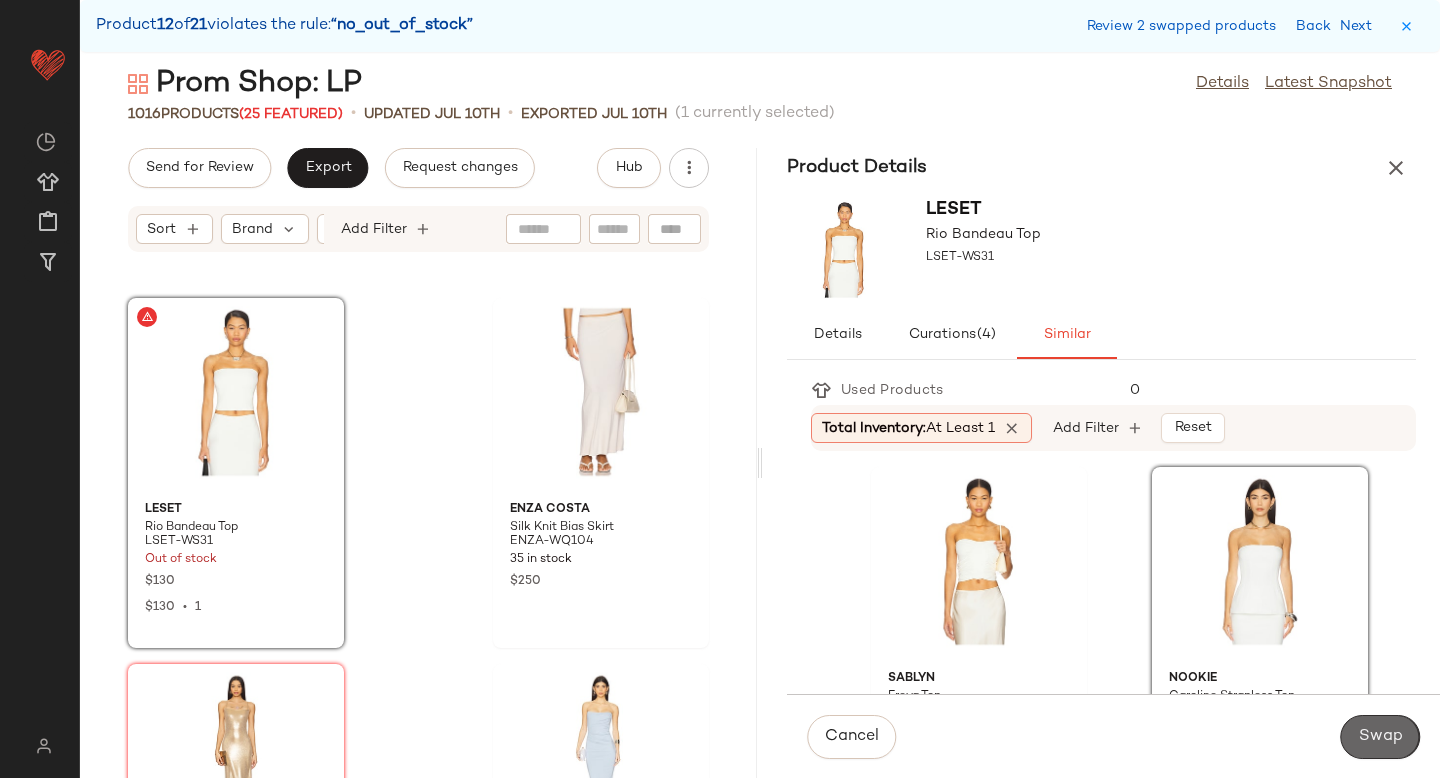 click on "Swap" 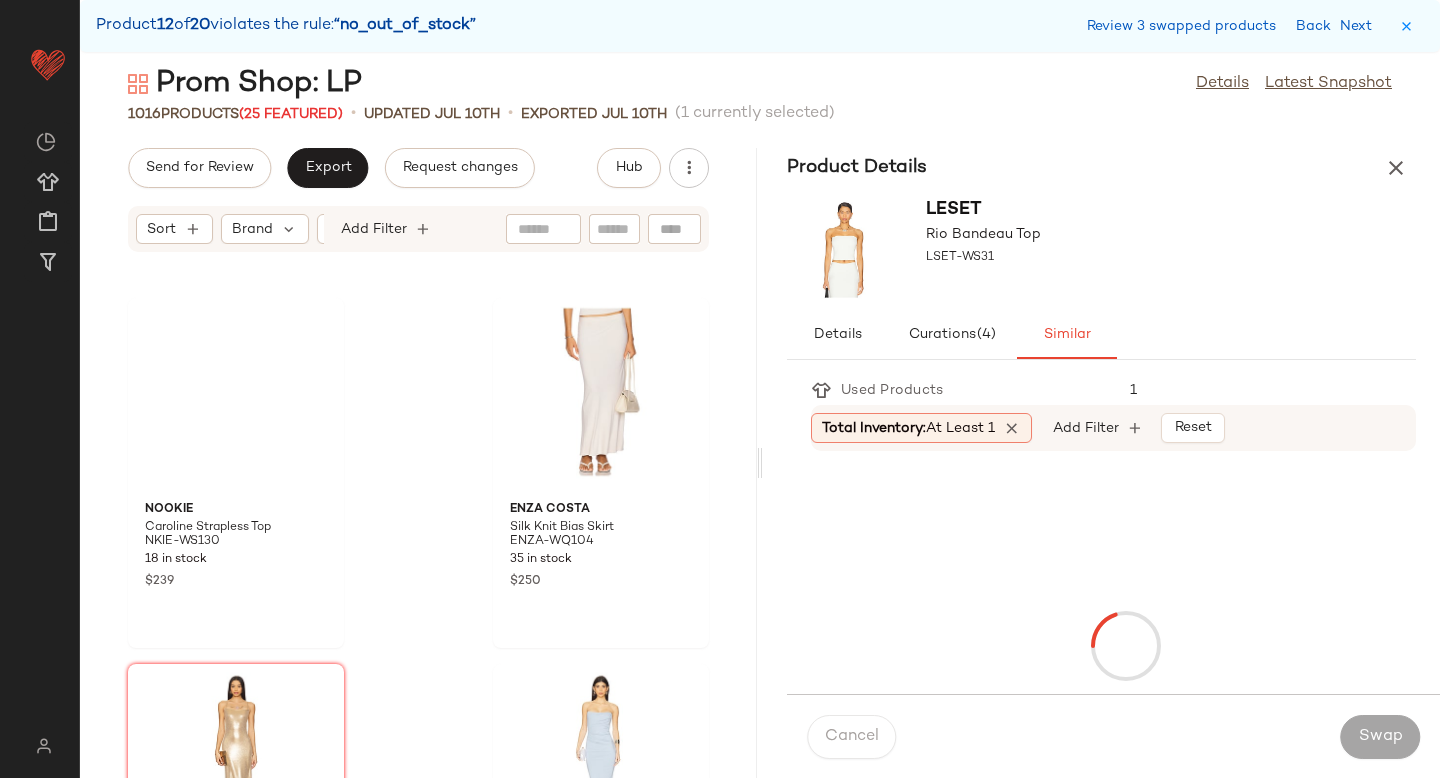 scroll, scrollTop: 135420, scrollLeft: 0, axis: vertical 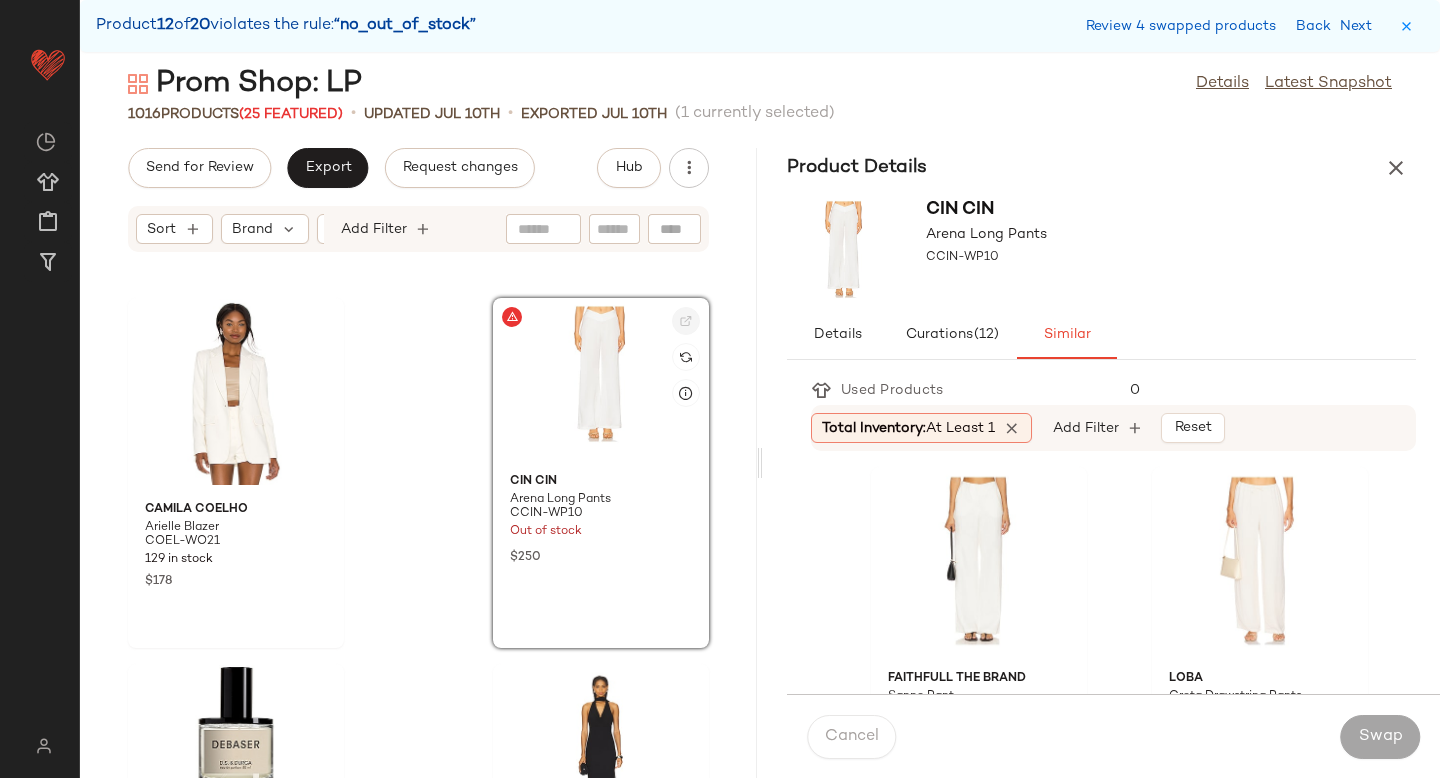 click 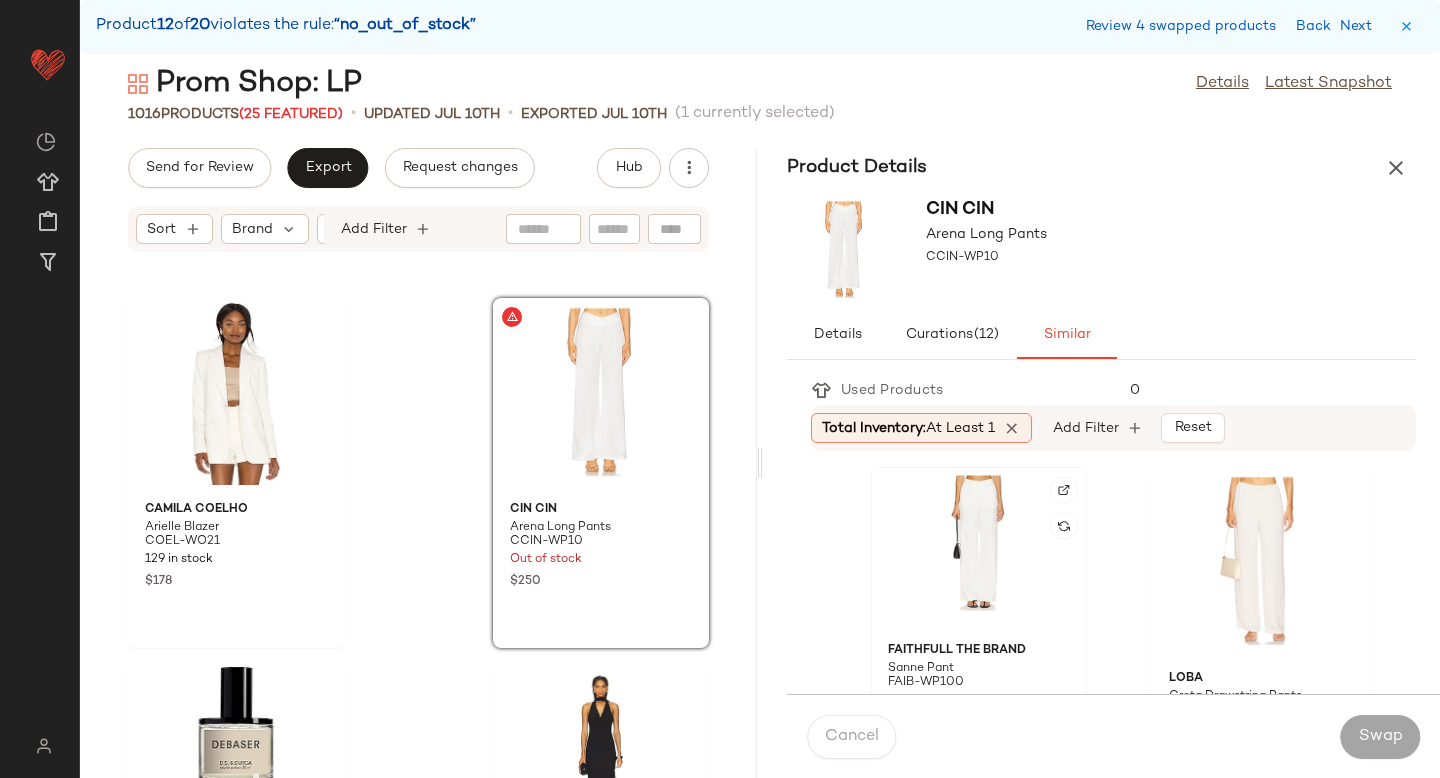 click 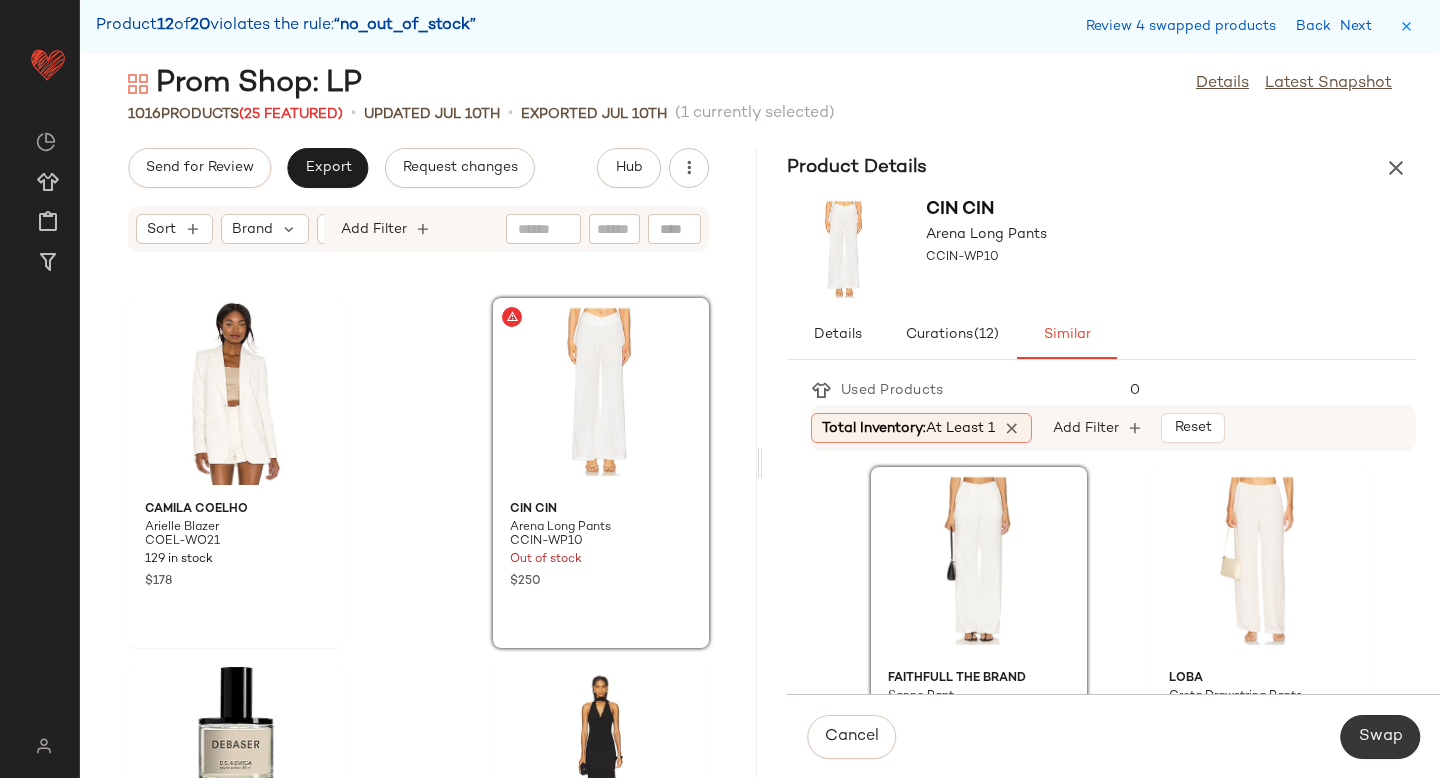 click on "Swap" 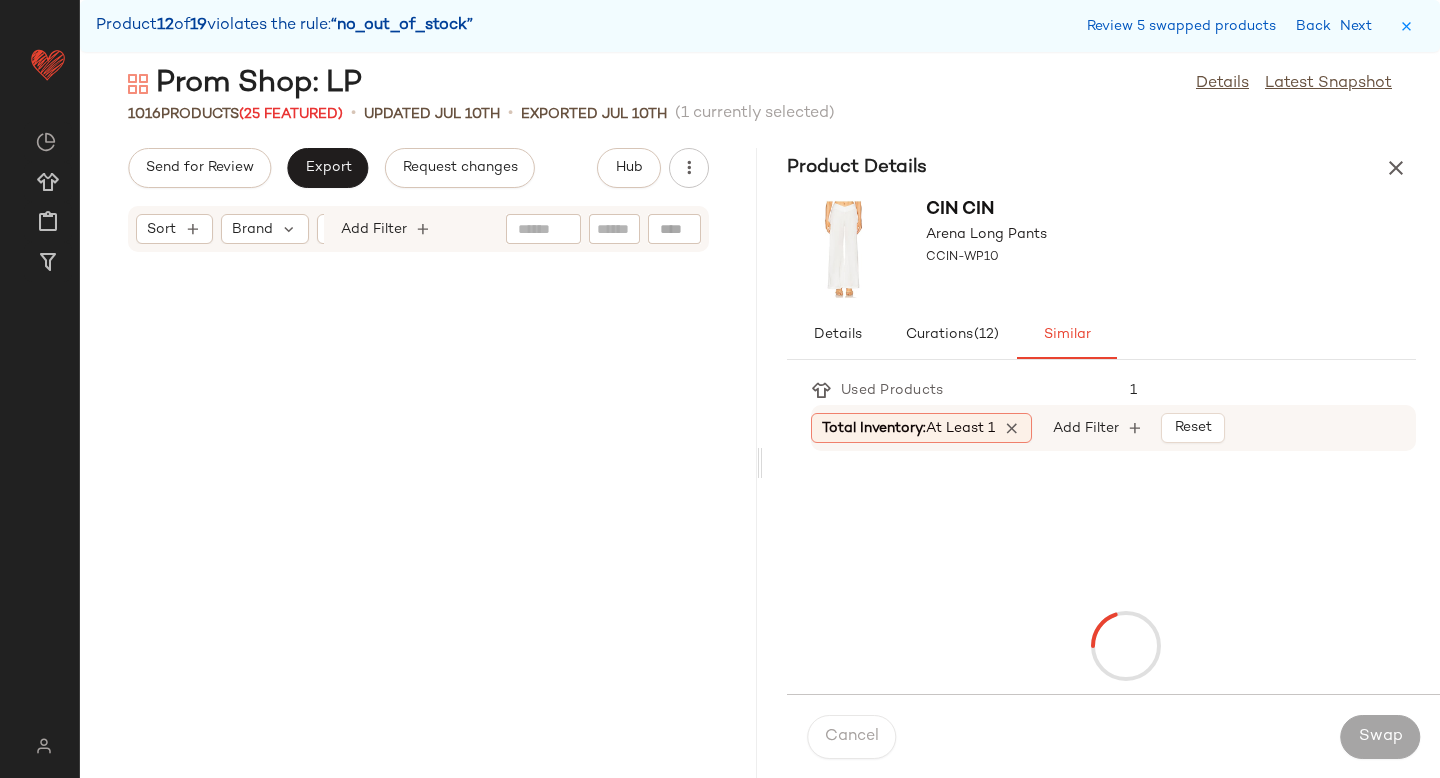 scroll, scrollTop: 137616, scrollLeft: 0, axis: vertical 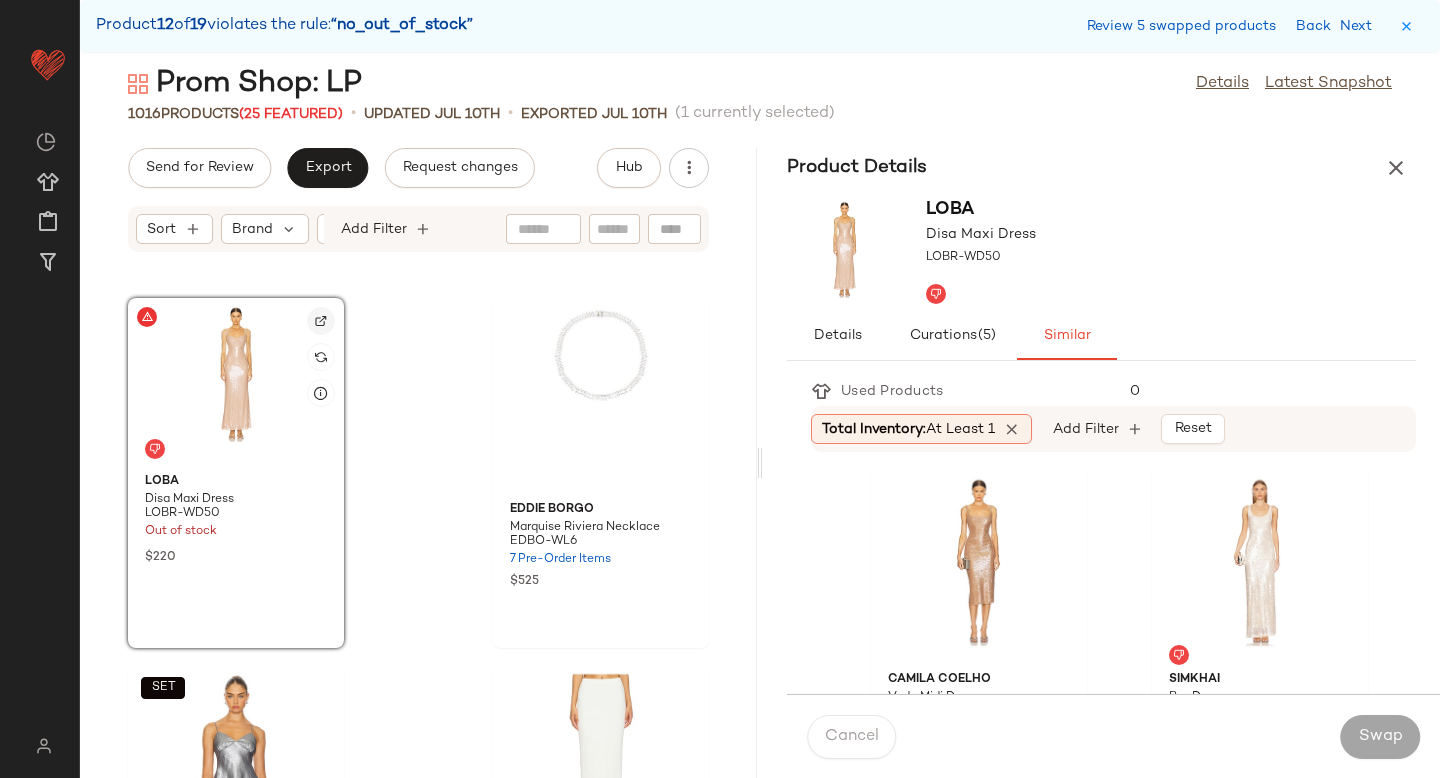 click 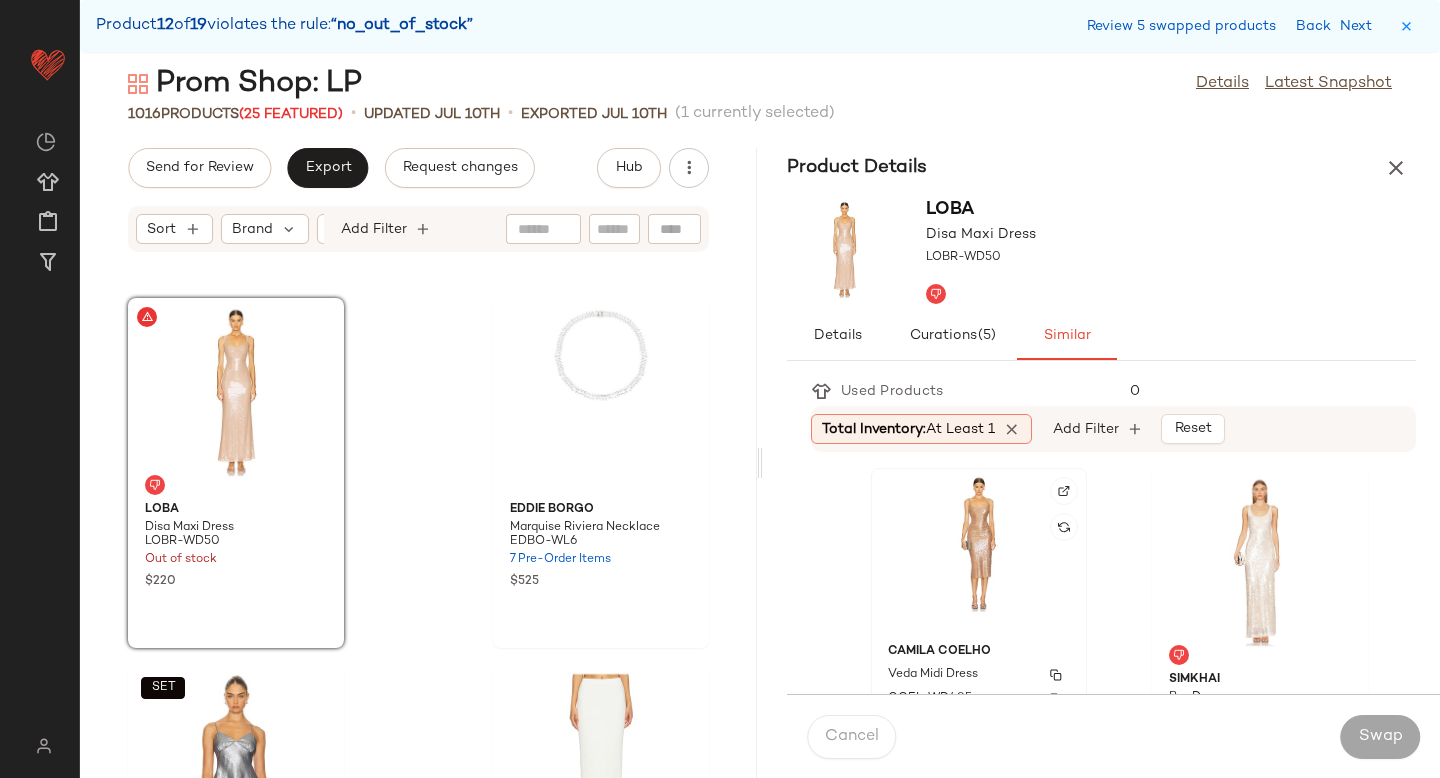 click on "[FIRST] [FIRST] [PRODUCT] [CODE] [NUMBER] [PRODUCT]" 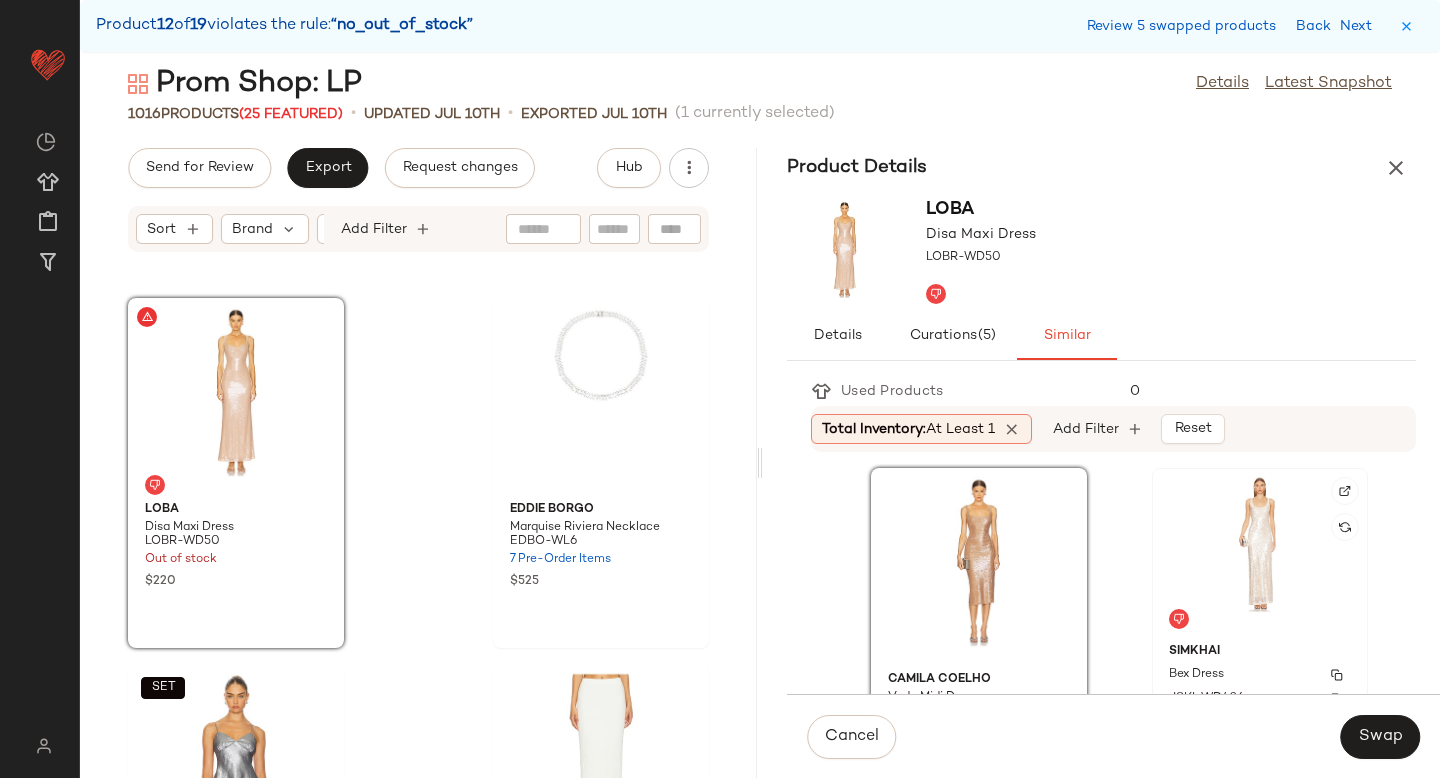 click on "SIMKHAI Bex Dress JSKI-WD426 1 in stock $695" 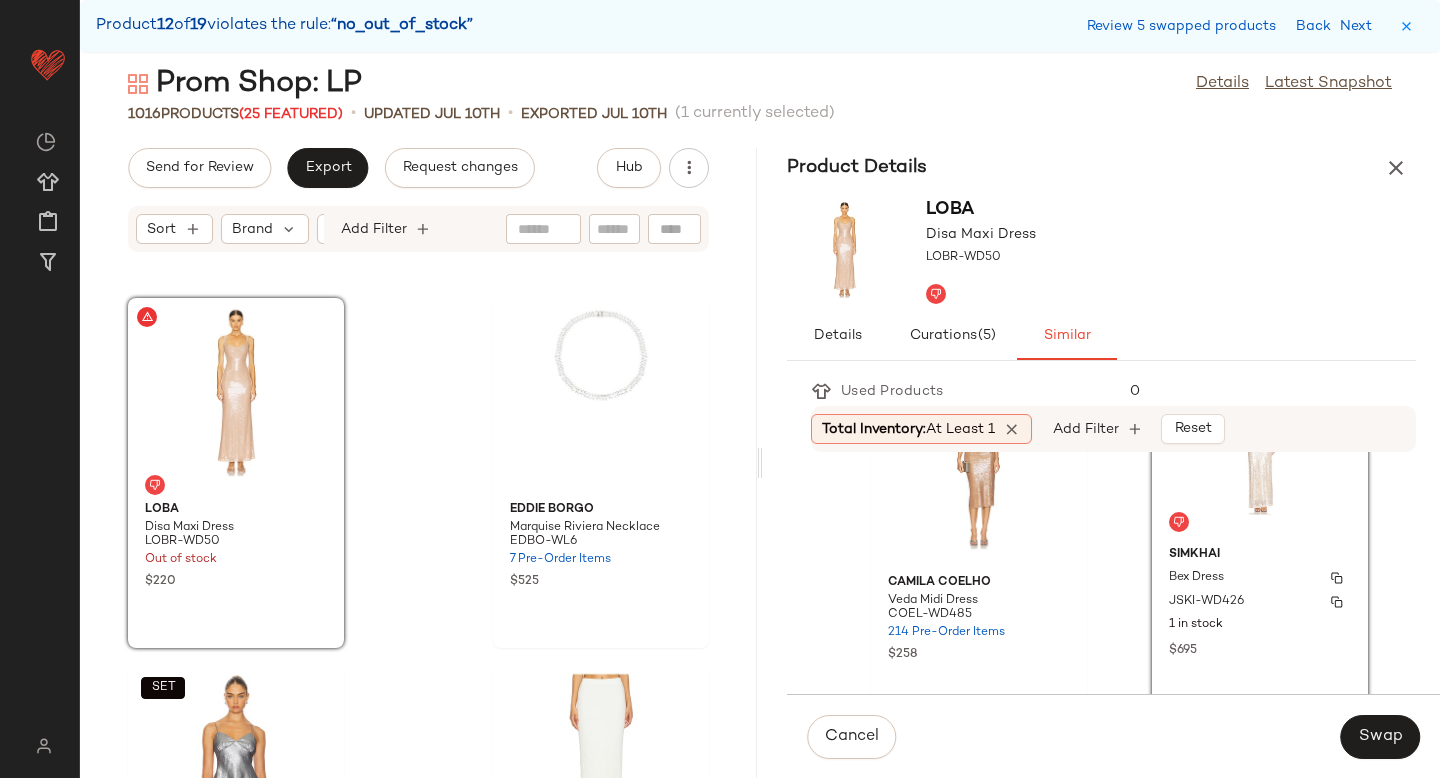 scroll, scrollTop: 99, scrollLeft: 0, axis: vertical 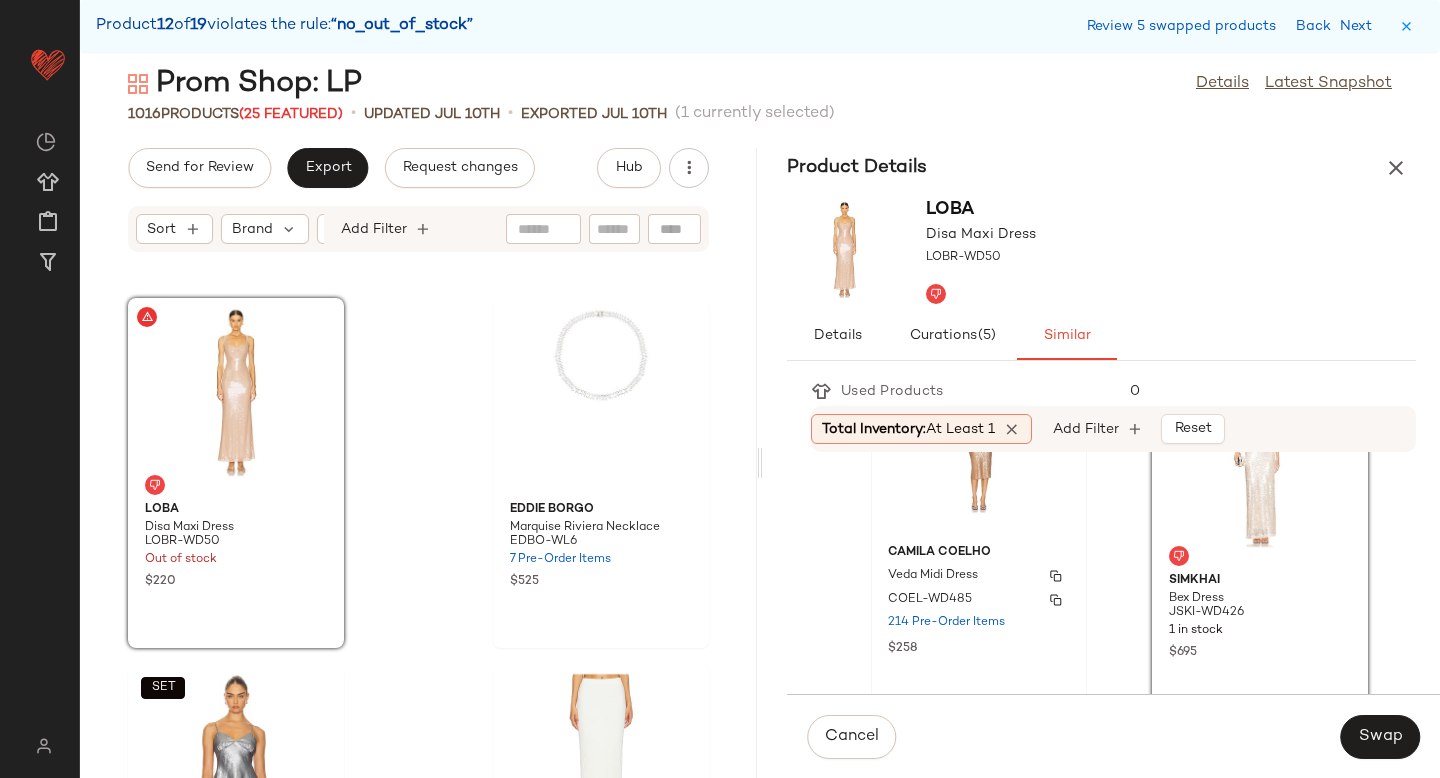 click on "Camila Coelho" at bounding box center (979, 553) 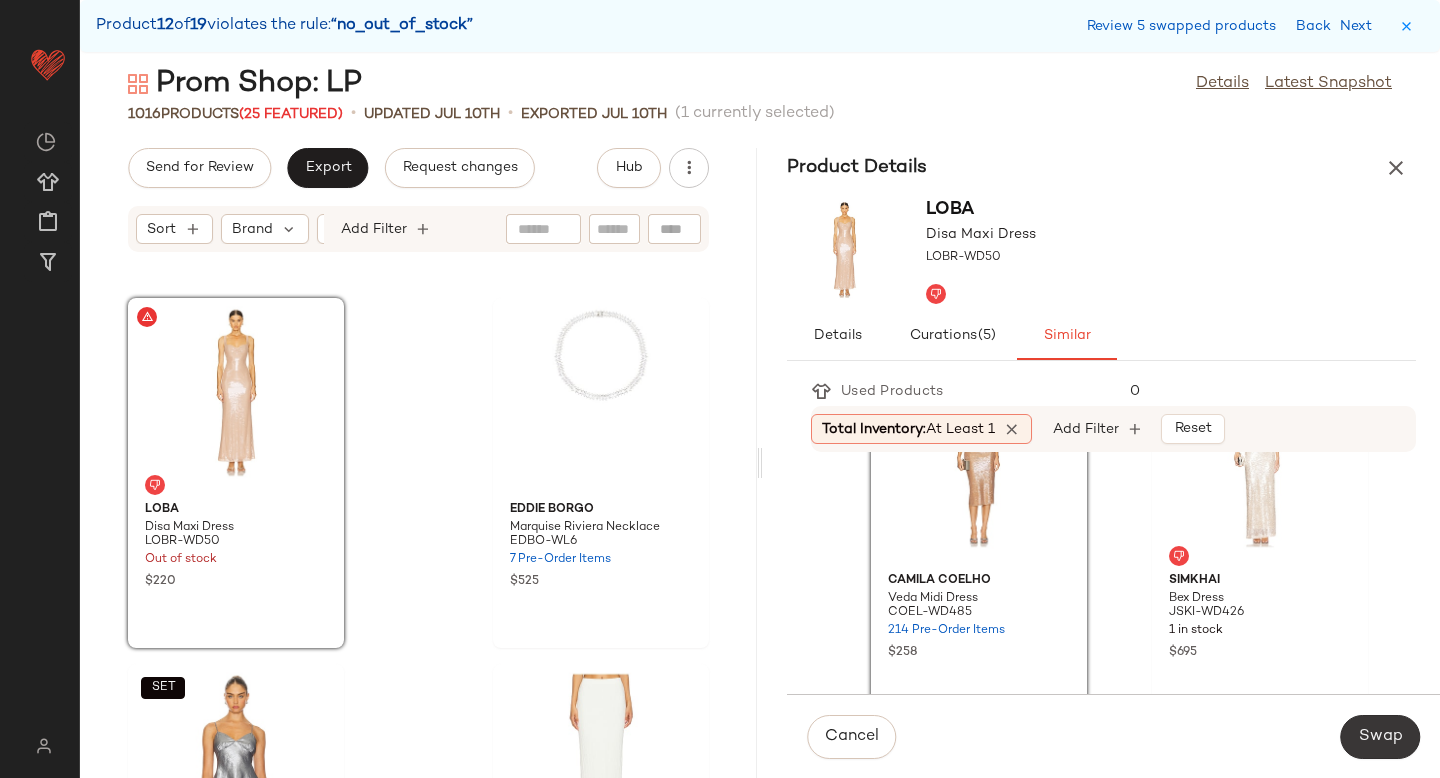 click on "Swap" 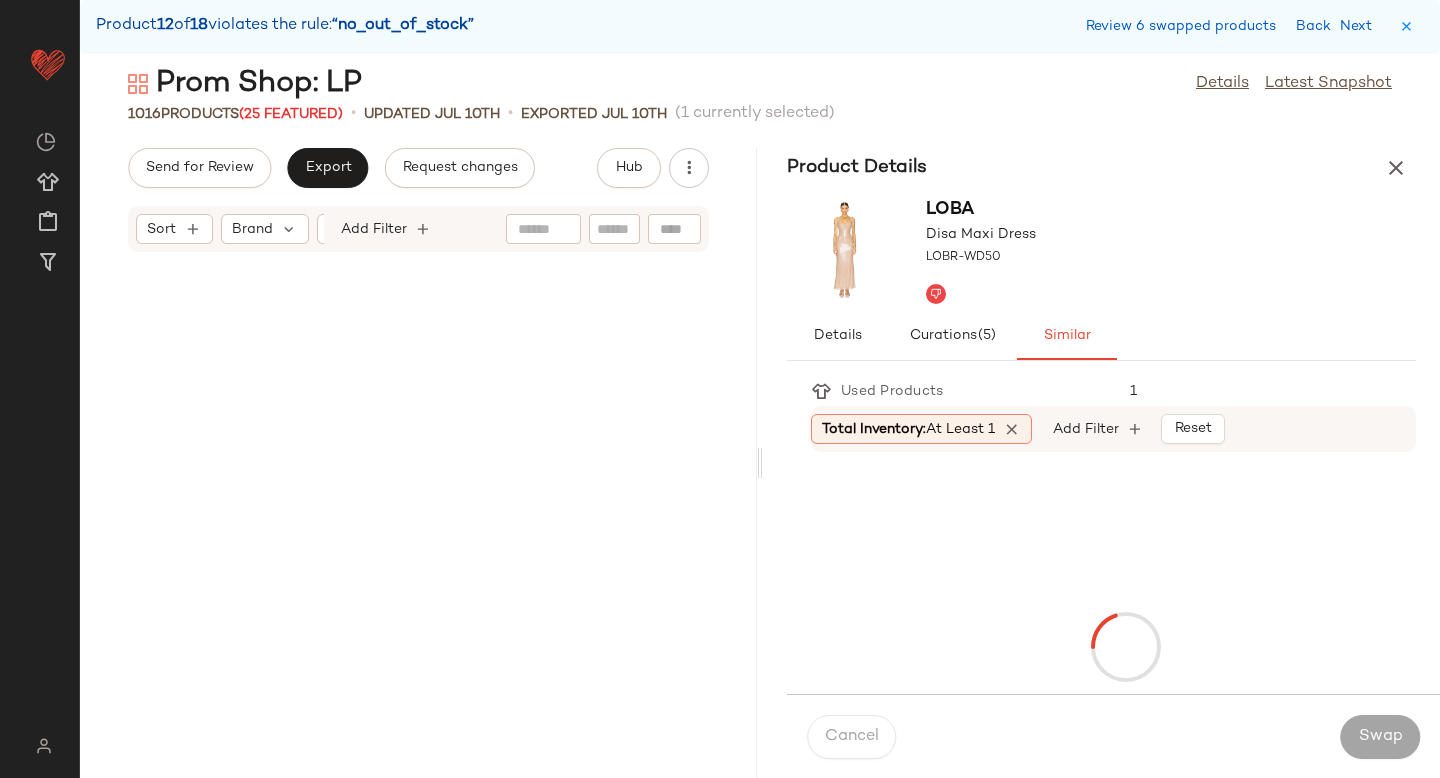 scroll, scrollTop: 142374, scrollLeft: 0, axis: vertical 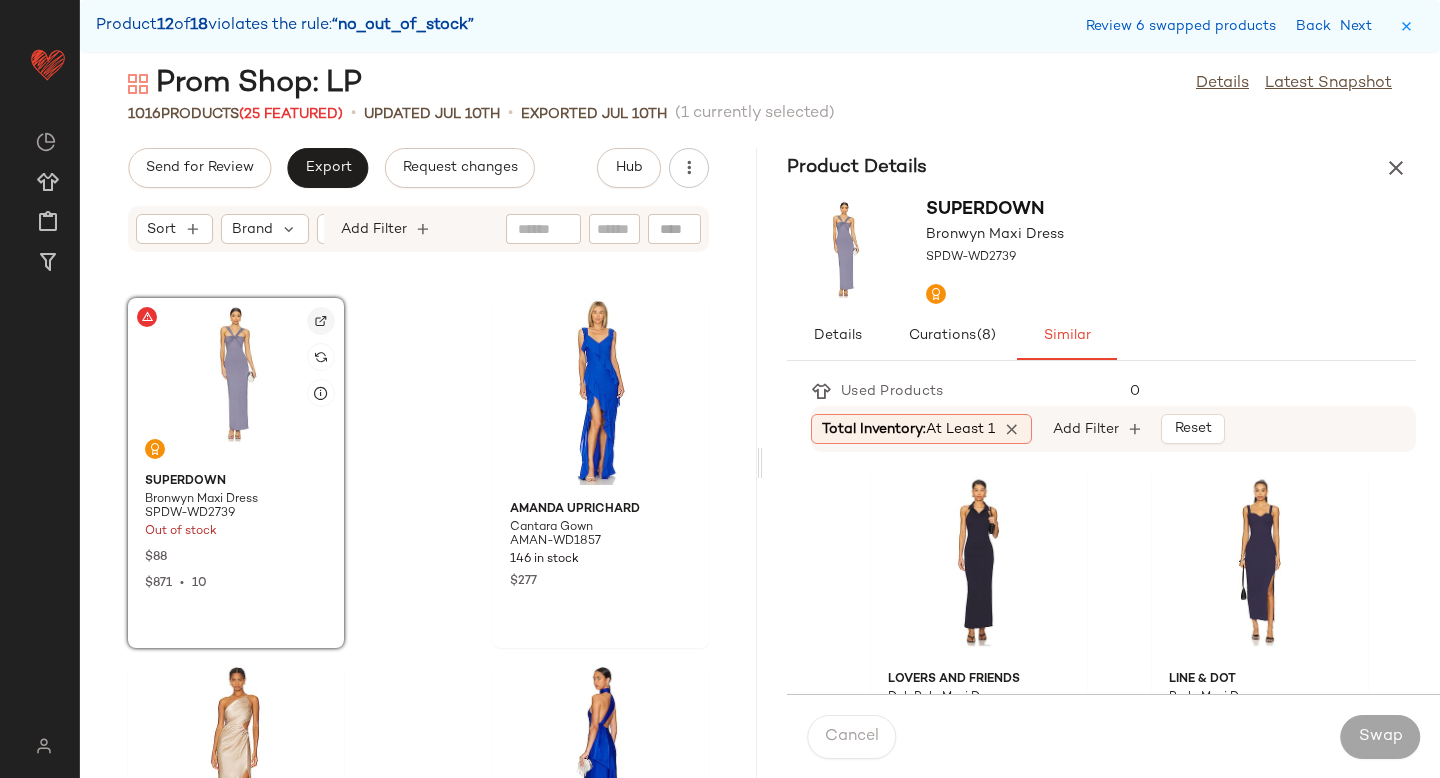 click 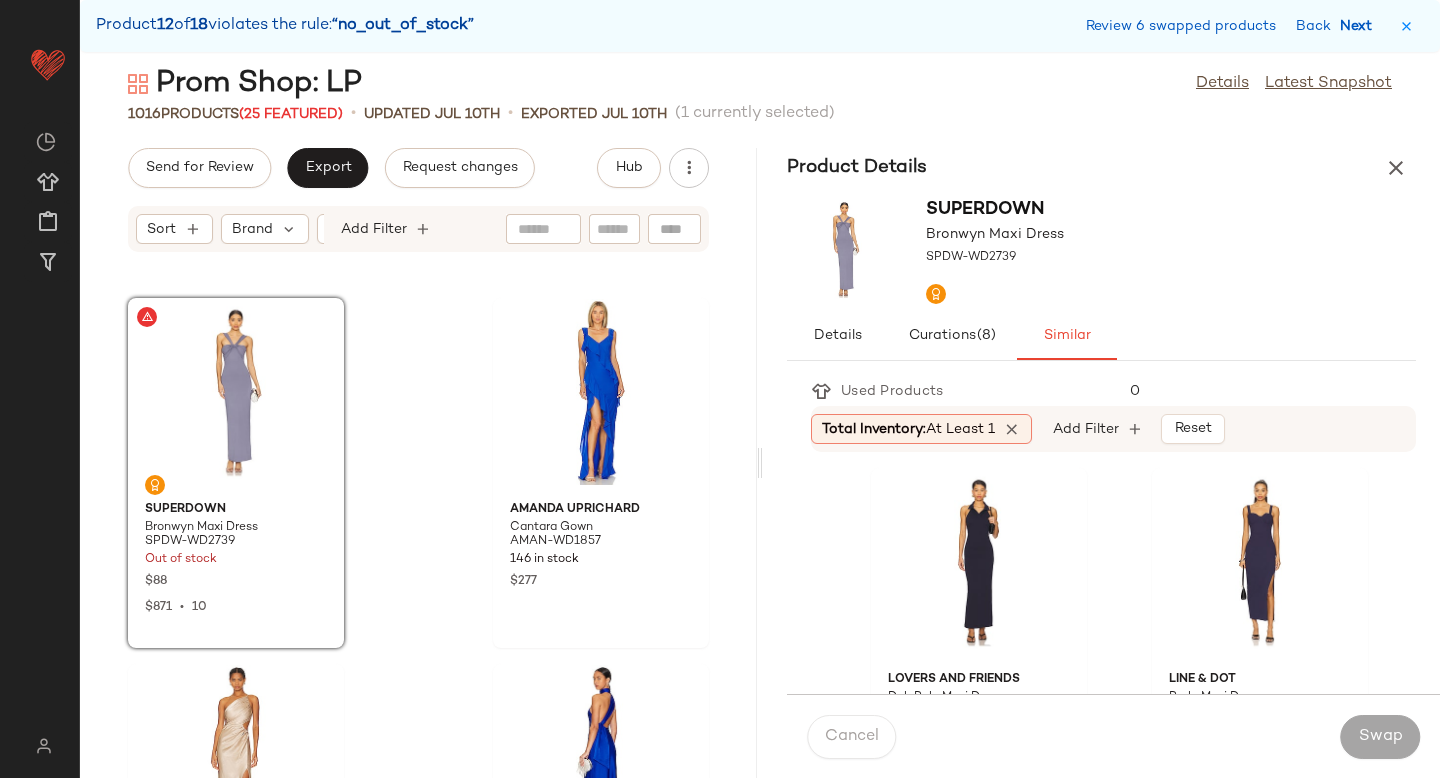 click on "Next" at bounding box center [1360, 26] 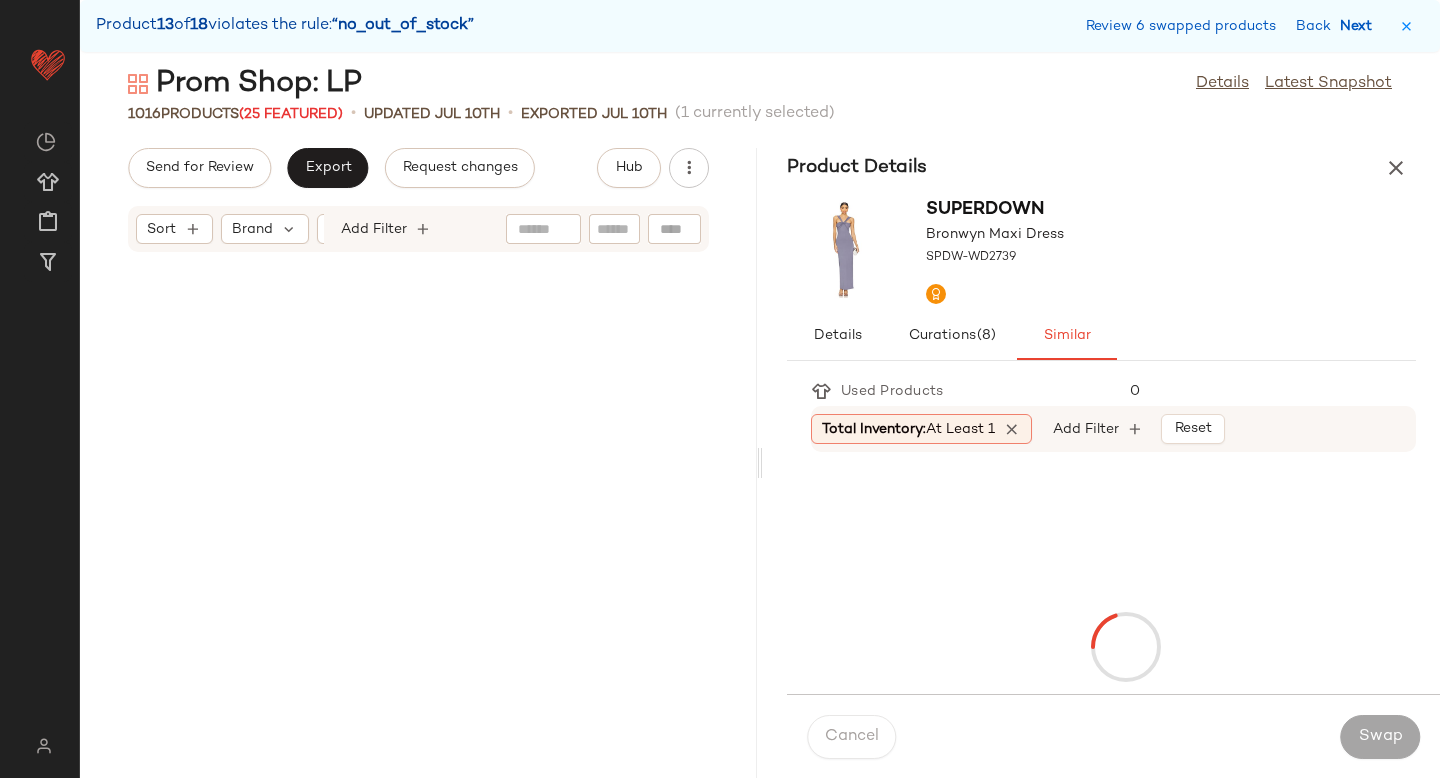 scroll, scrollTop: 143106, scrollLeft: 0, axis: vertical 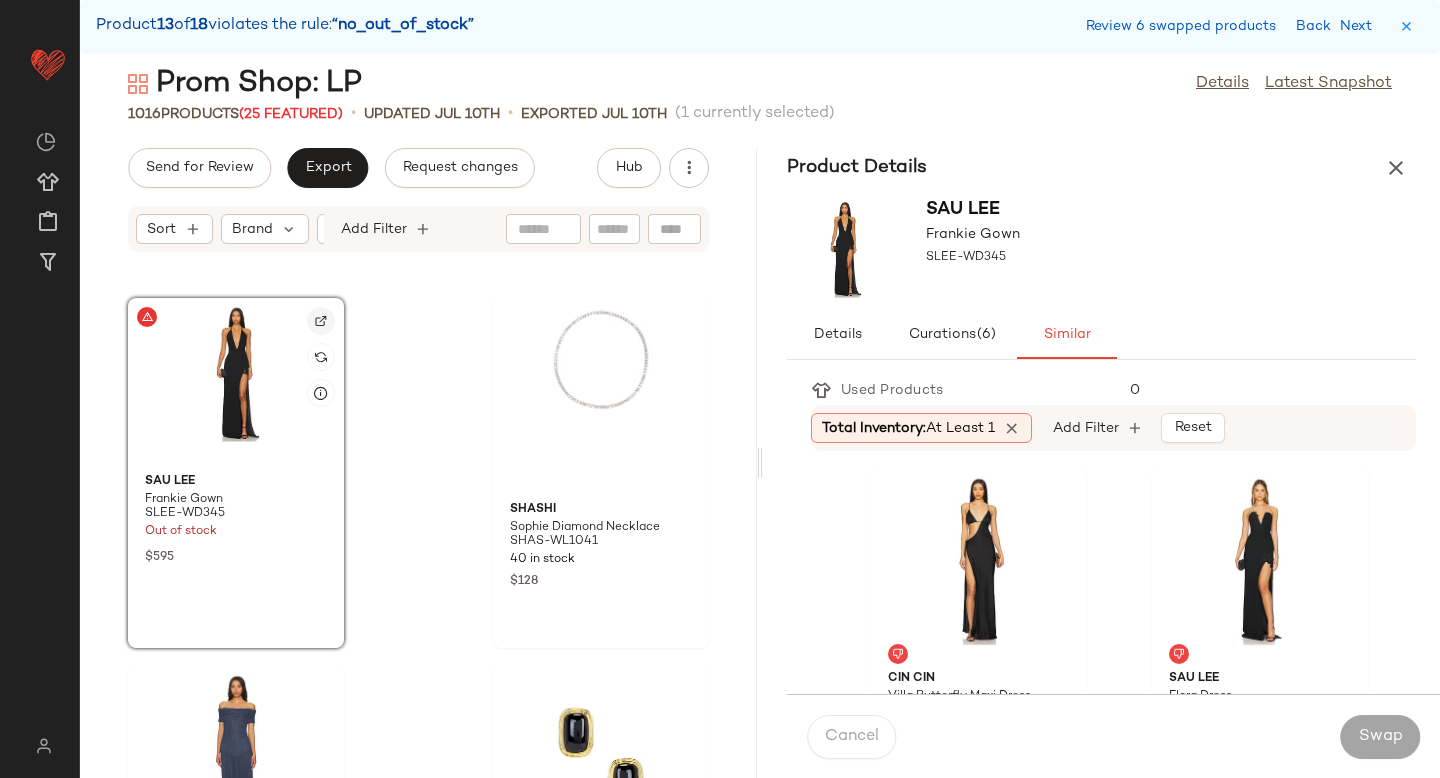 click at bounding box center (321, 321) 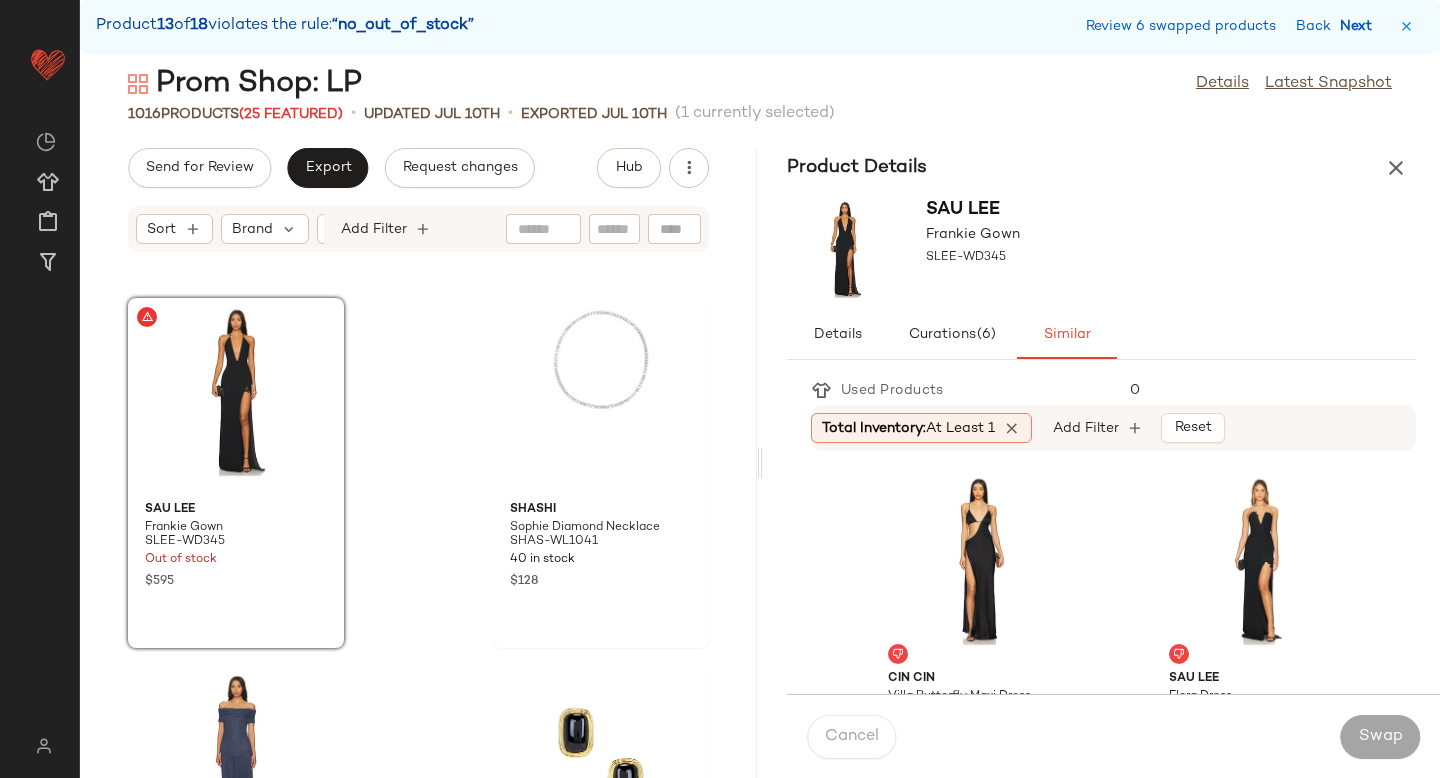 click on "Next" at bounding box center [1360, 26] 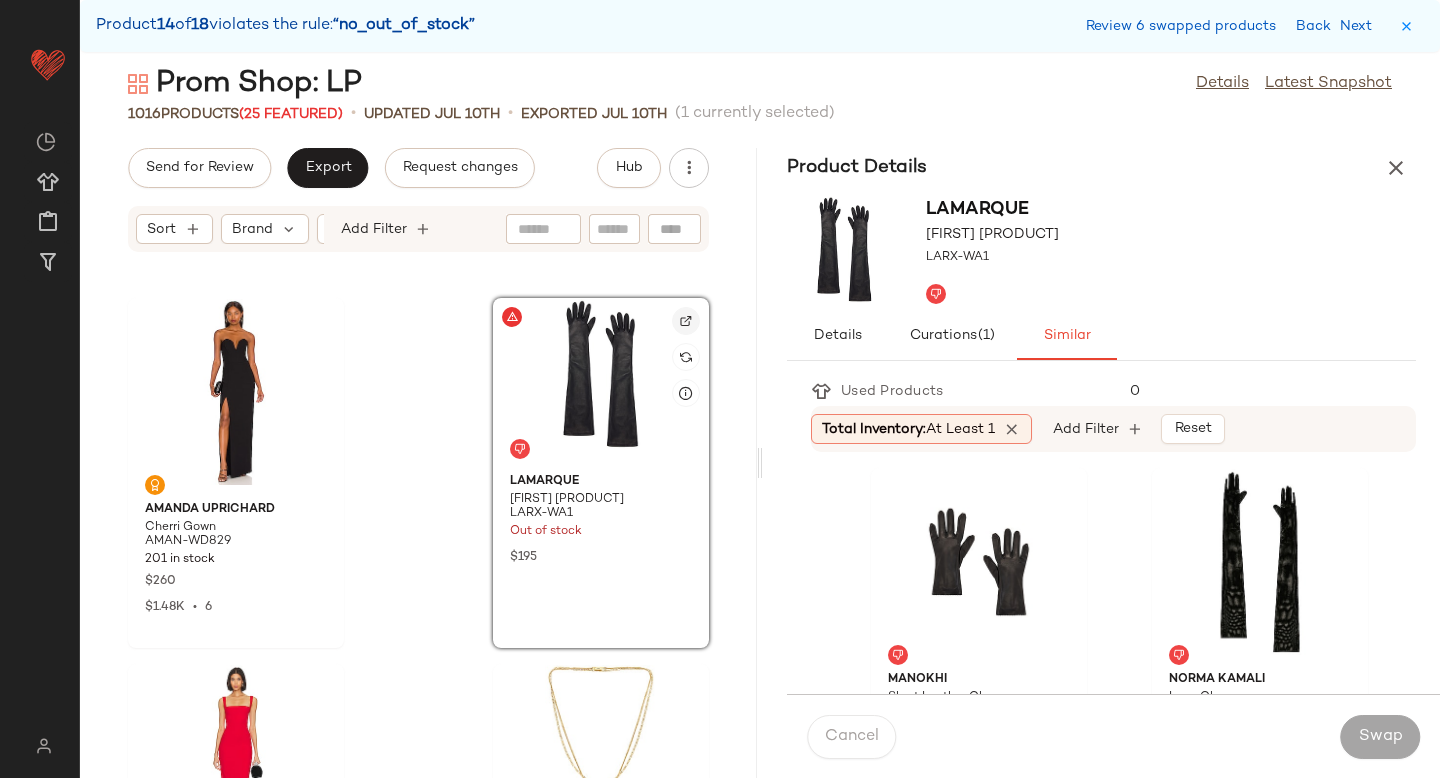 click 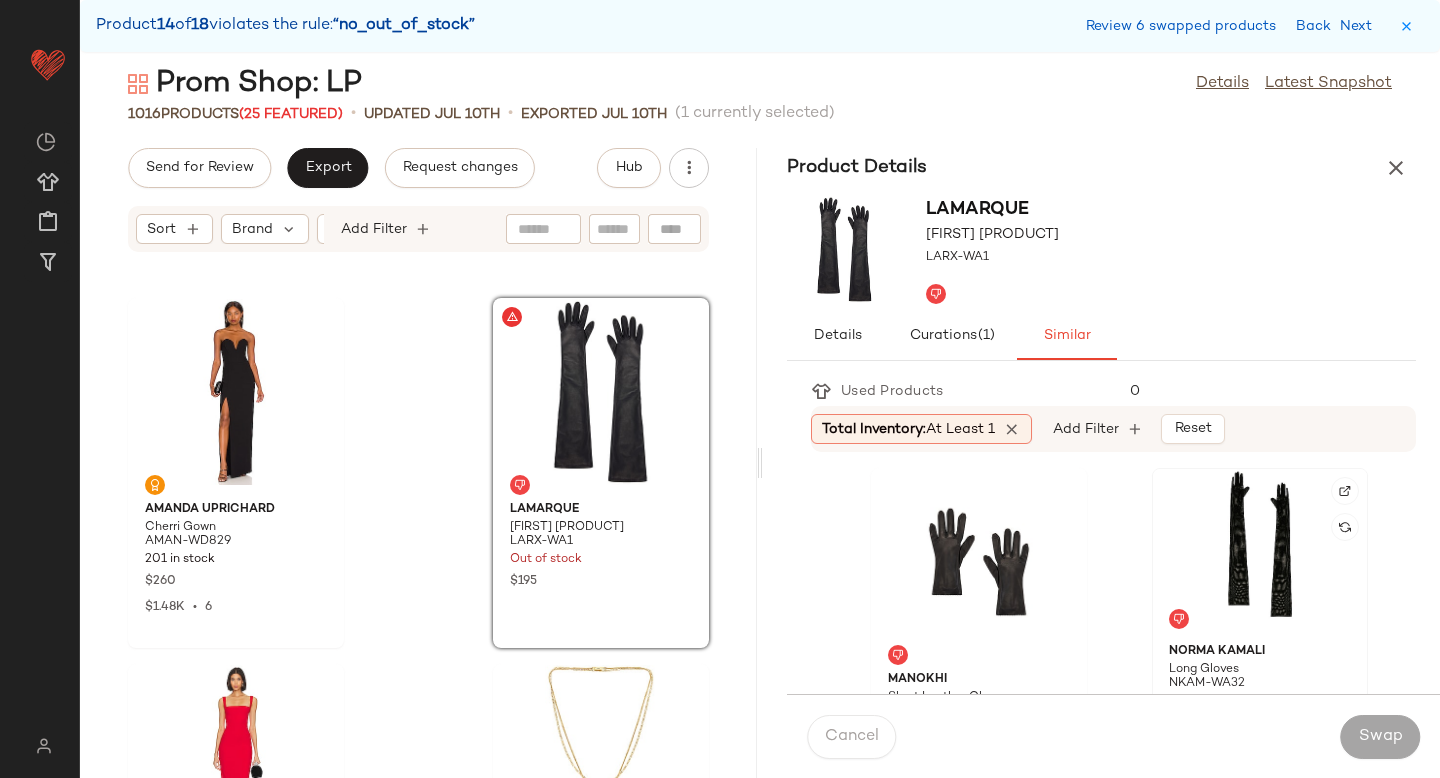 click 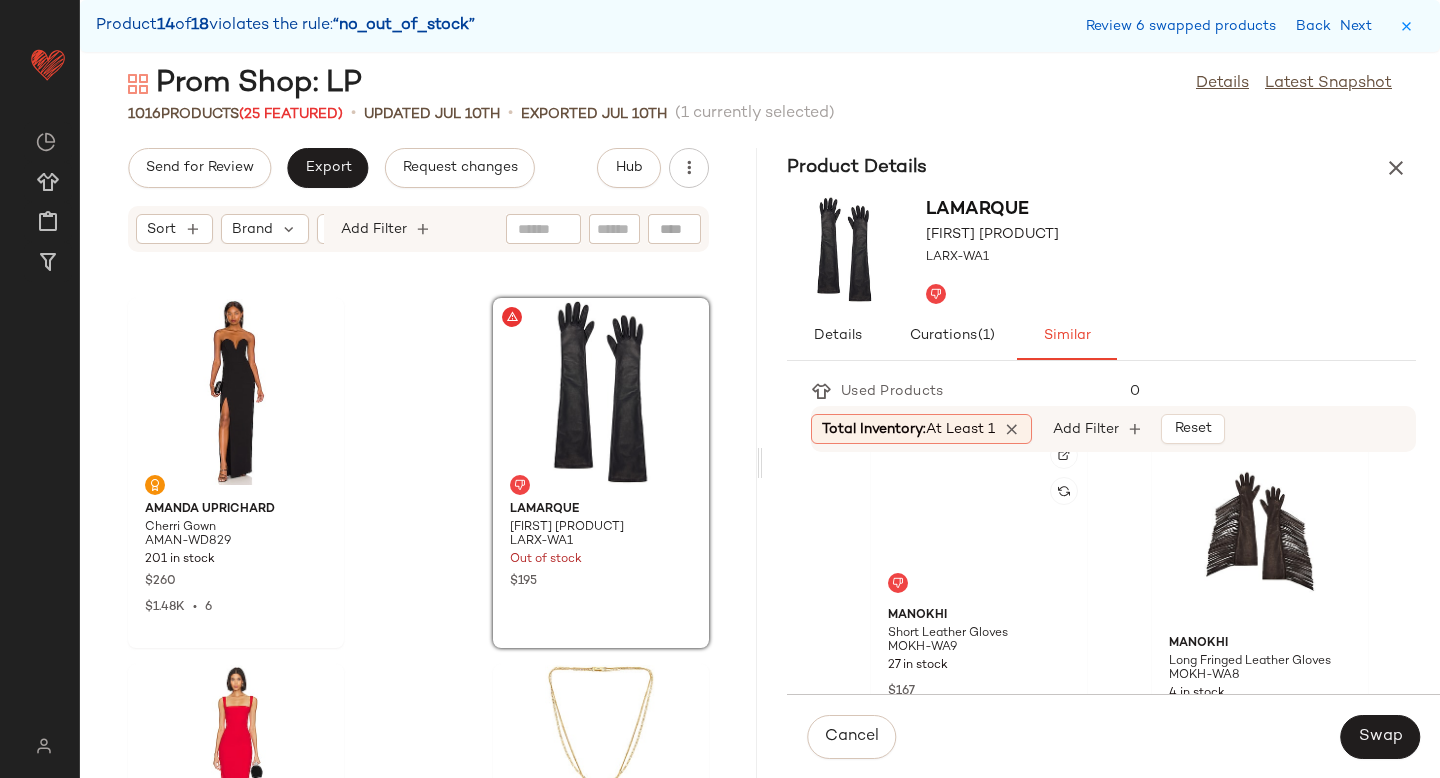 scroll, scrollTop: 405, scrollLeft: 0, axis: vertical 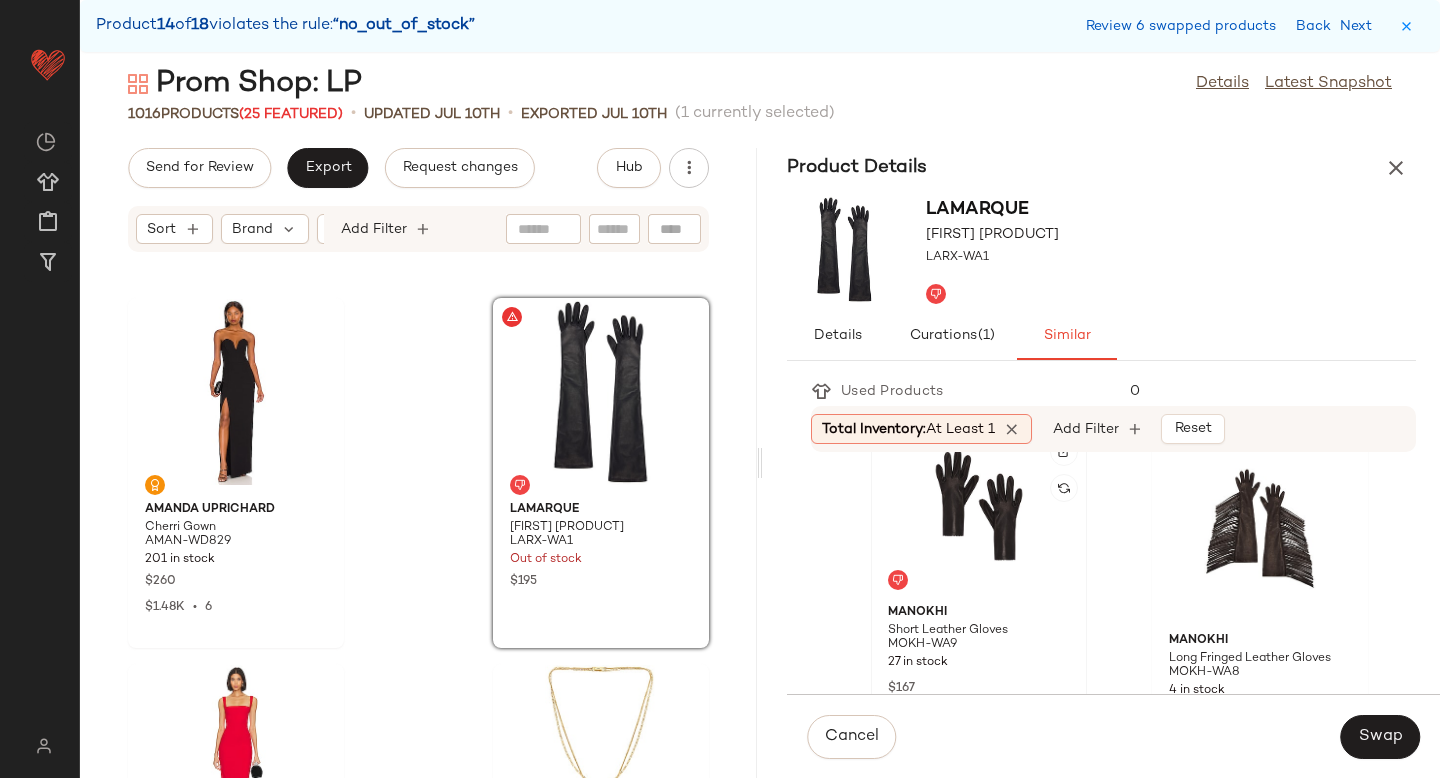 click 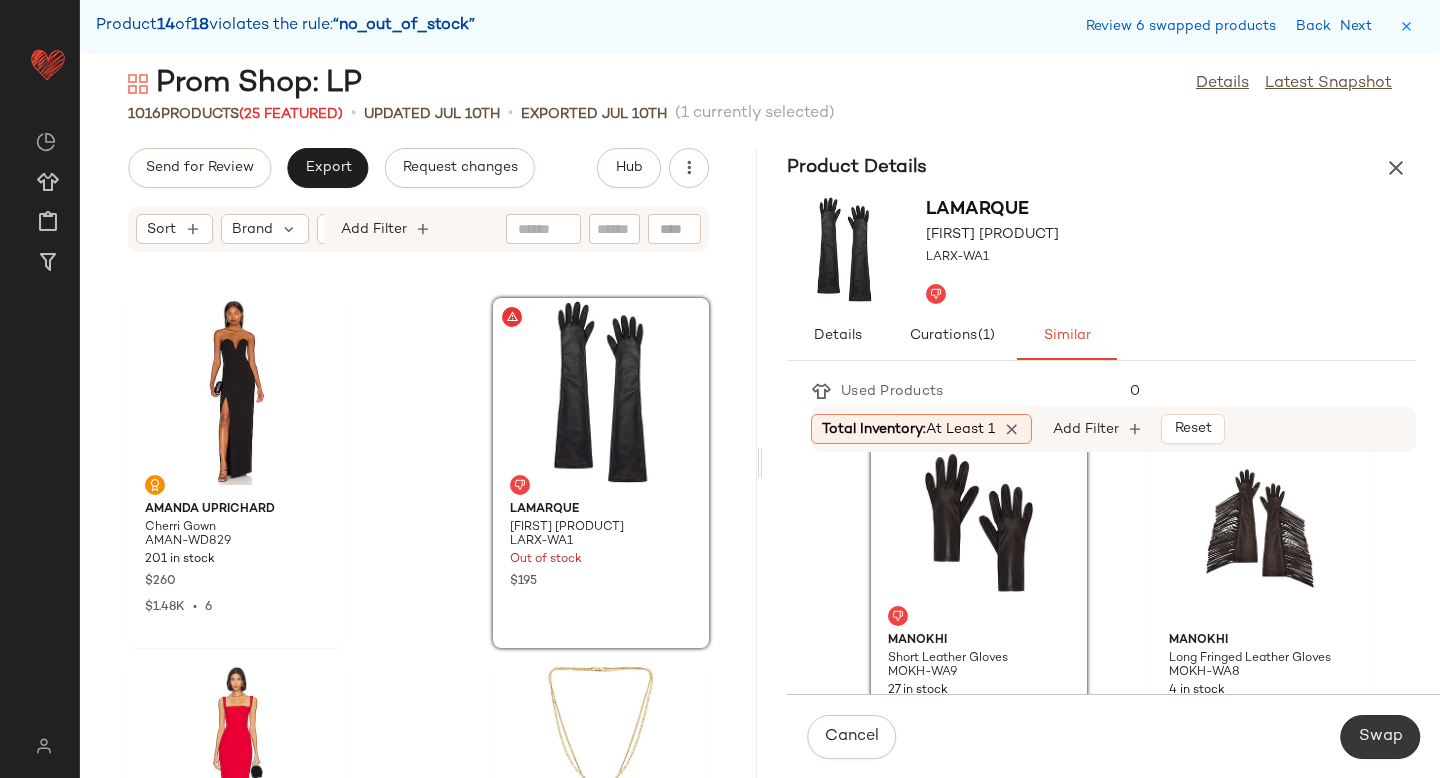 click on "Swap" 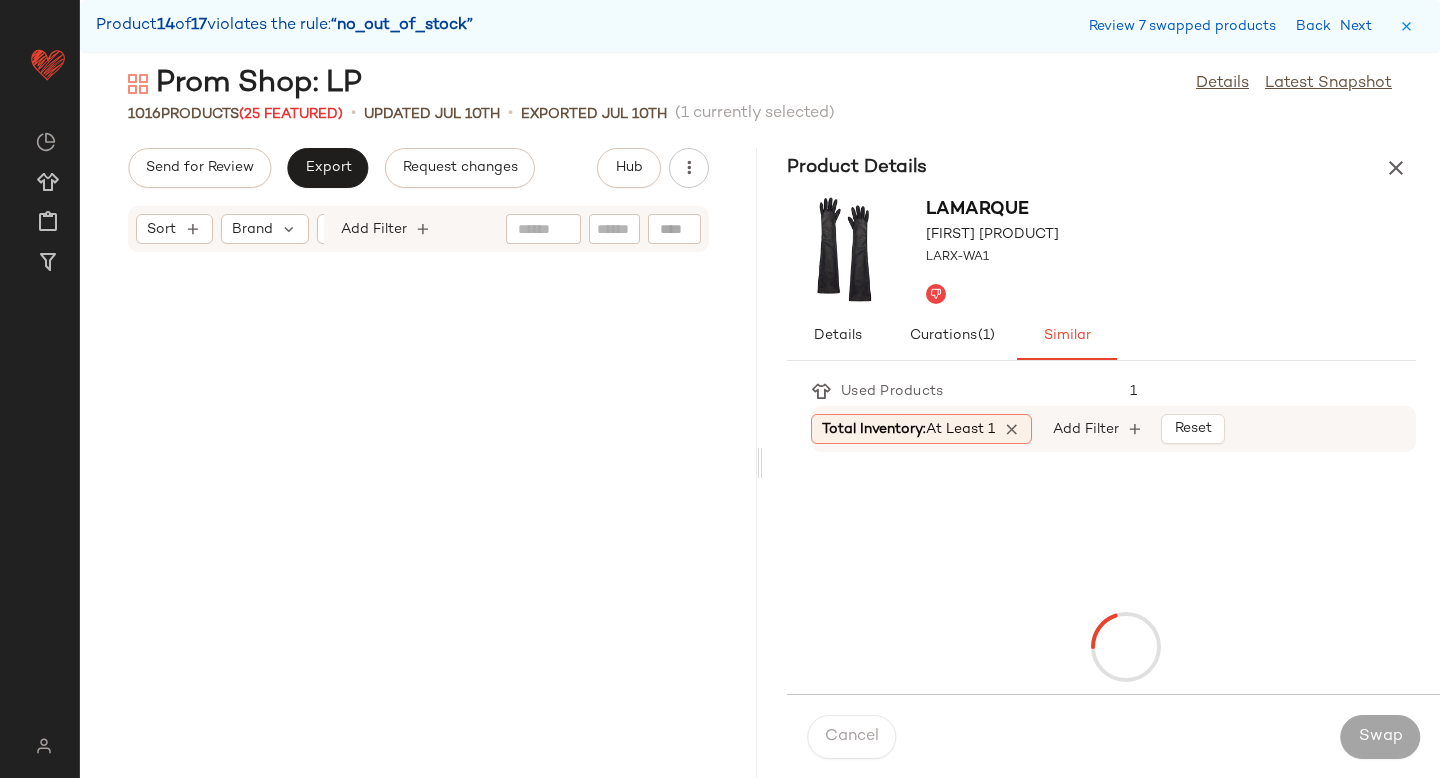 scroll, scrollTop: 152256, scrollLeft: 0, axis: vertical 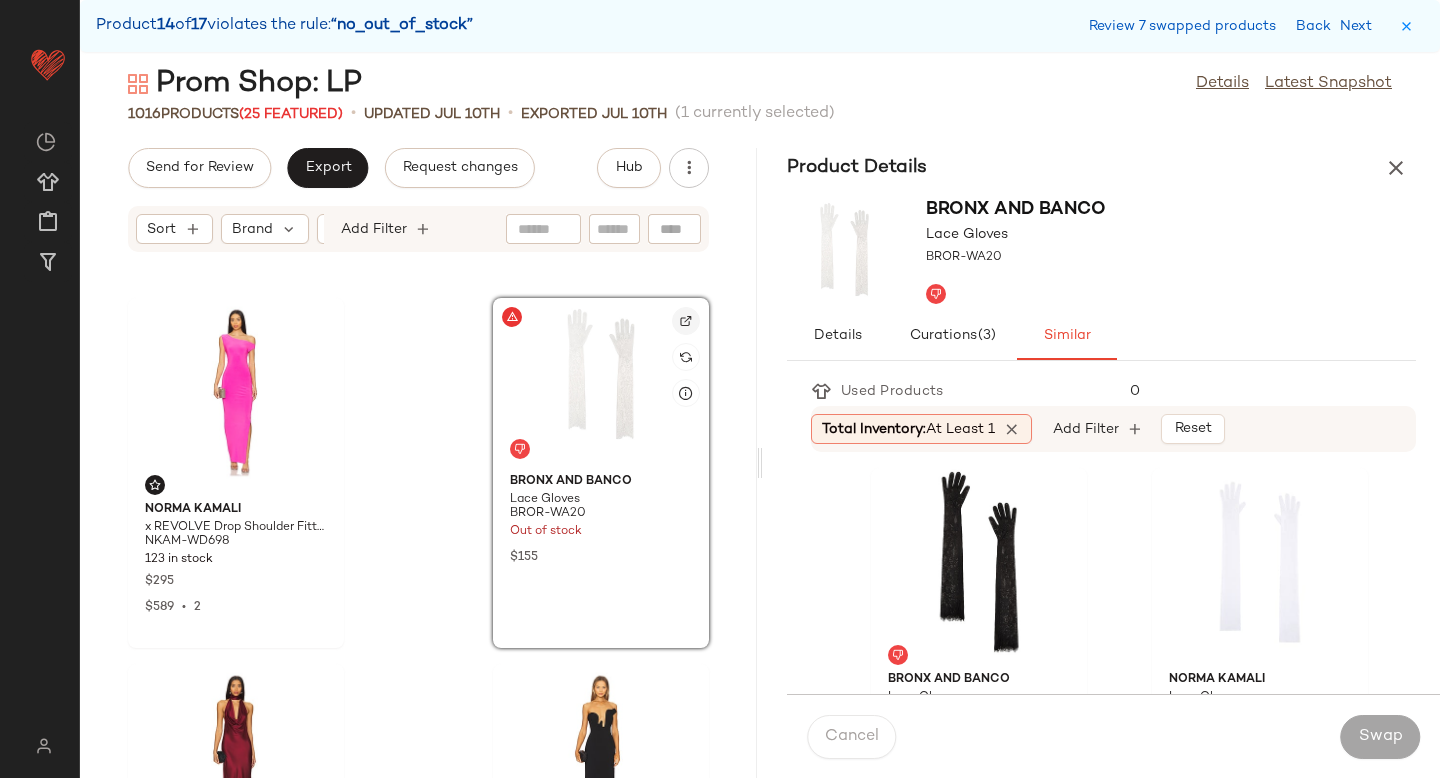 click 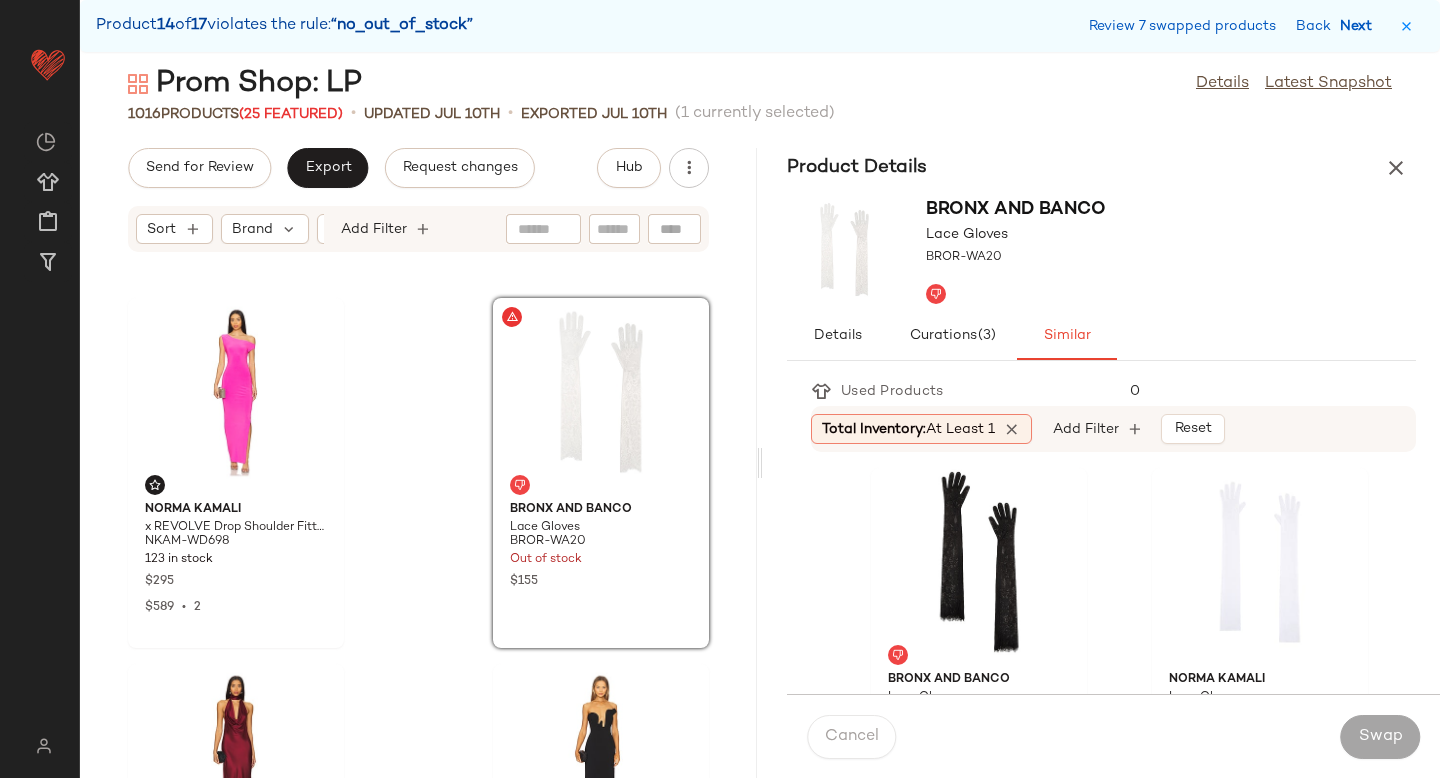 click on "Next" at bounding box center [1360, 26] 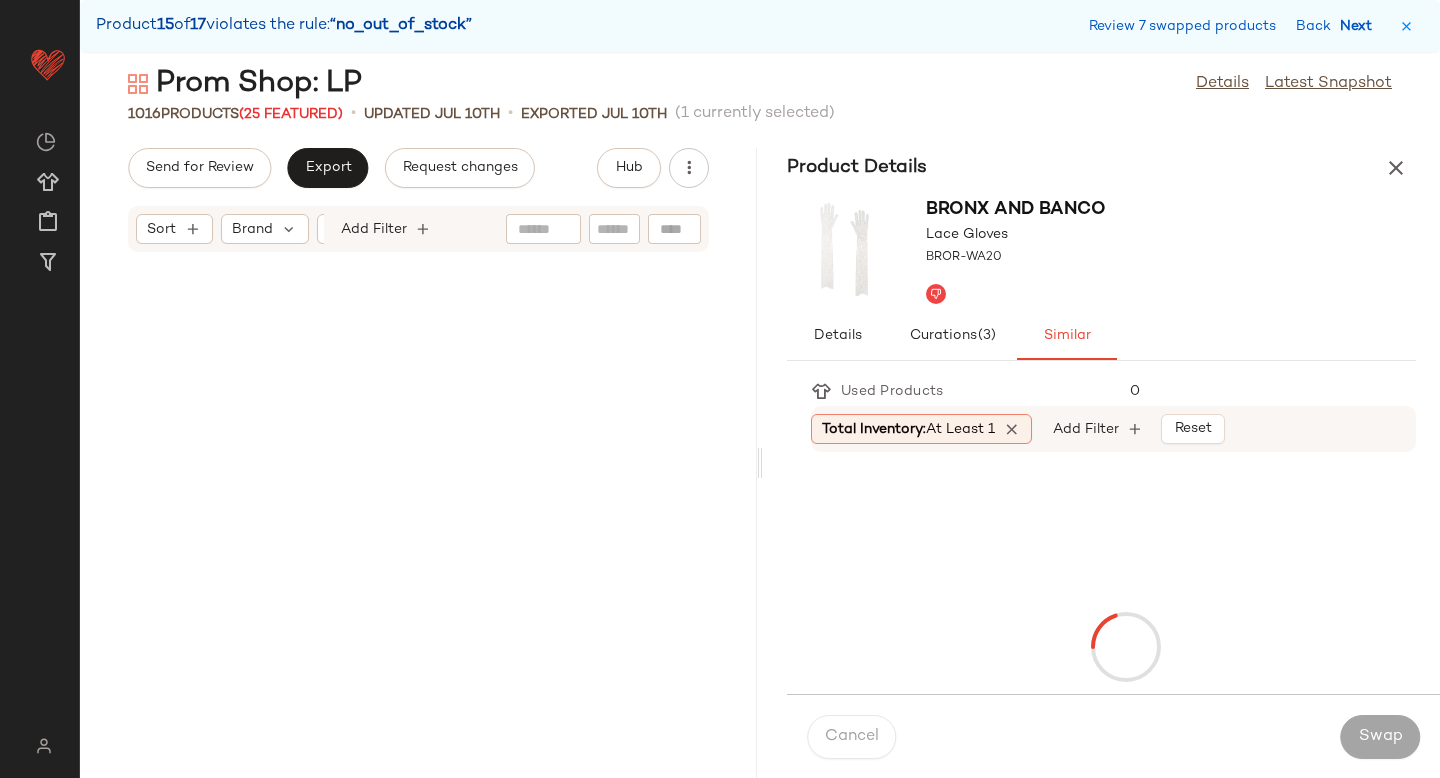 scroll, scrollTop: 152988, scrollLeft: 0, axis: vertical 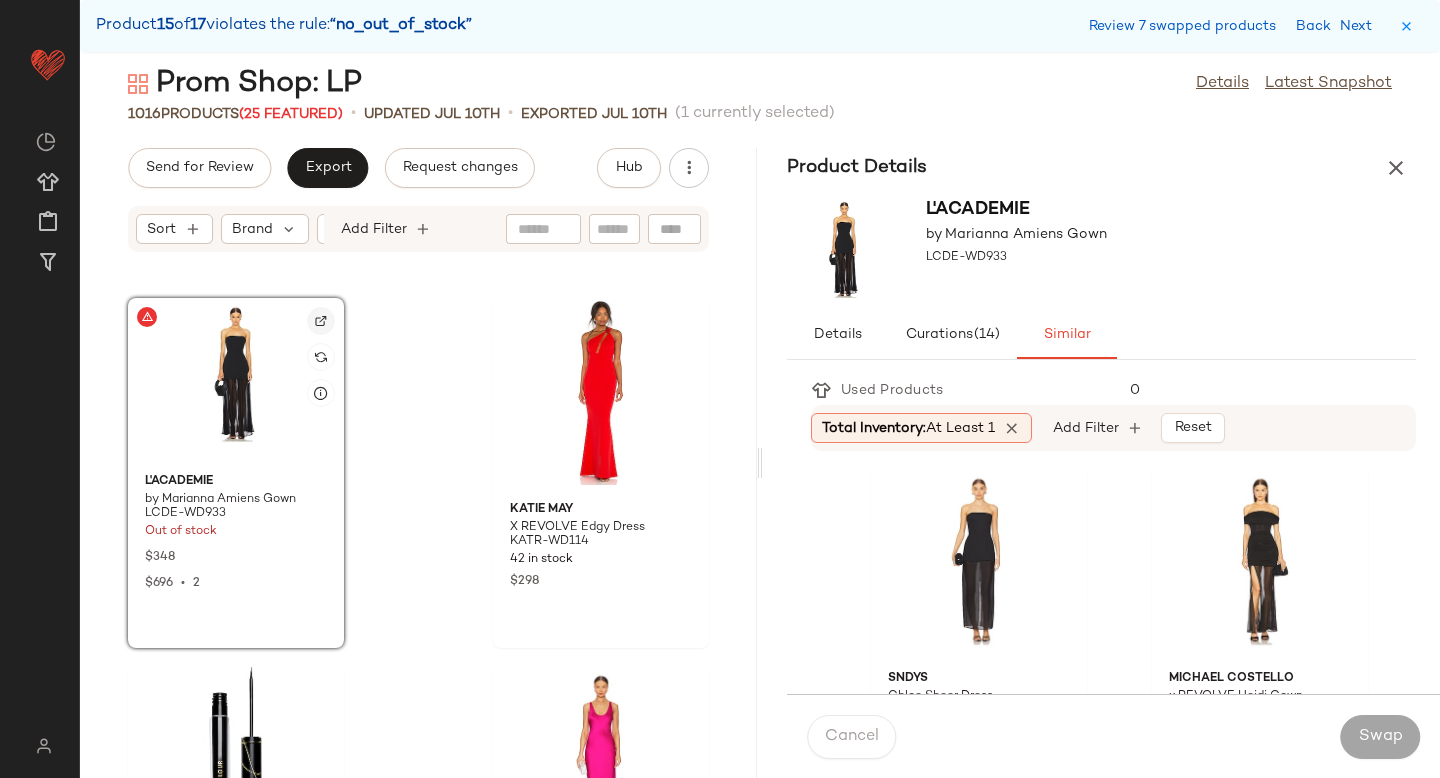 click at bounding box center [321, 321] 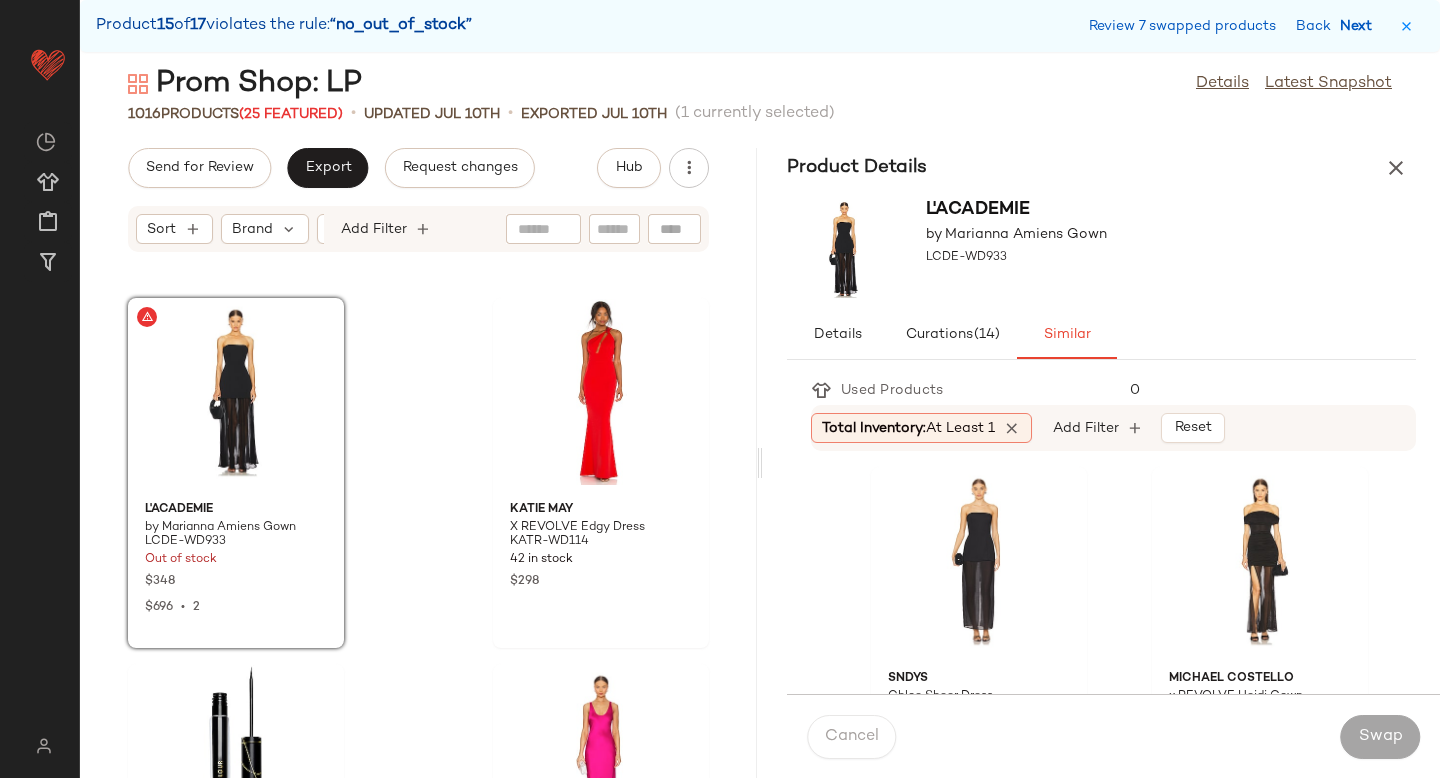 click on "Next" at bounding box center (1360, 26) 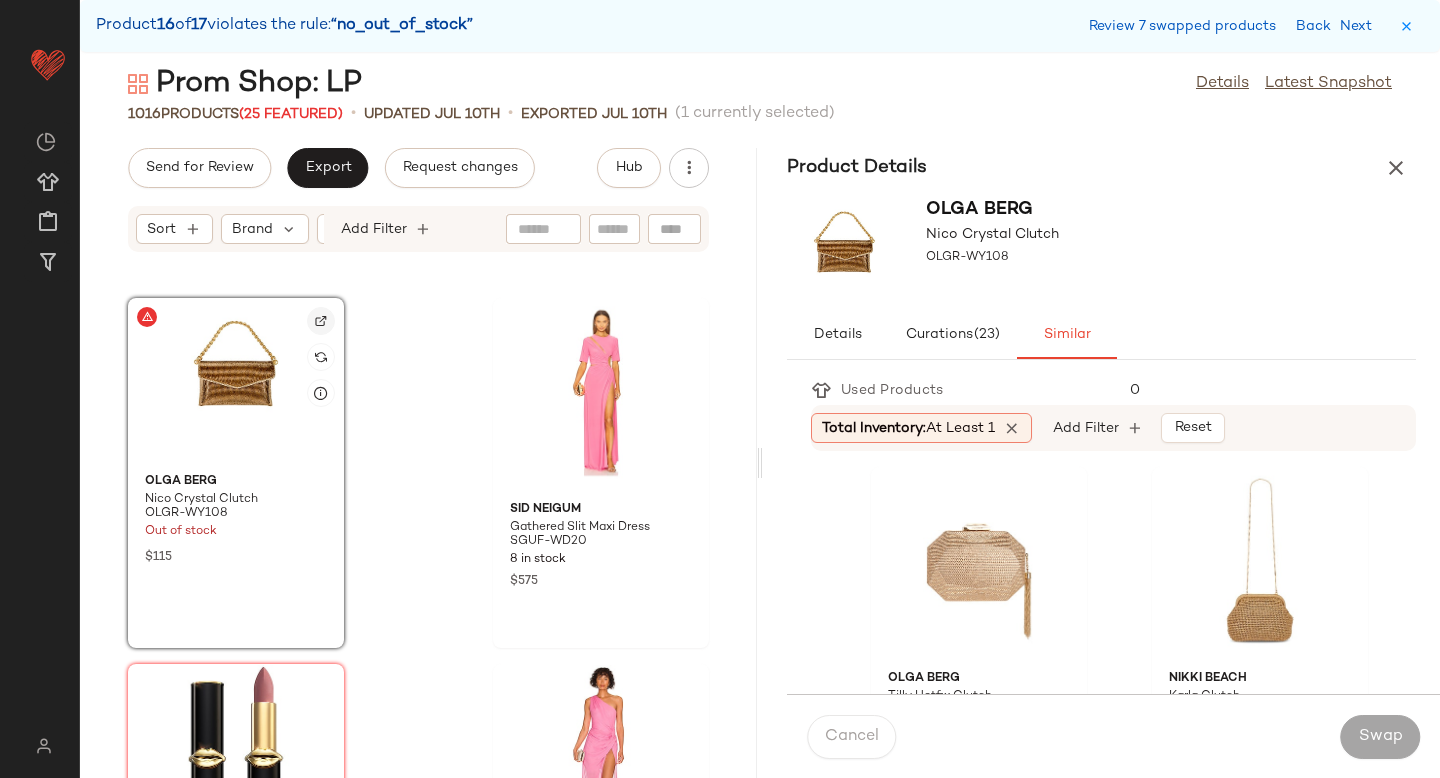 click 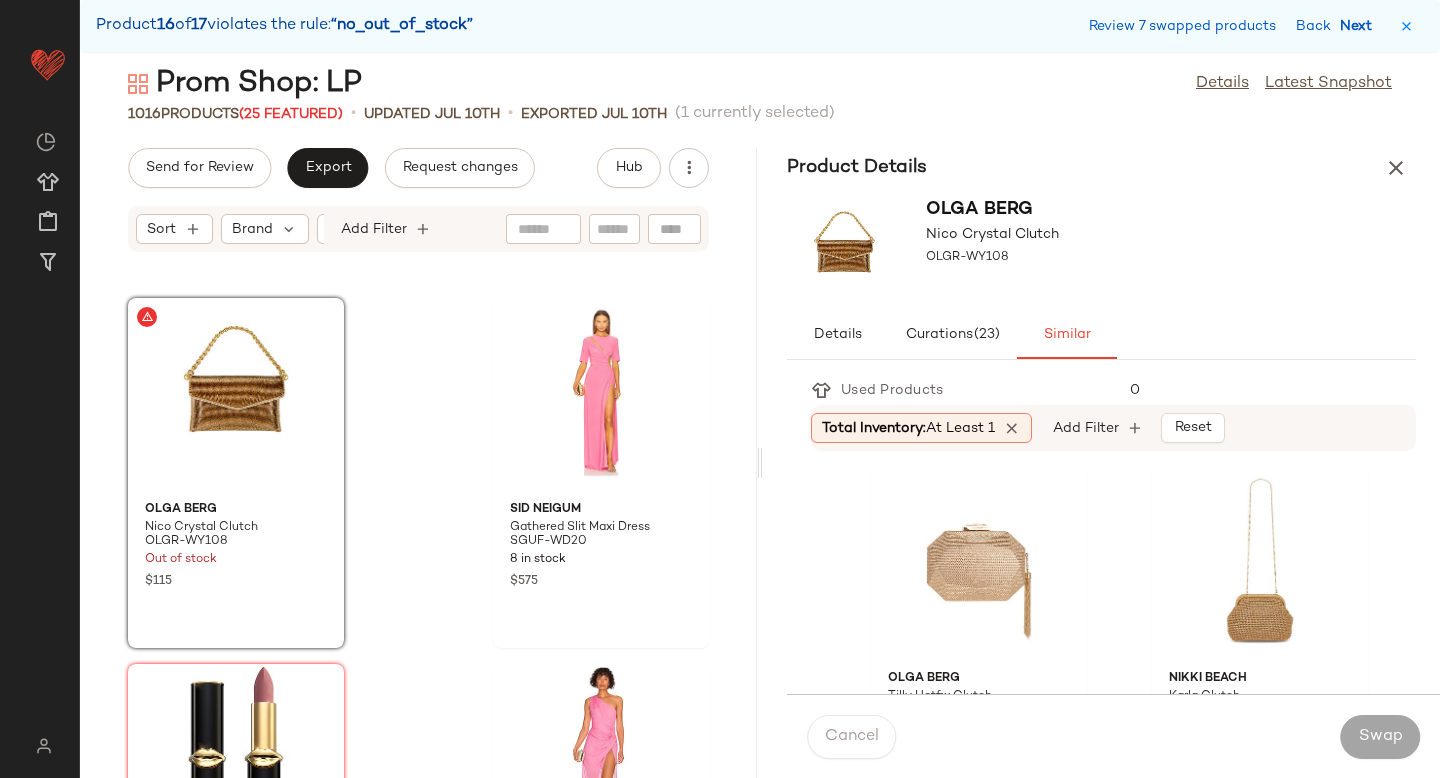 click on "Next" at bounding box center (1360, 26) 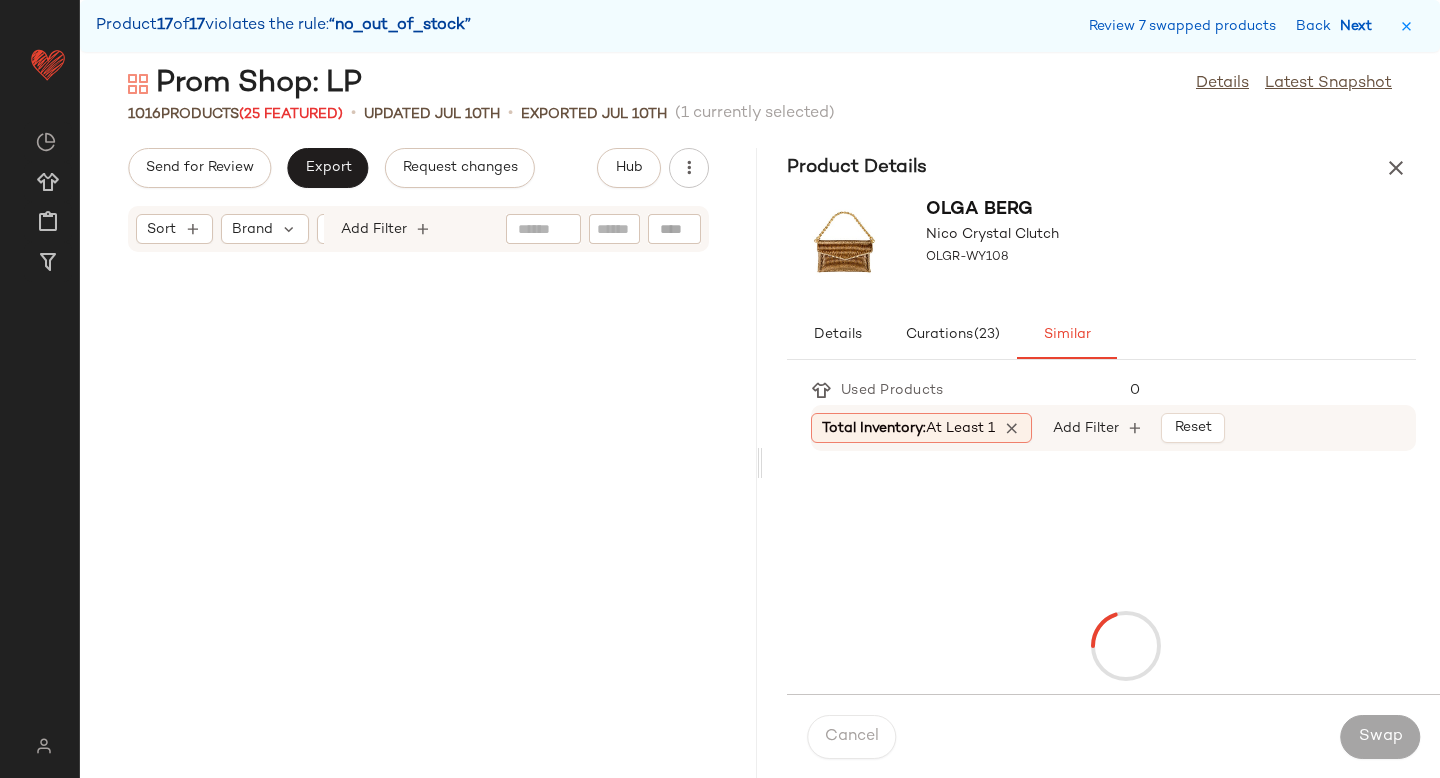 scroll, scrollTop: 176778, scrollLeft: 0, axis: vertical 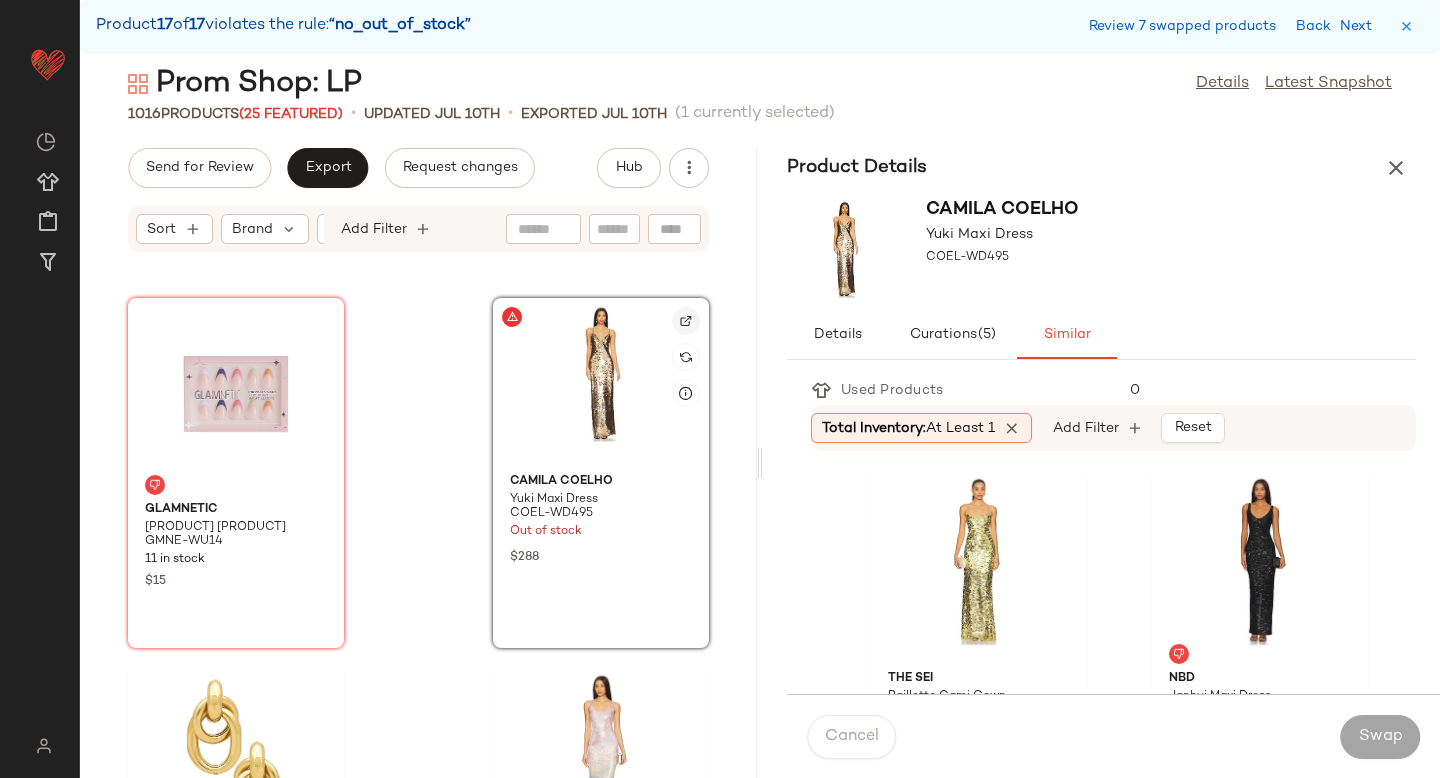 click 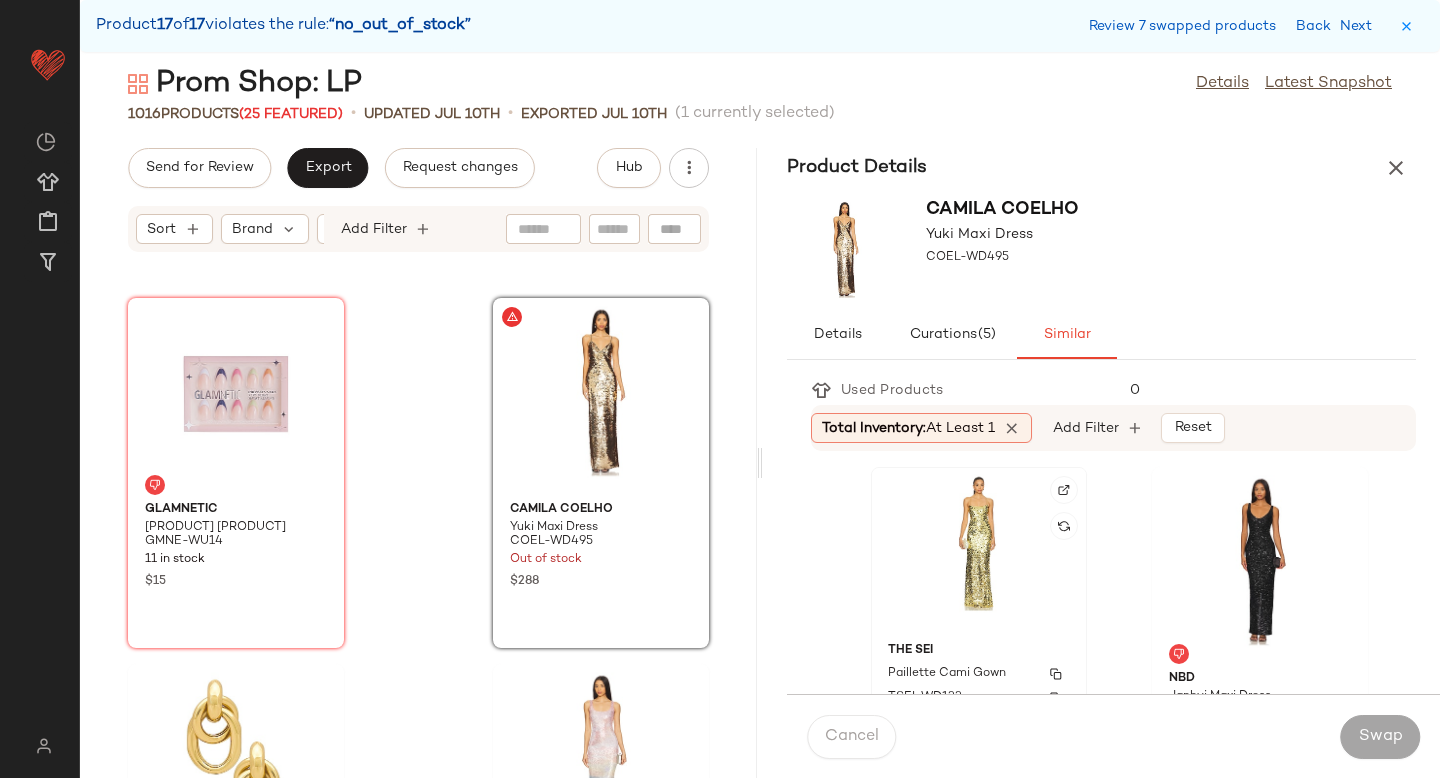 click on "[BRAND] [PRODUCT] [CODE] [NUMBER] [PRODUCT]" 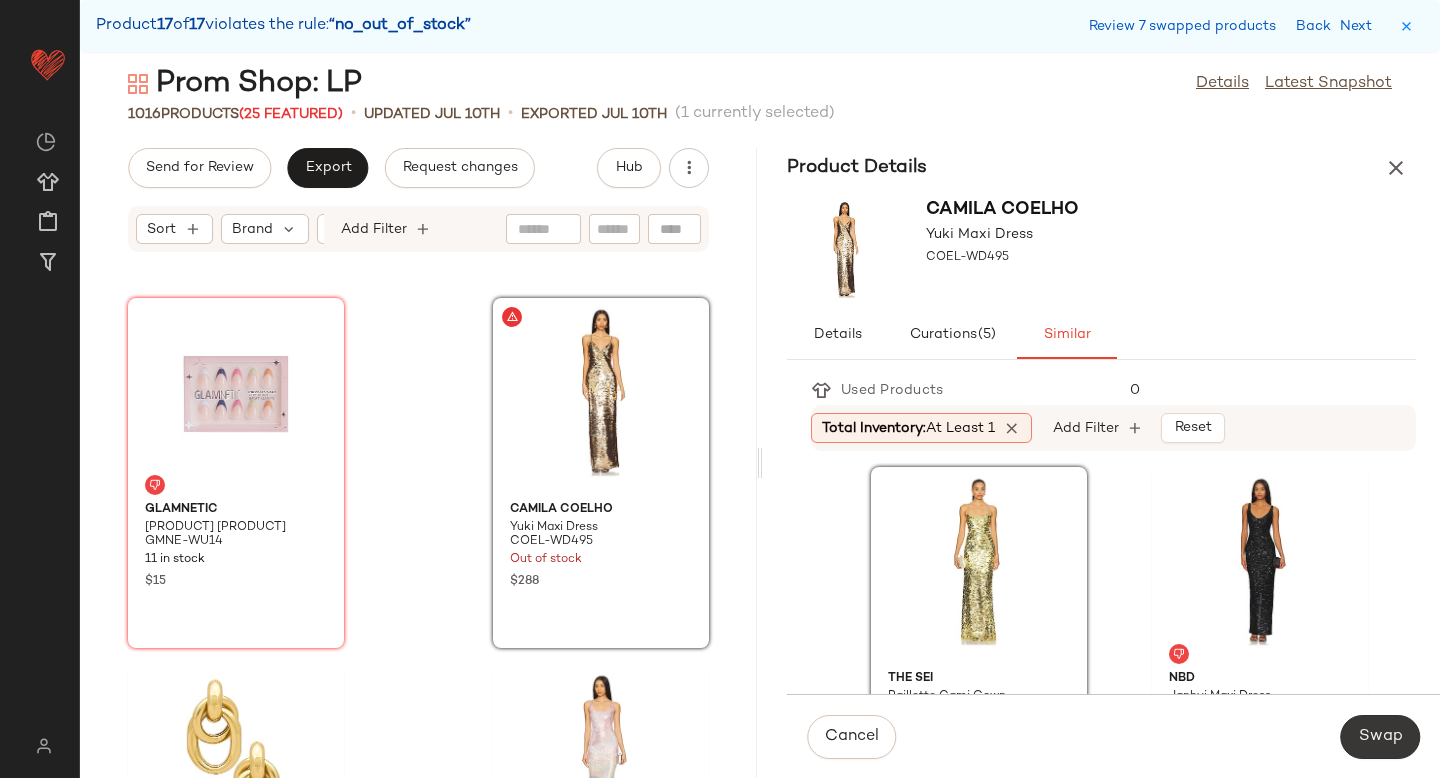 click on "Swap" 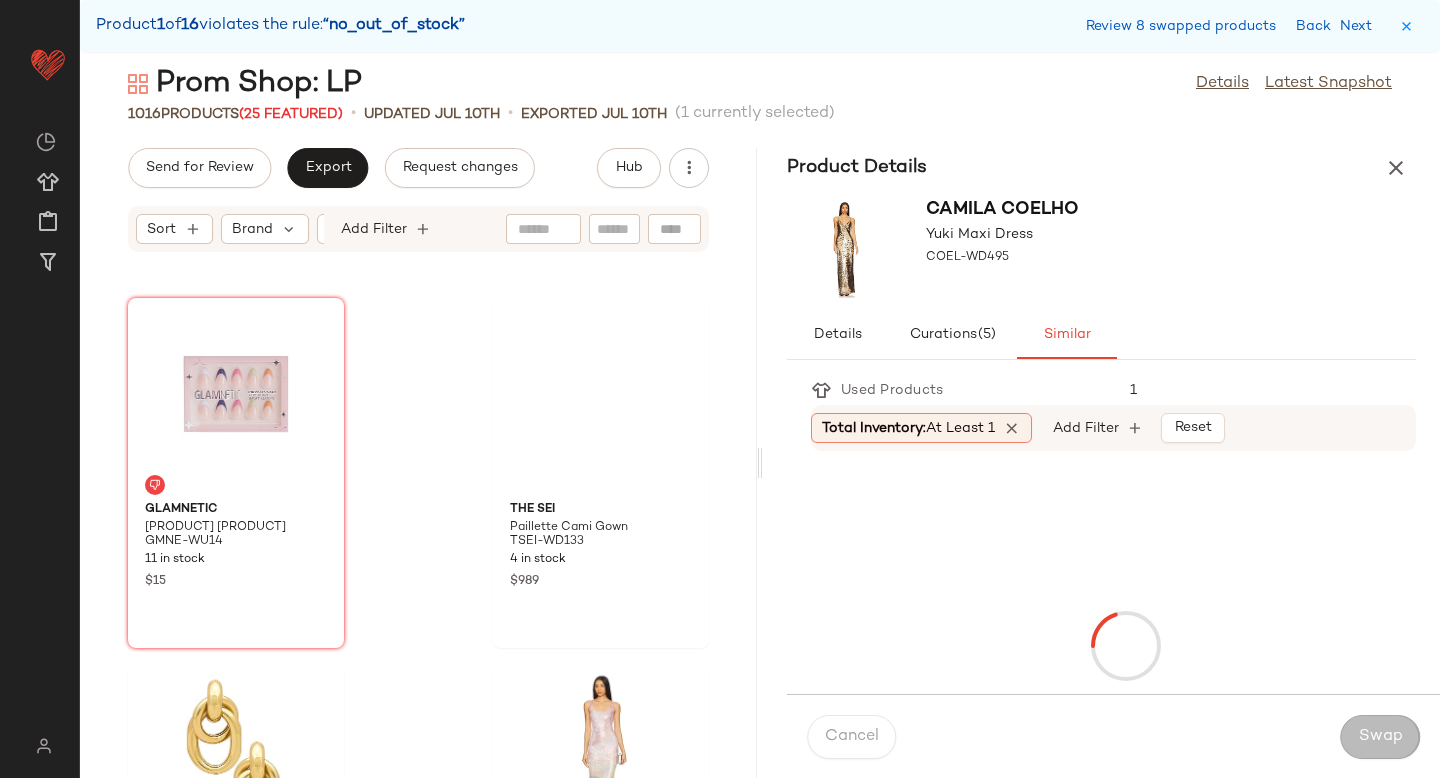 scroll, scrollTop: 21228, scrollLeft: 0, axis: vertical 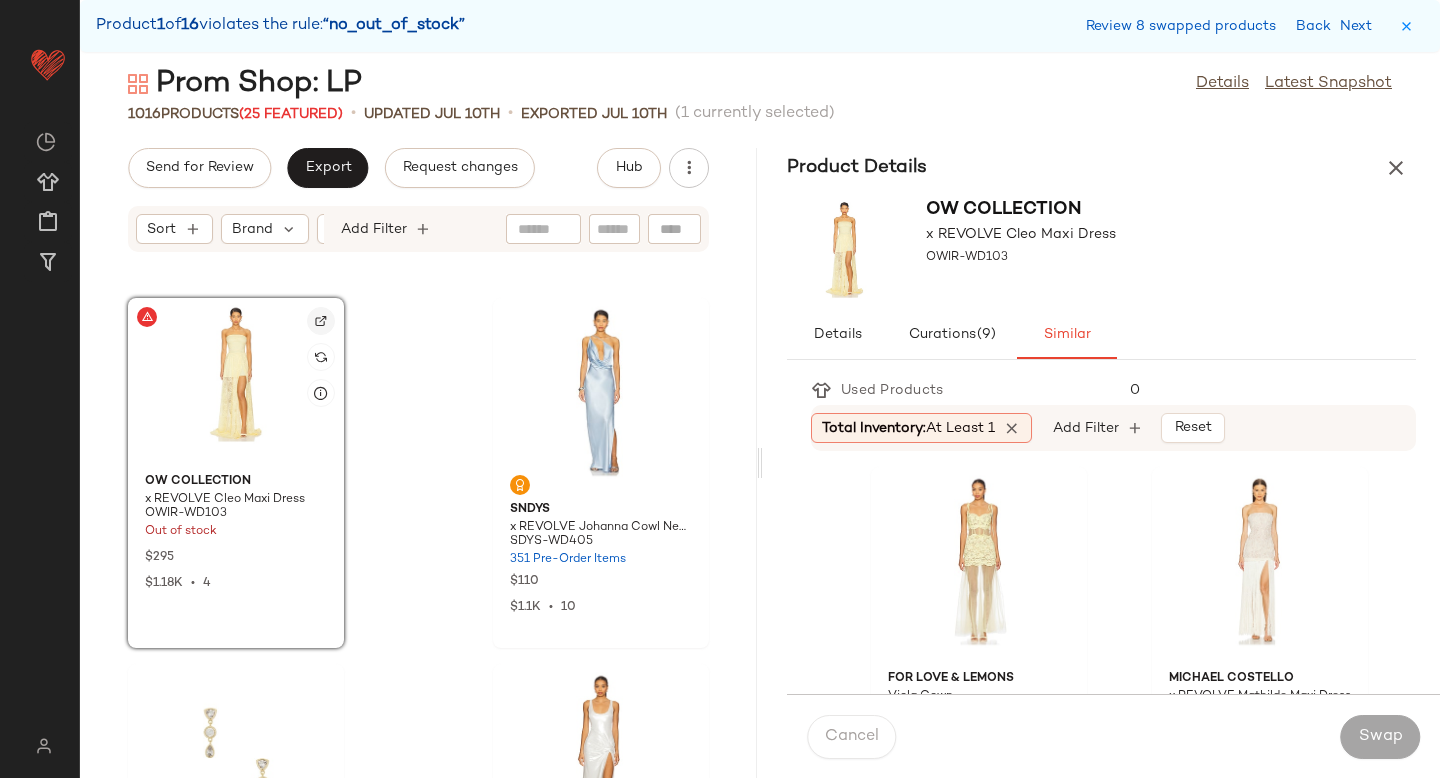 click 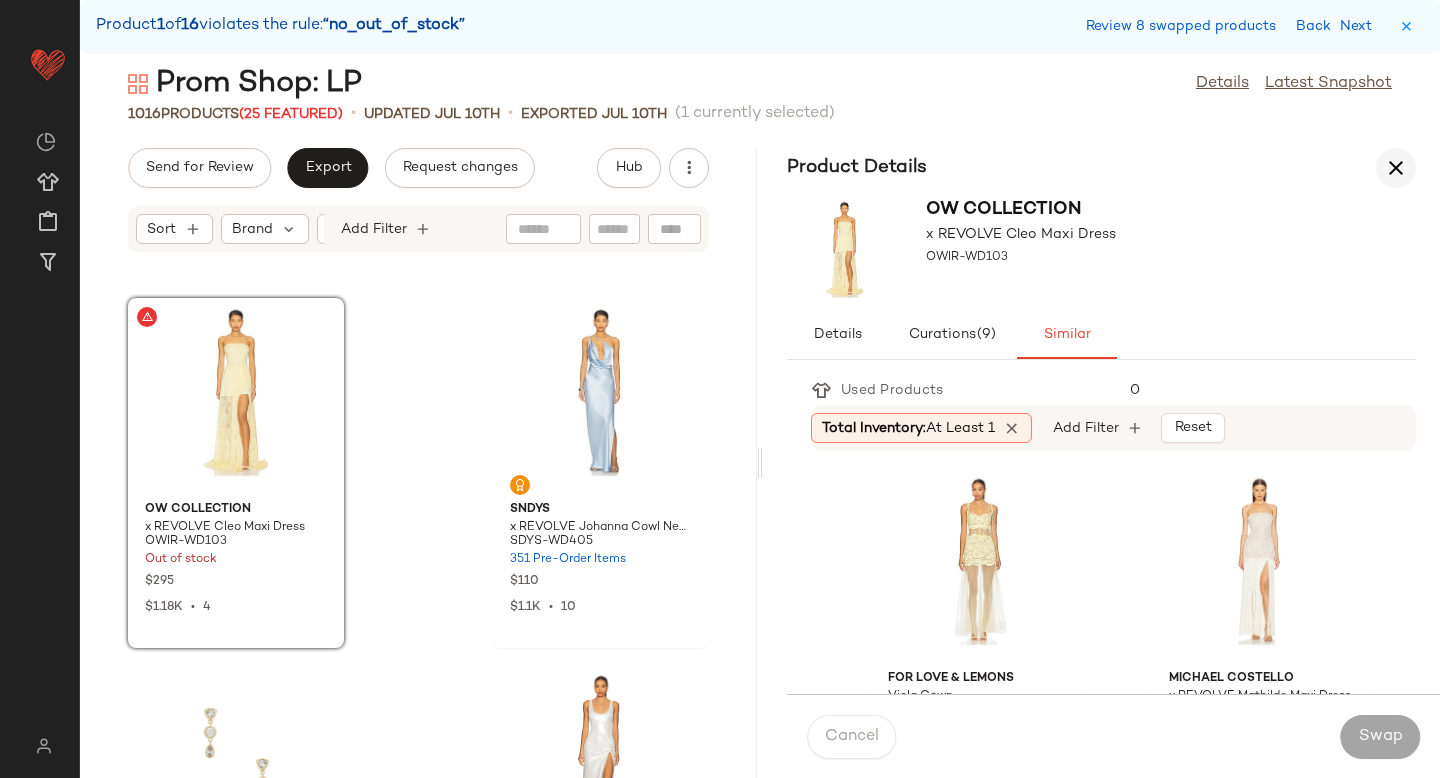 click at bounding box center [1396, 168] 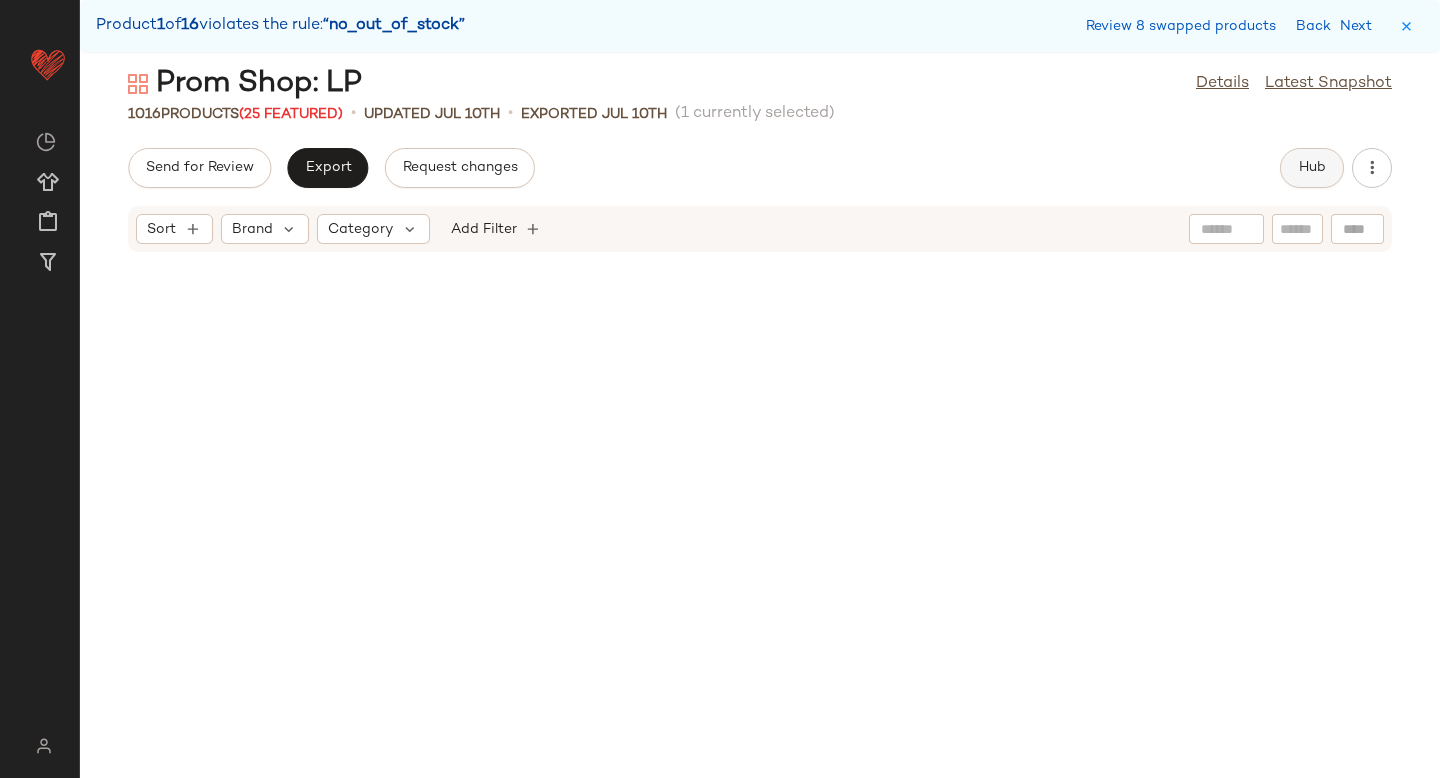 click on "Hub" at bounding box center [1312, 168] 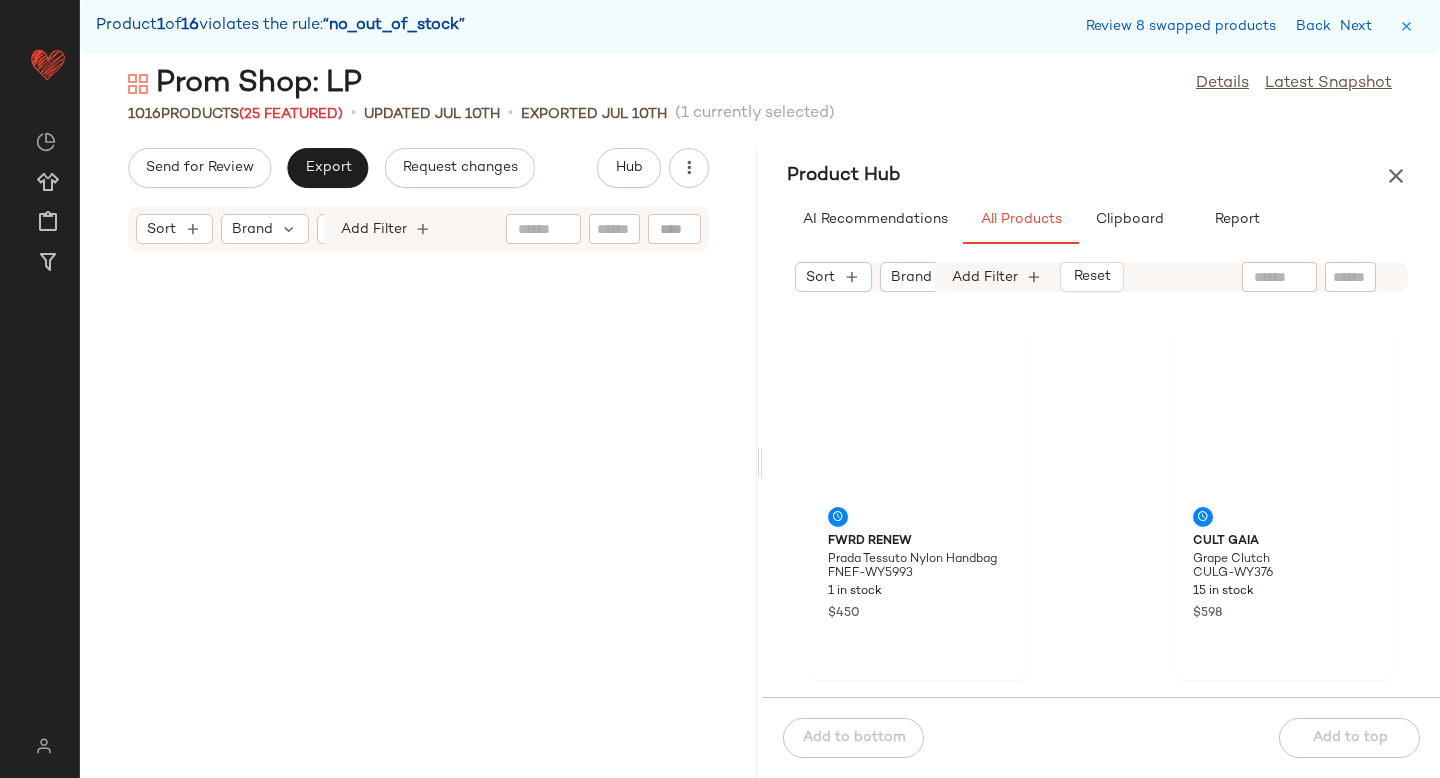 scroll, scrollTop: 0, scrollLeft: 0, axis: both 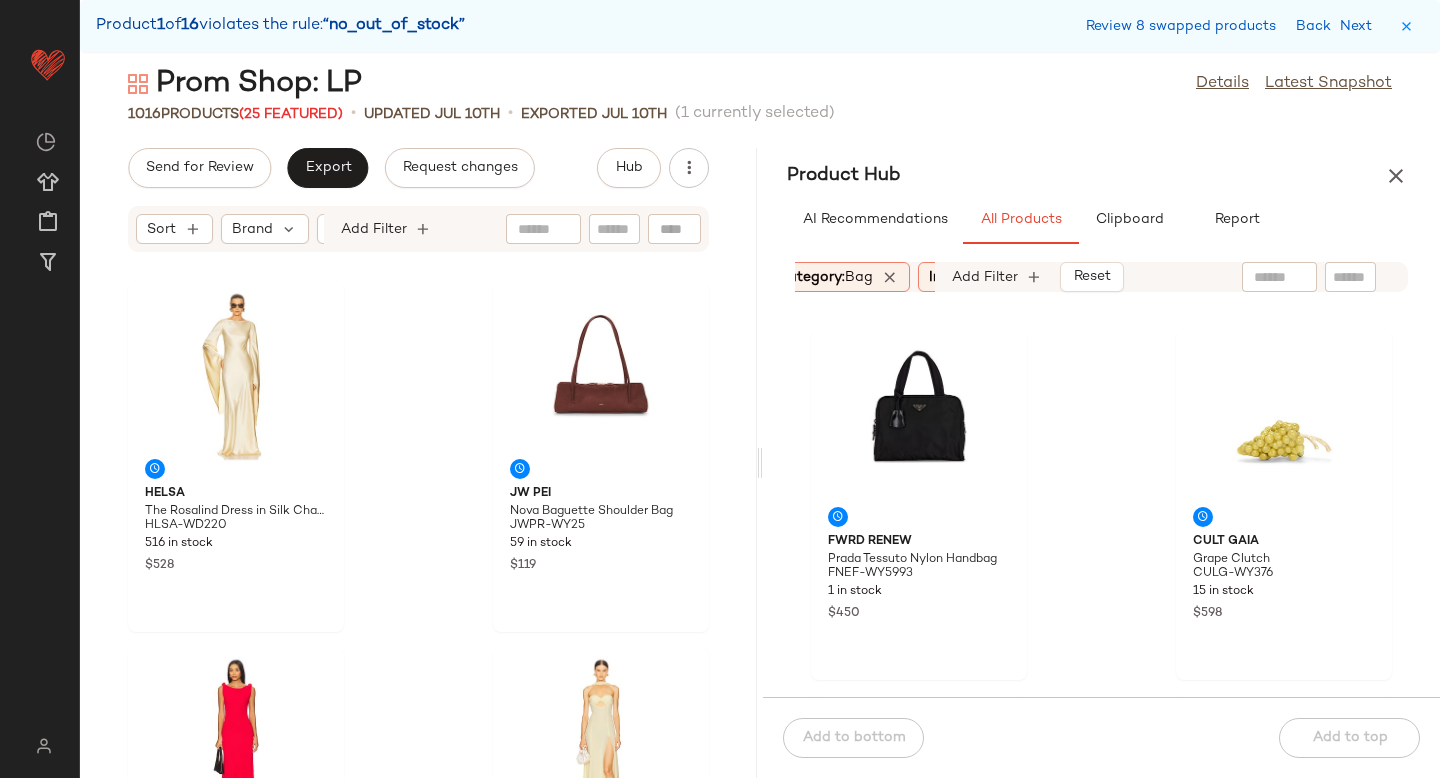 click on "bag" at bounding box center (859, 277) 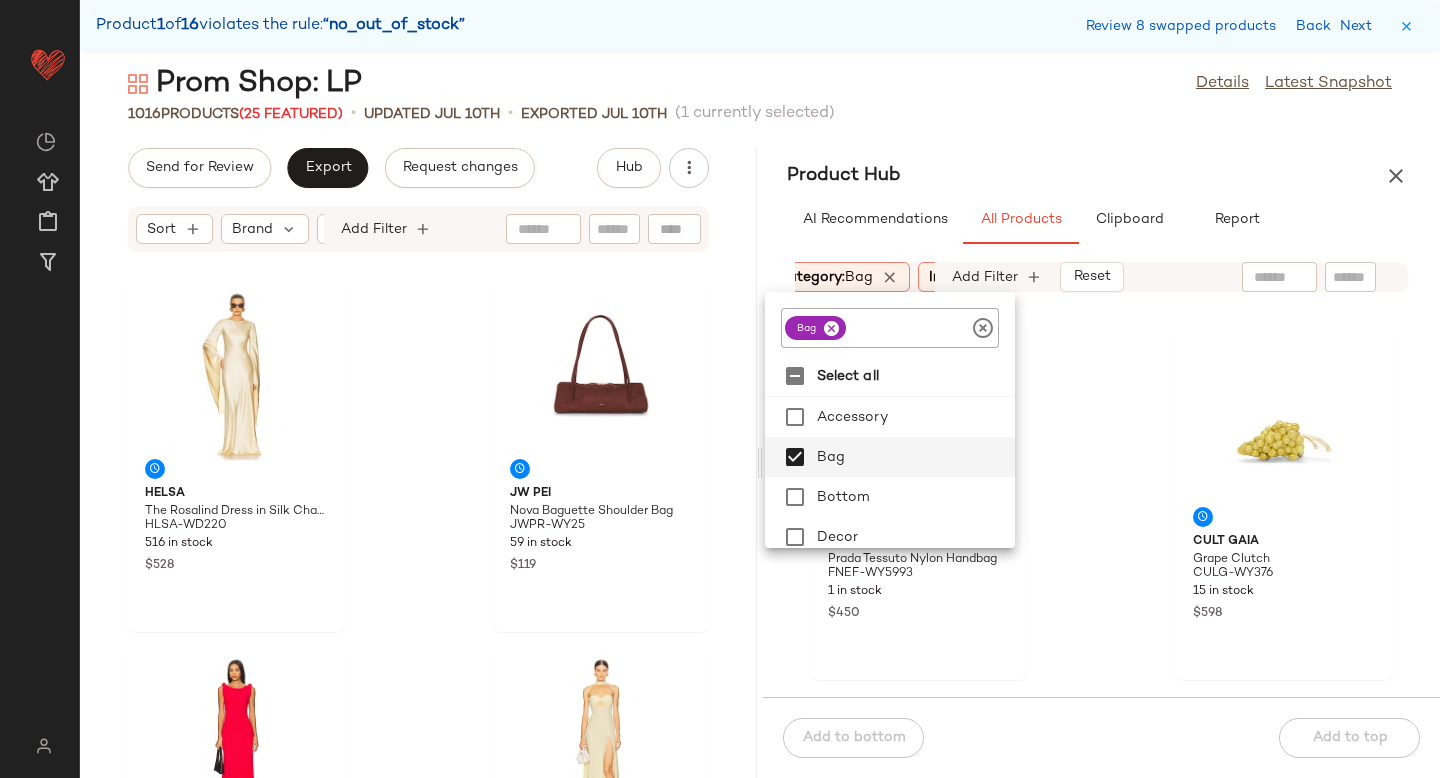 click 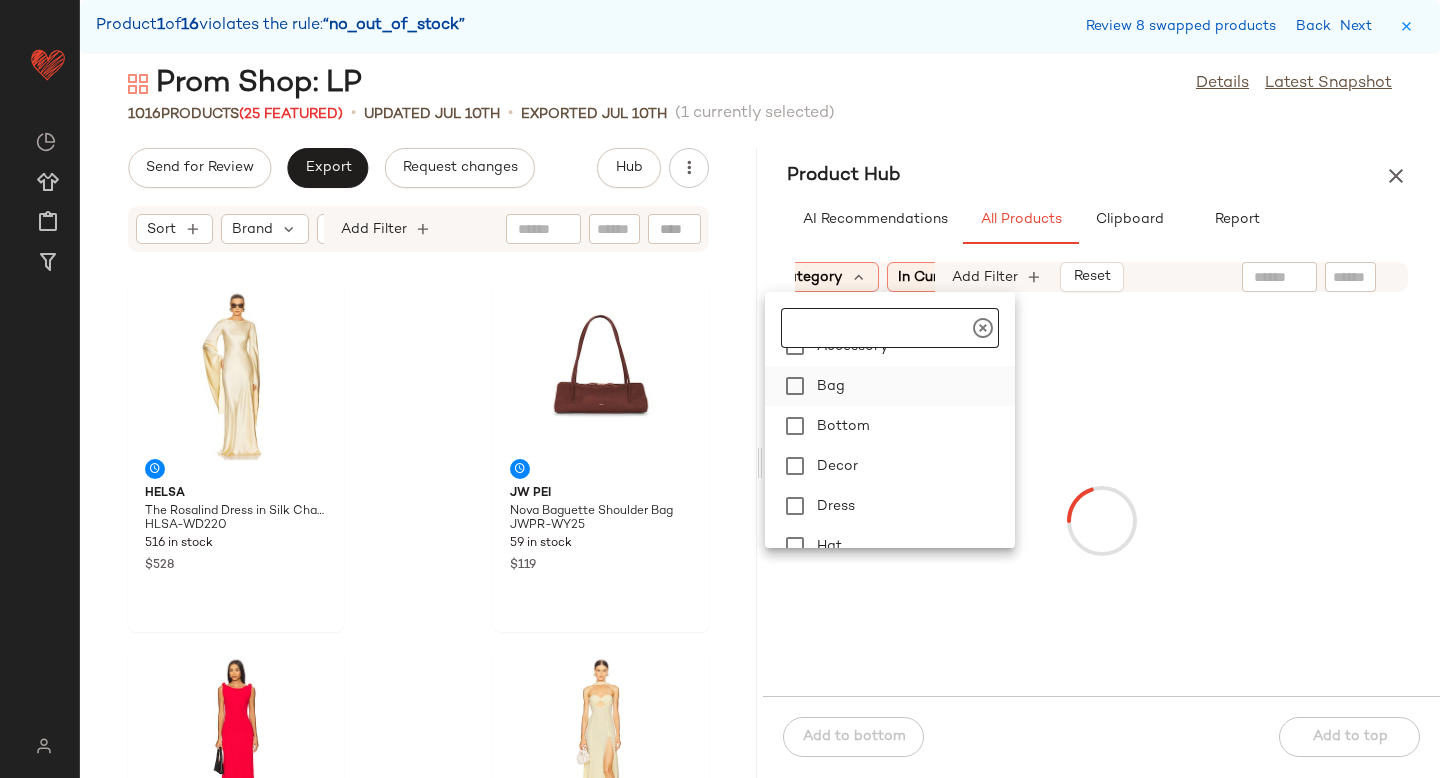 scroll, scrollTop: 76, scrollLeft: 0, axis: vertical 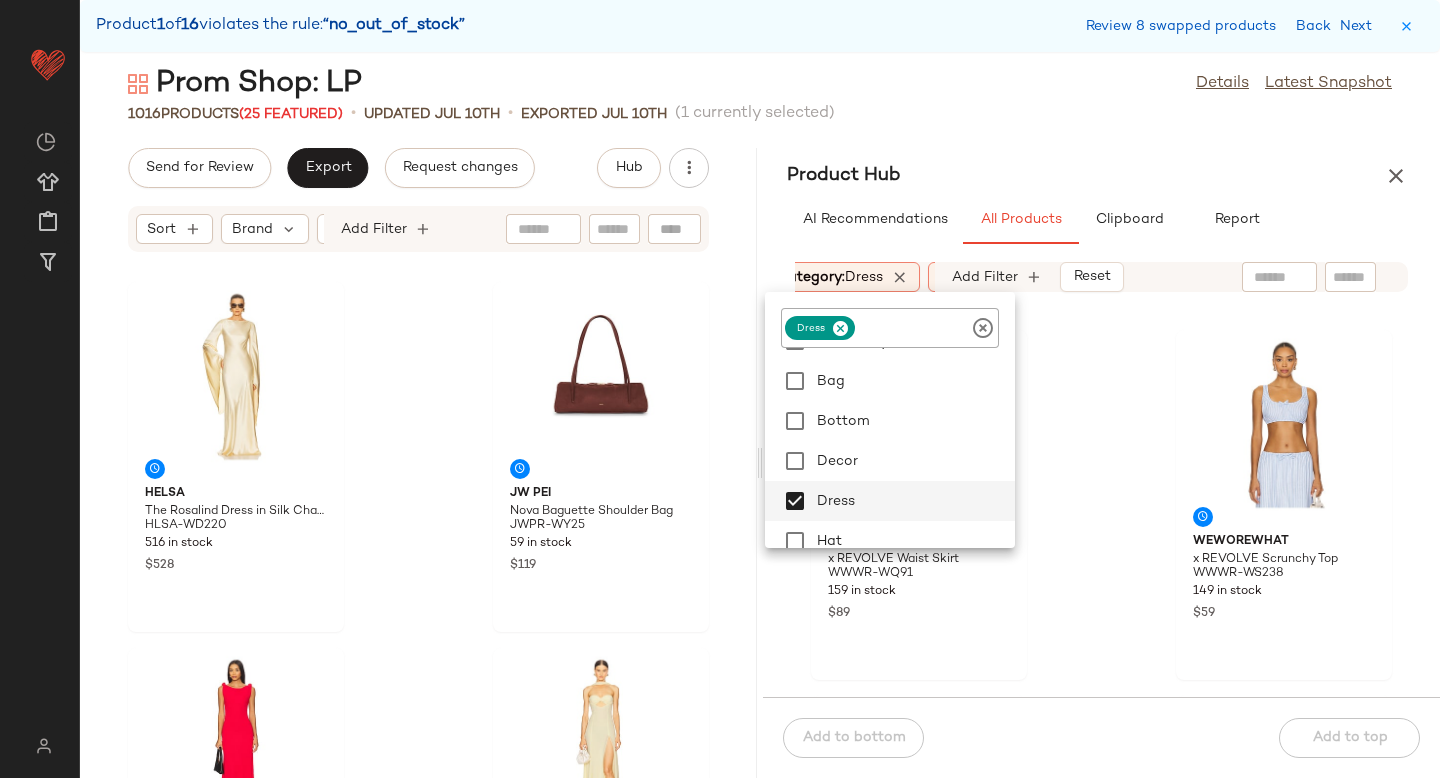 click on "WeWoreWhat x REVOLVE Waist Skirt WWWR-WQ91 159 in stock $89 WeWoreWhat x REVOLVE Scrunchy Top WWWR-WS238 149 in stock $59 YLLW THE LABEL Frida Beaded Dress YLLR-WD11 34 in stock $348 YLLW THE LABEL Estelle Dress YLLR-WD13 39 in stock $218 YLLW THE LABEL Danielle Buckled Dress YLLR-WD14 70 in stock $148 YLLW THE LABEL Danielle Buckled Dress YLLR-WD15 62 in stock $168 YLLW THE LABEL Fran Beaded Dress YLLR-WD16 33 in stock $298 YLLW THE LABEL Lana Fringe Dress YLLR-WD17 50 in stock $228" 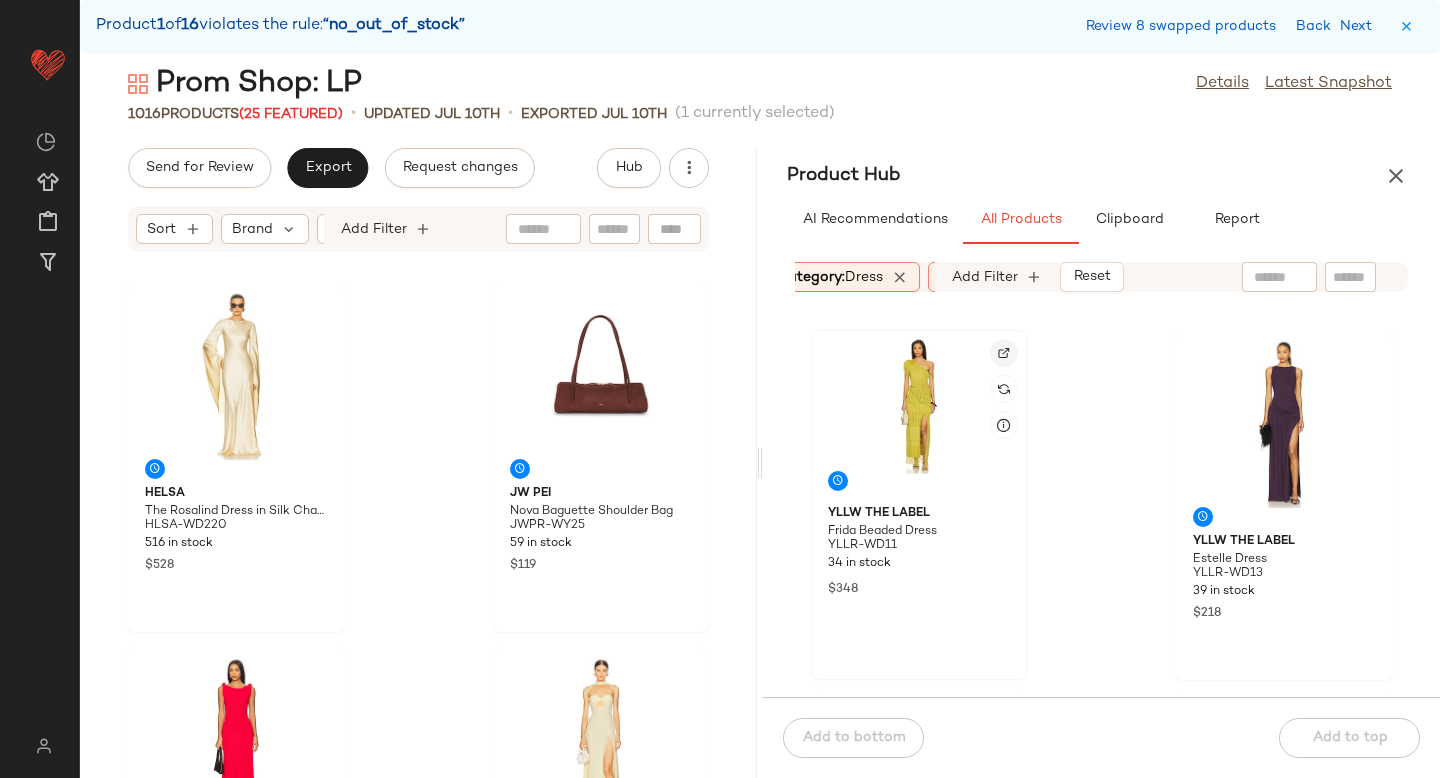click 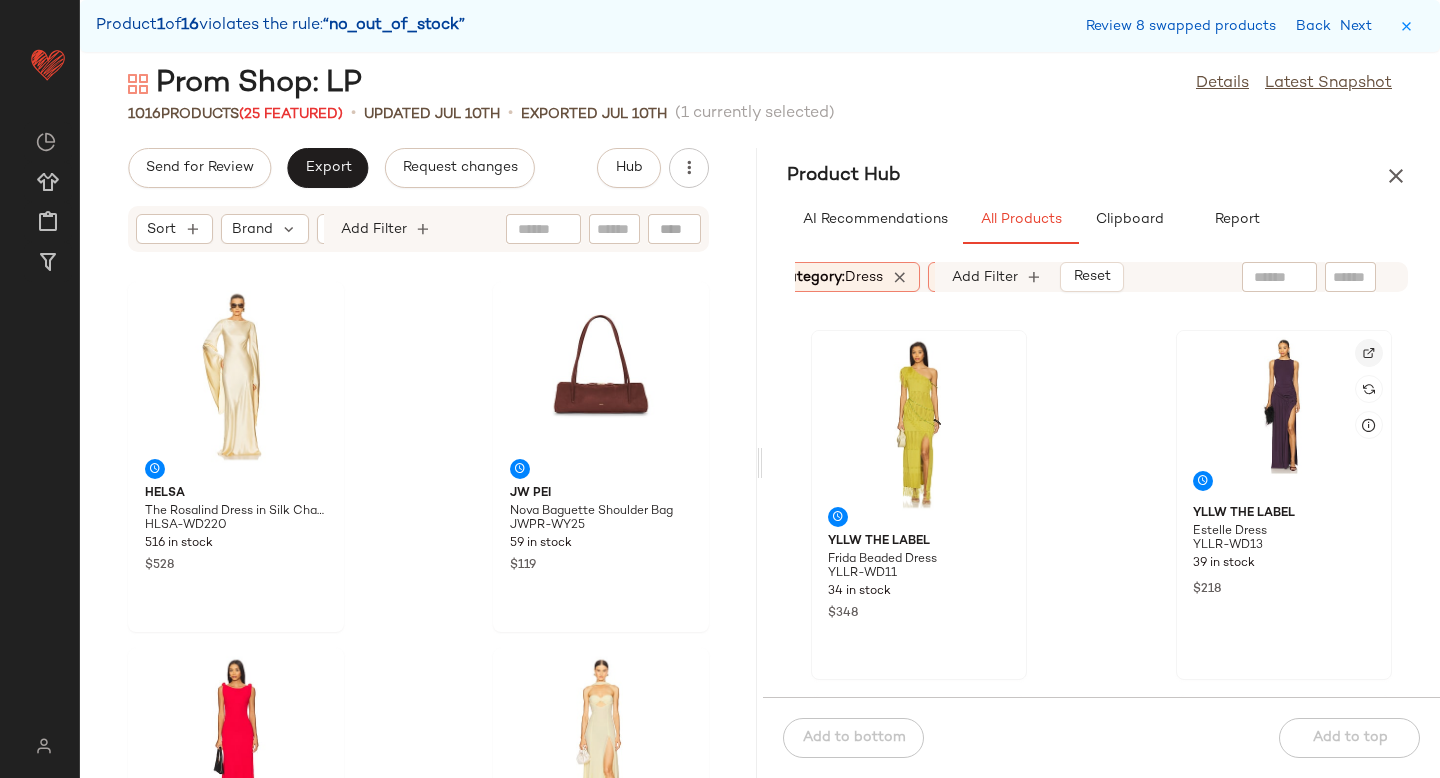 click at bounding box center [1369, 353] 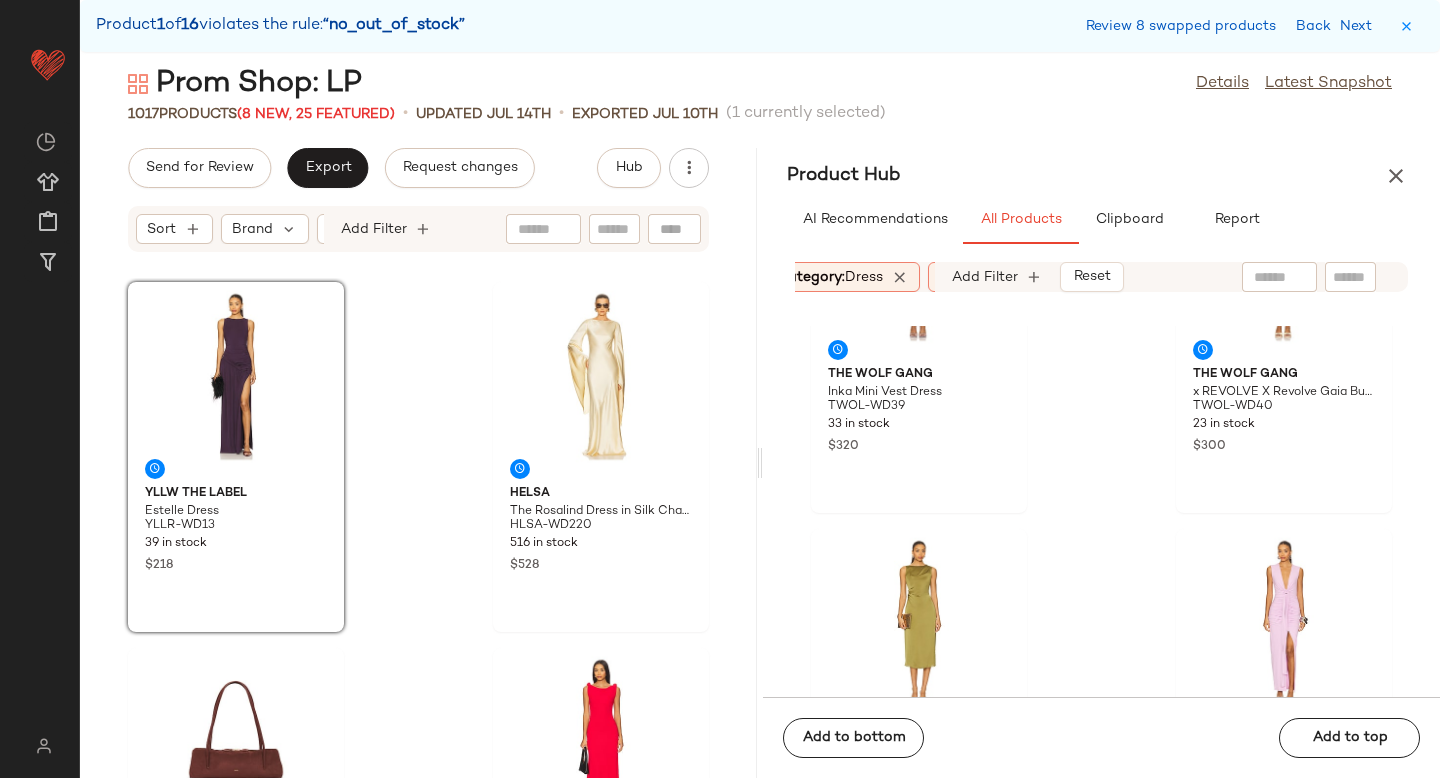 scroll, scrollTop: 2139, scrollLeft: 0, axis: vertical 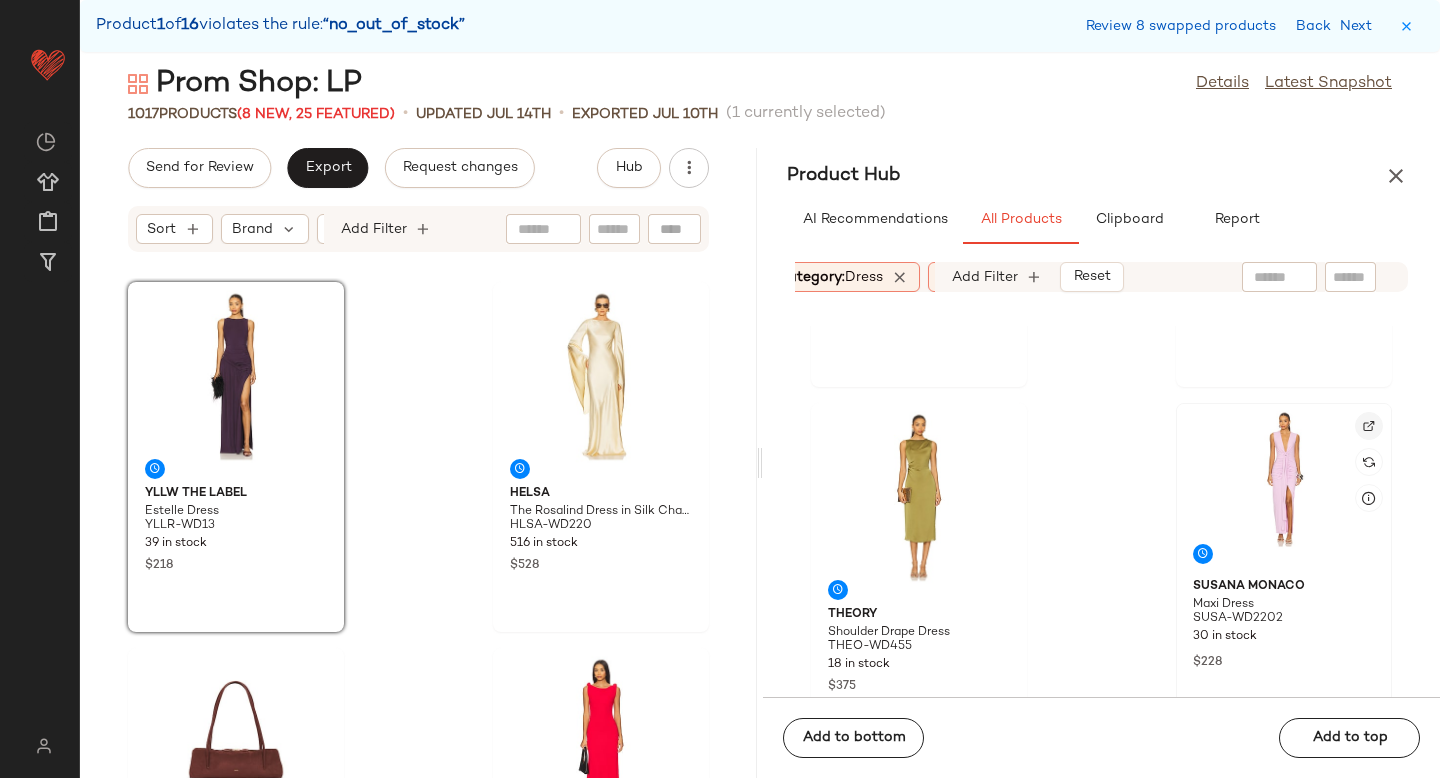 click at bounding box center [1369, 426] 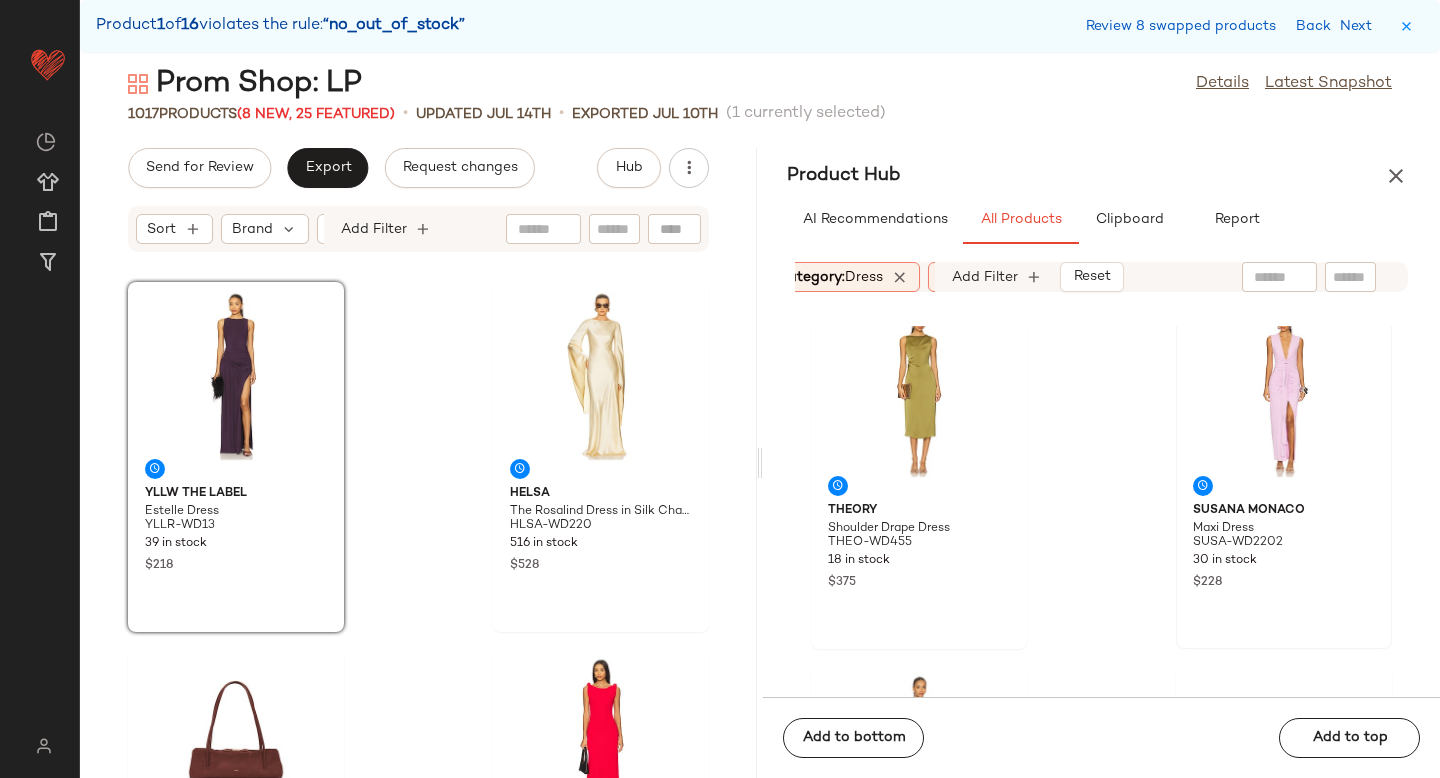scroll, scrollTop: 2472, scrollLeft: 0, axis: vertical 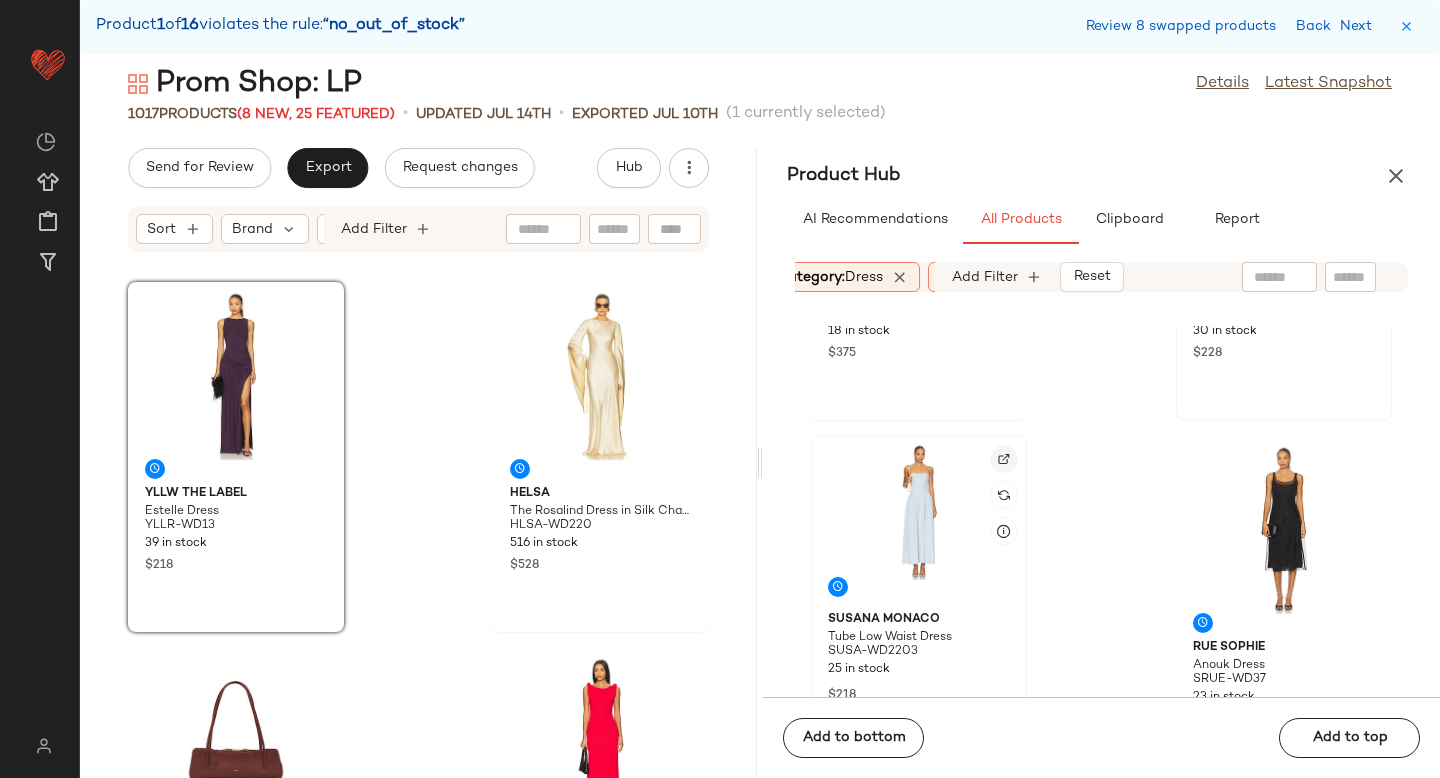 click 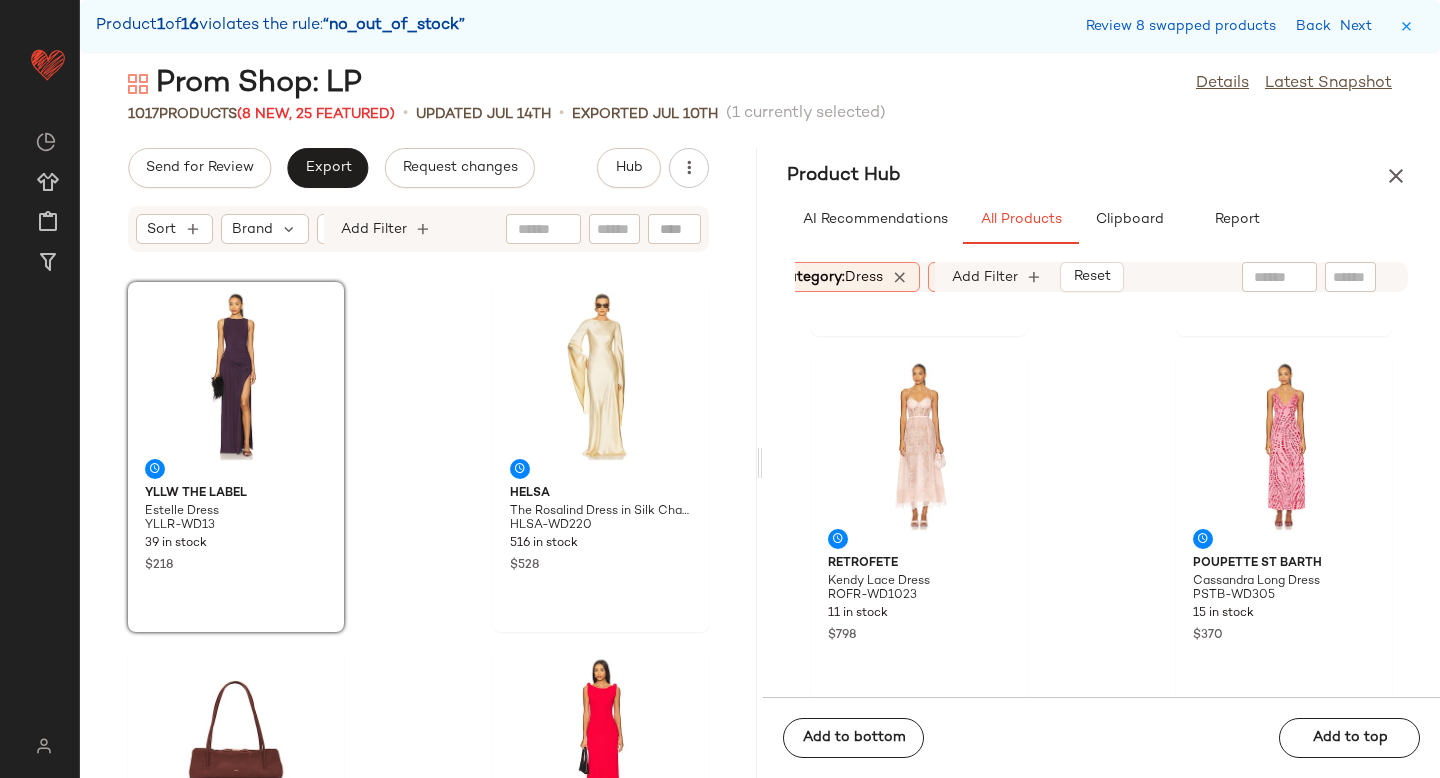 scroll, scrollTop: 3290, scrollLeft: 0, axis: vertical 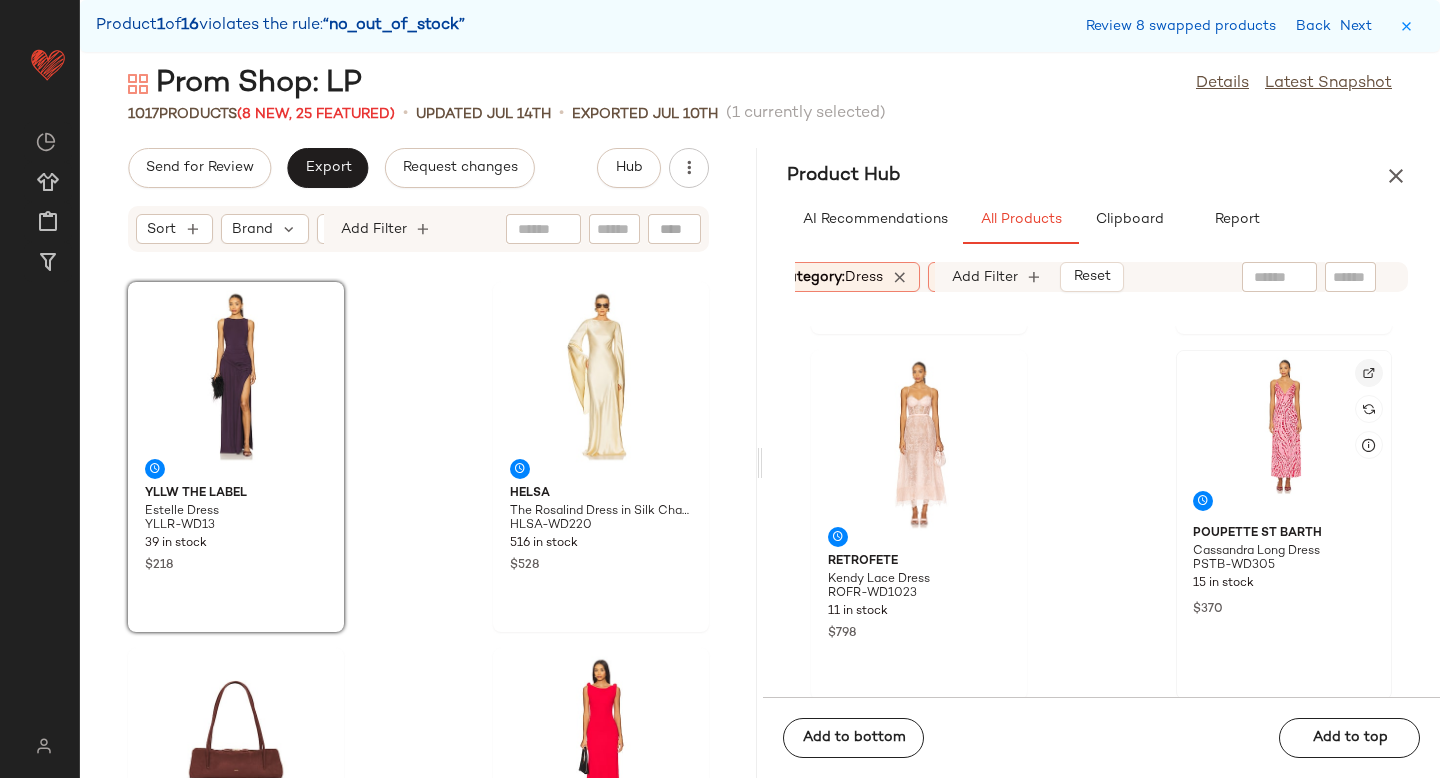click 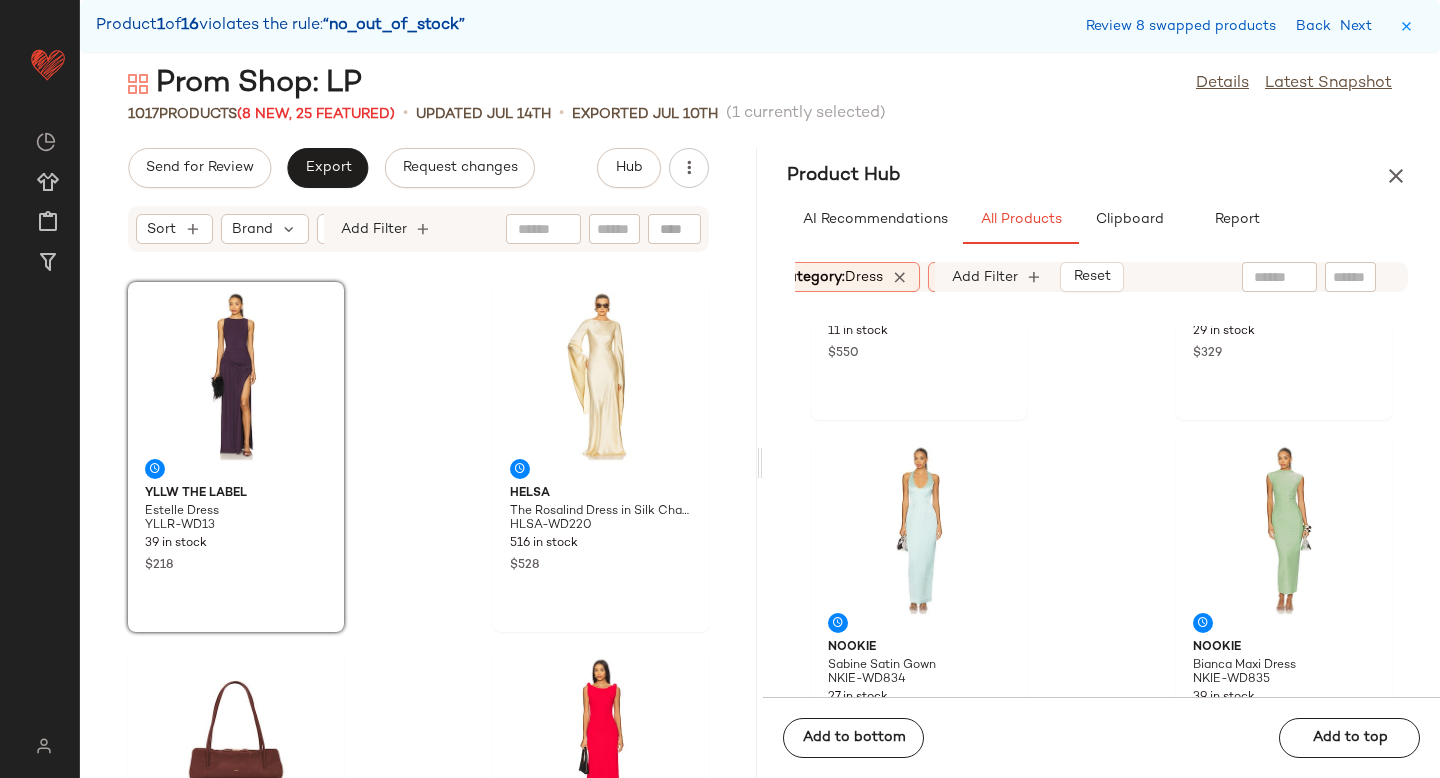 scroll, scrollTop: 3968, scrollLeft: 0, axis: vertical 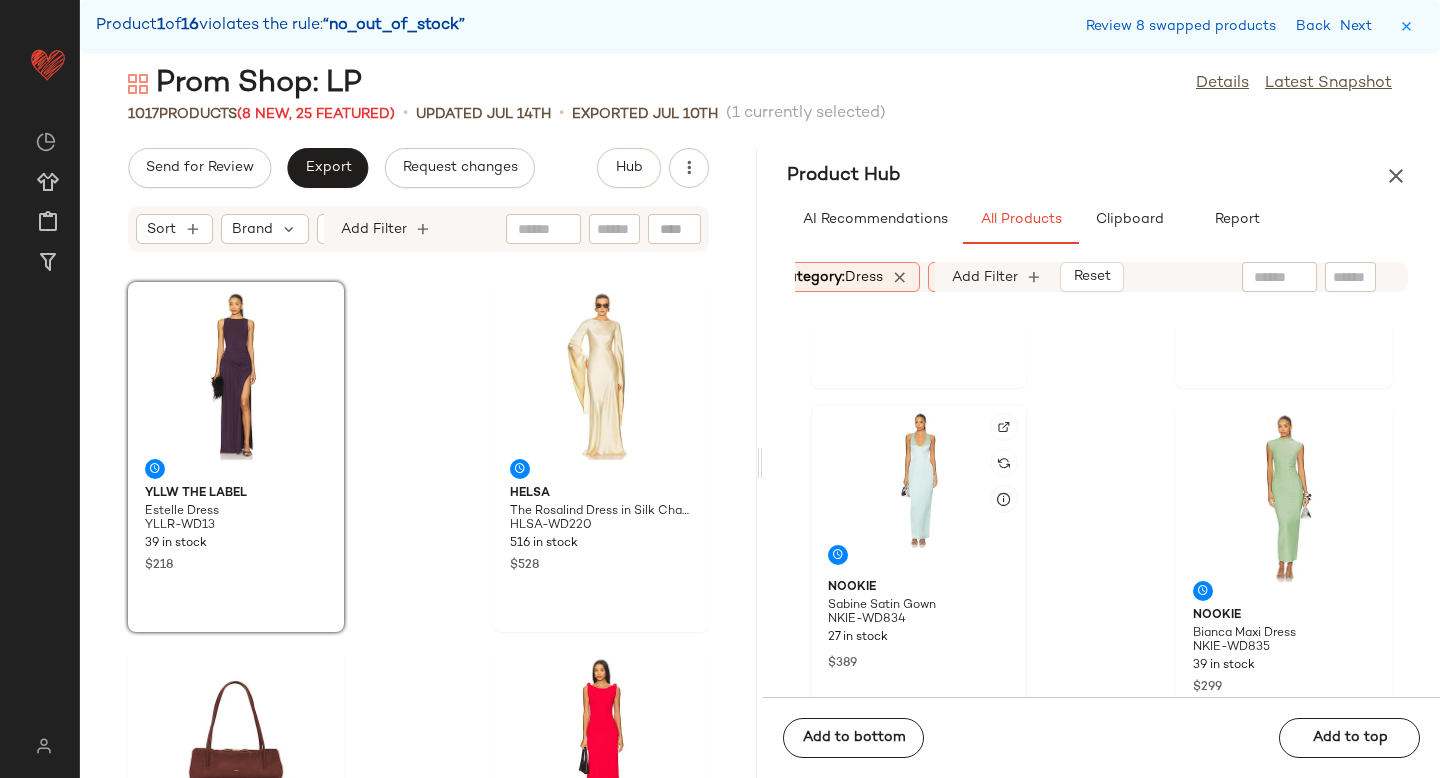 click 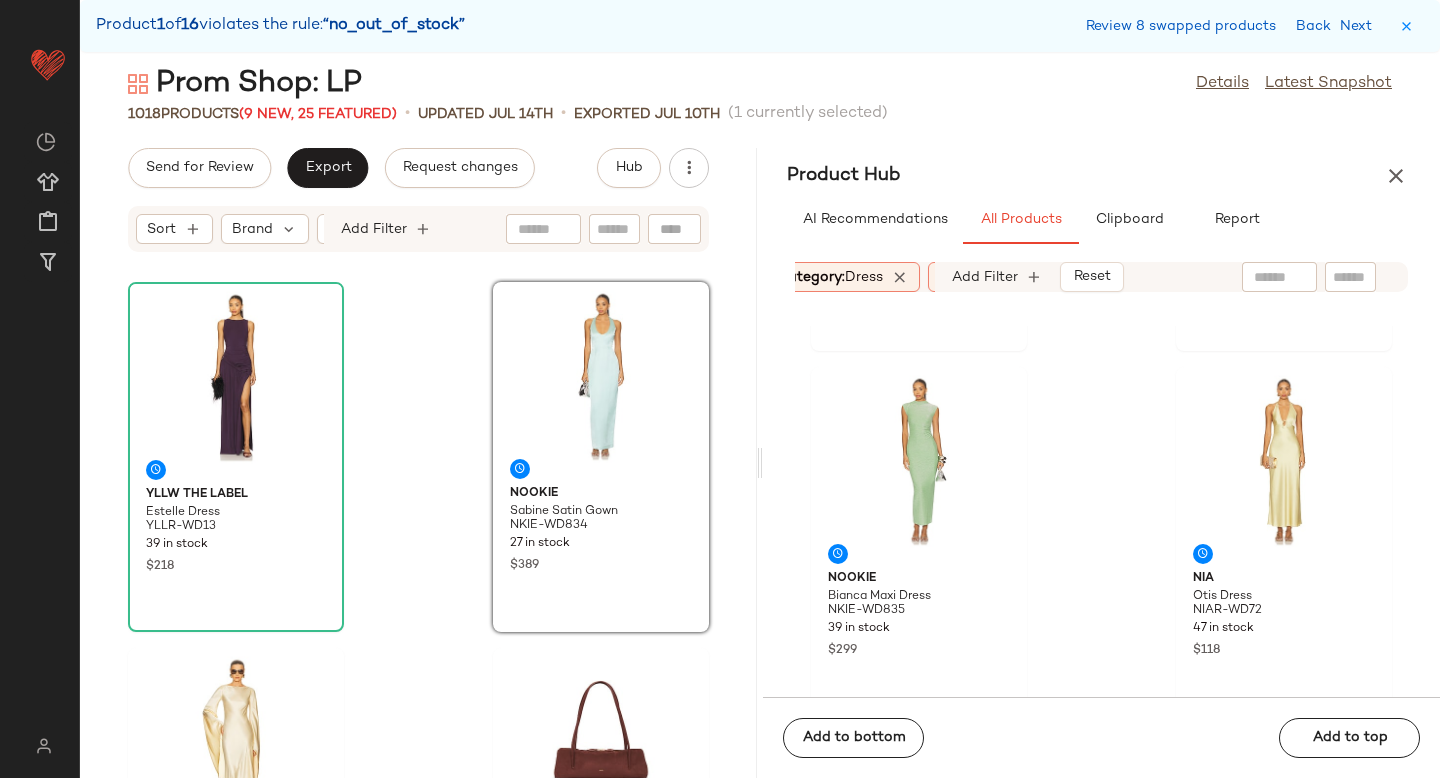 scroll, scrollTop: 4003, scrollLeft: 0, axis: vertical 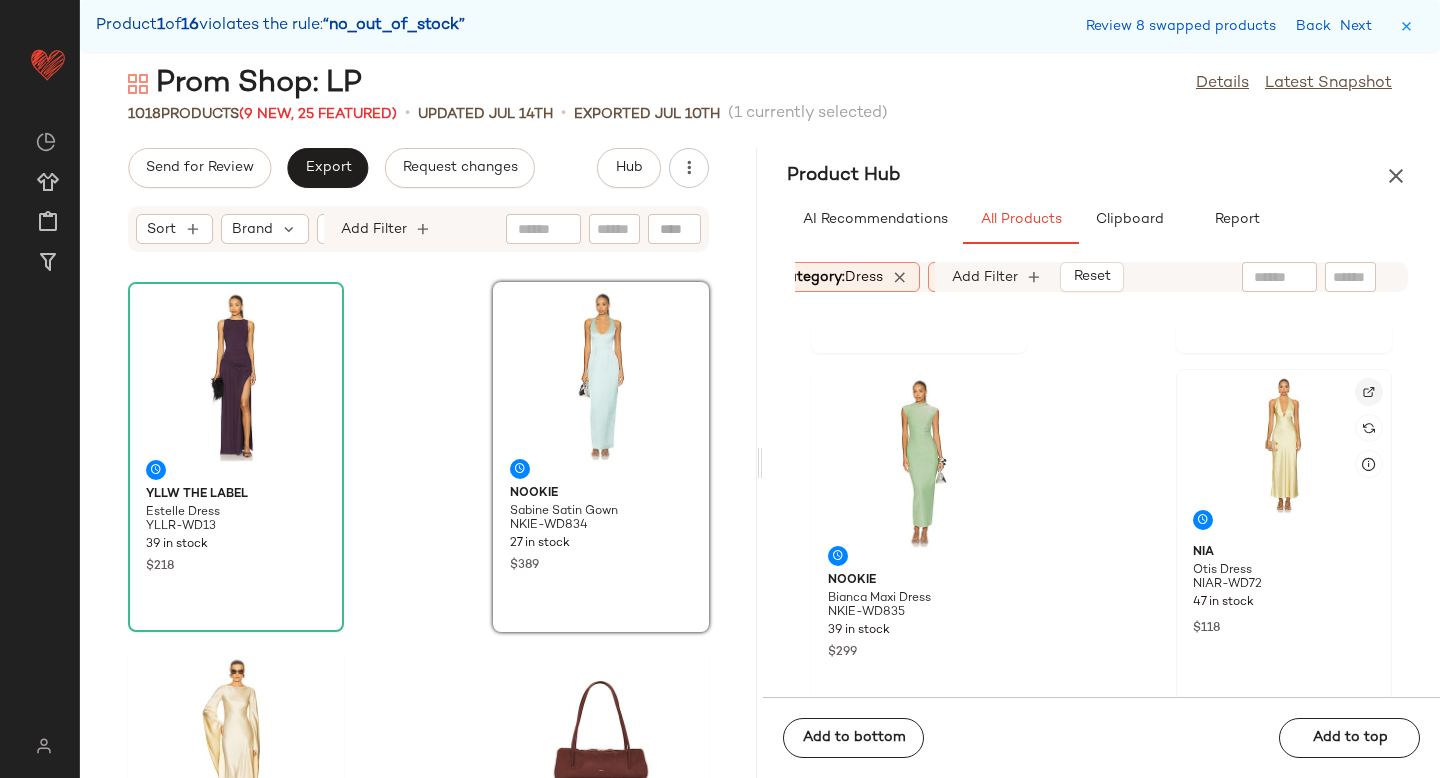 click at bounding box center [1369, 392] 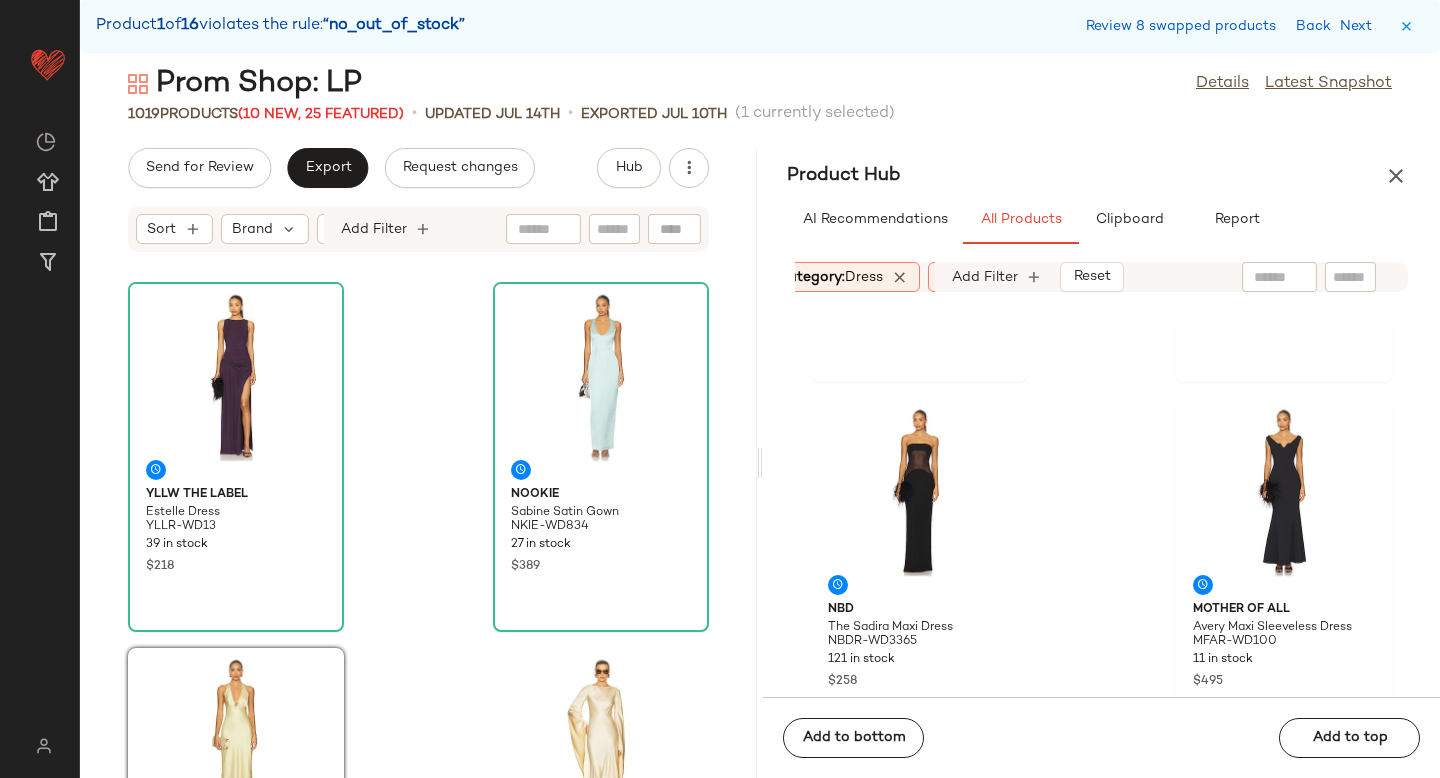 scroll, scrollTop: 4401, scrollLeft: 0, axis: vertical 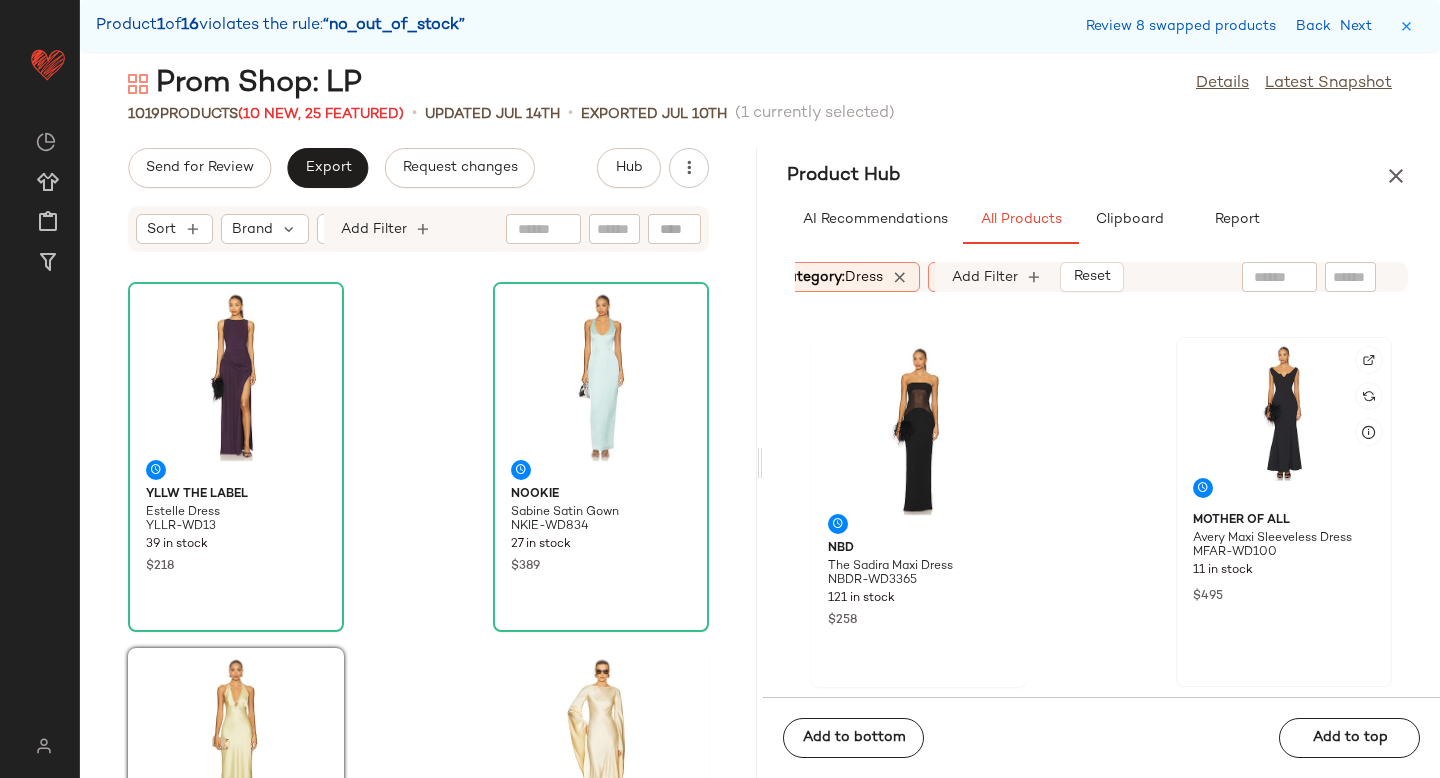 click at bounding box center [1369, 360] 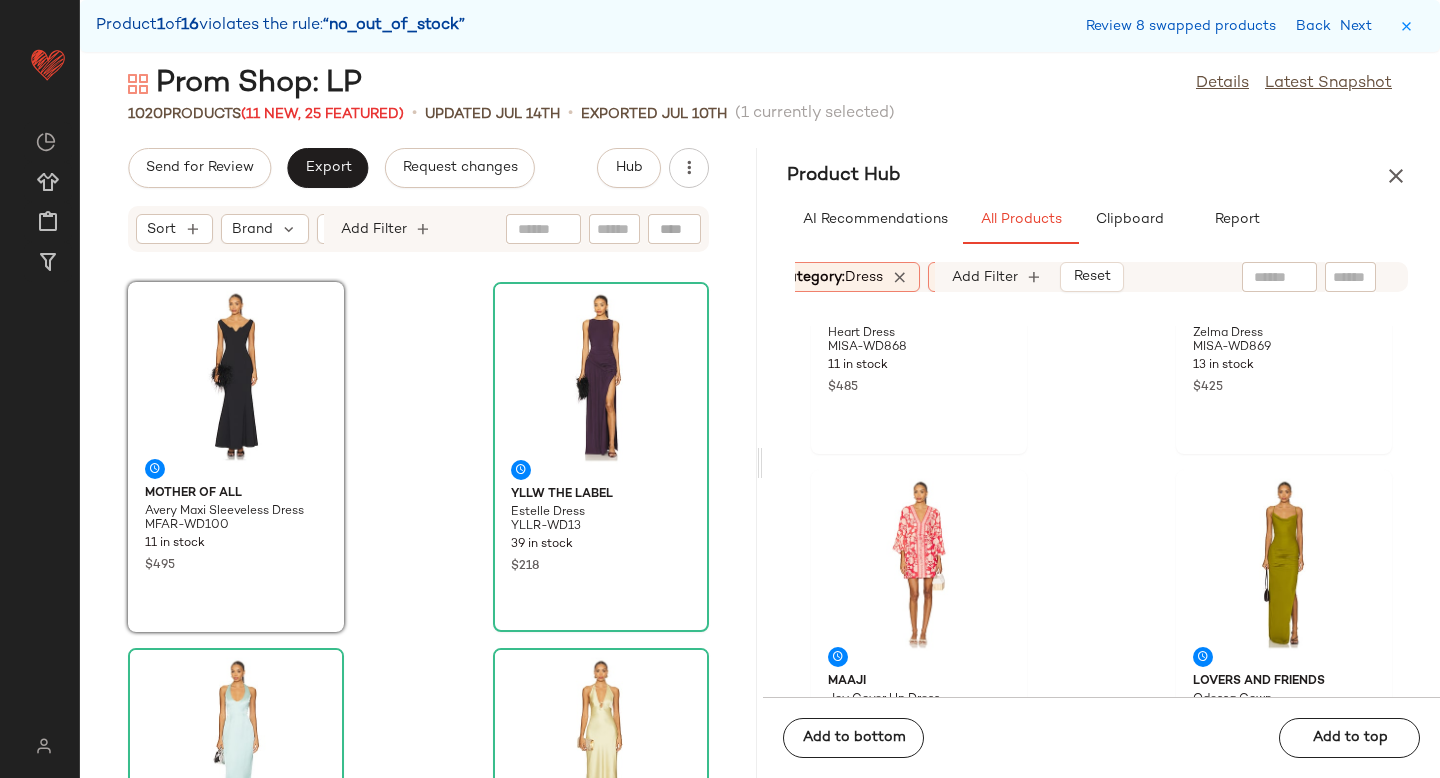 scroll, scrollTop: 5459, scrollLeft: 0, axis: vertical 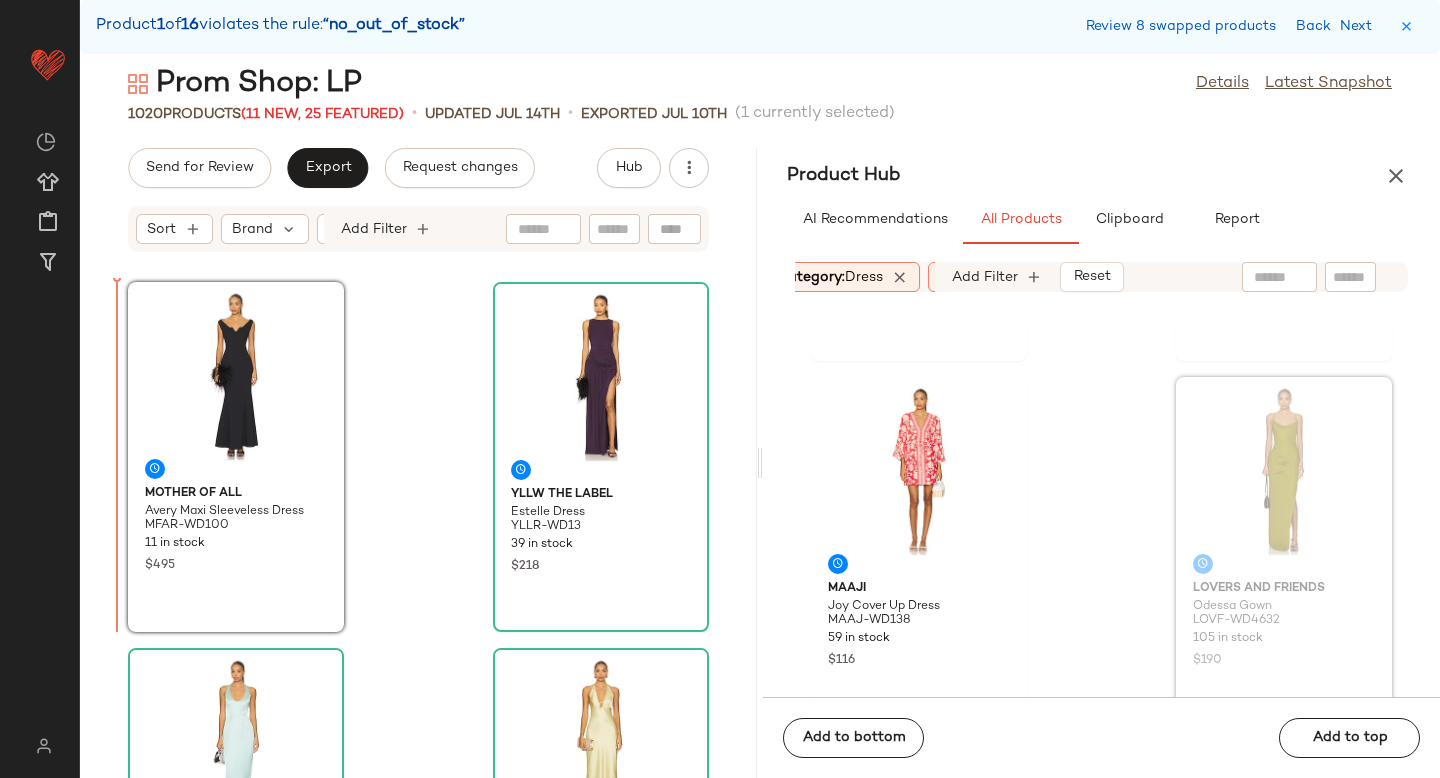 drag, startPoint x: 1254, startPoint y: 442, endPoint x: 1242, endPoint y: 444, distance: 12.165525 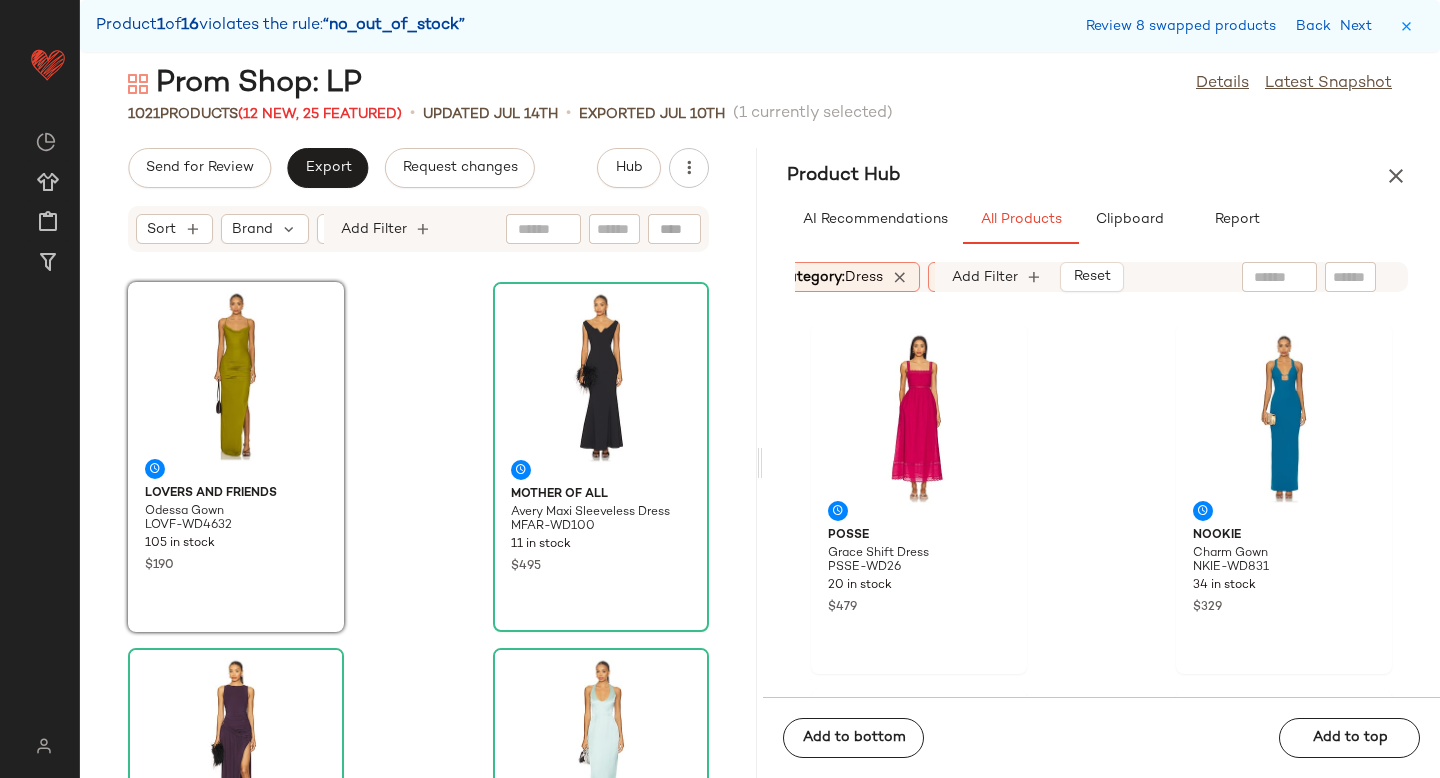 scroll, scrollTop: 9150, scrollLeft: 0, axis: vertical 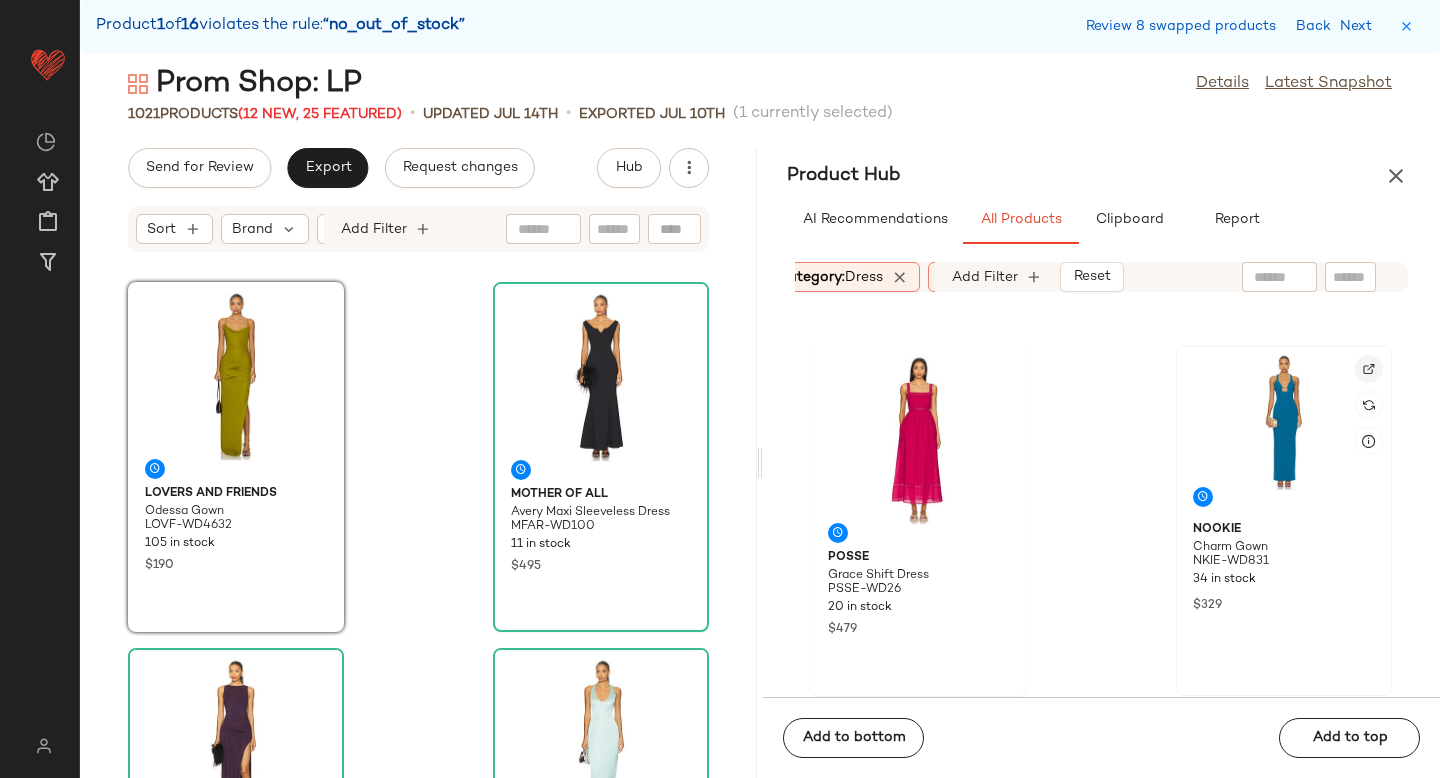 click at bounding box center [1369, 369] 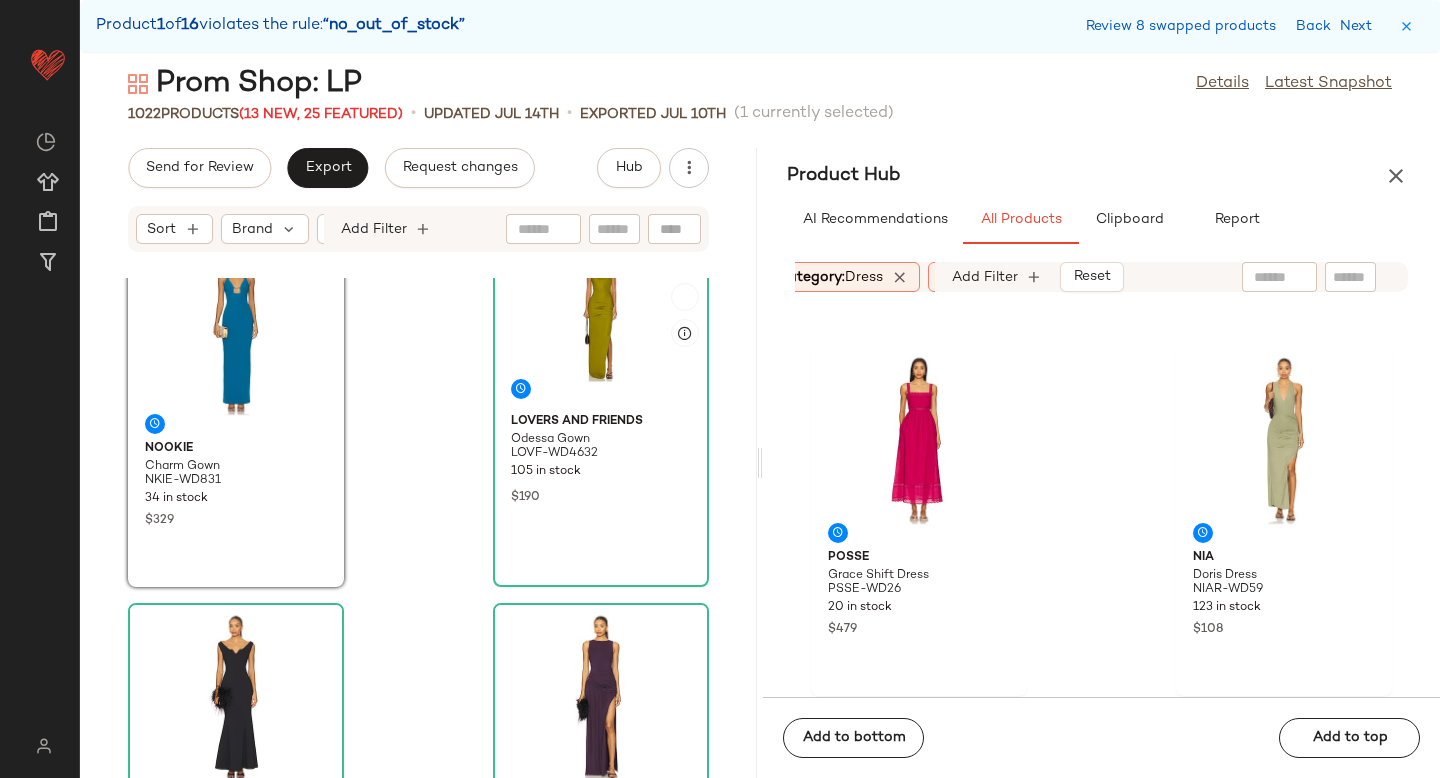 scroll, scrollTop: 0, scrollLeft: 0, axis: both 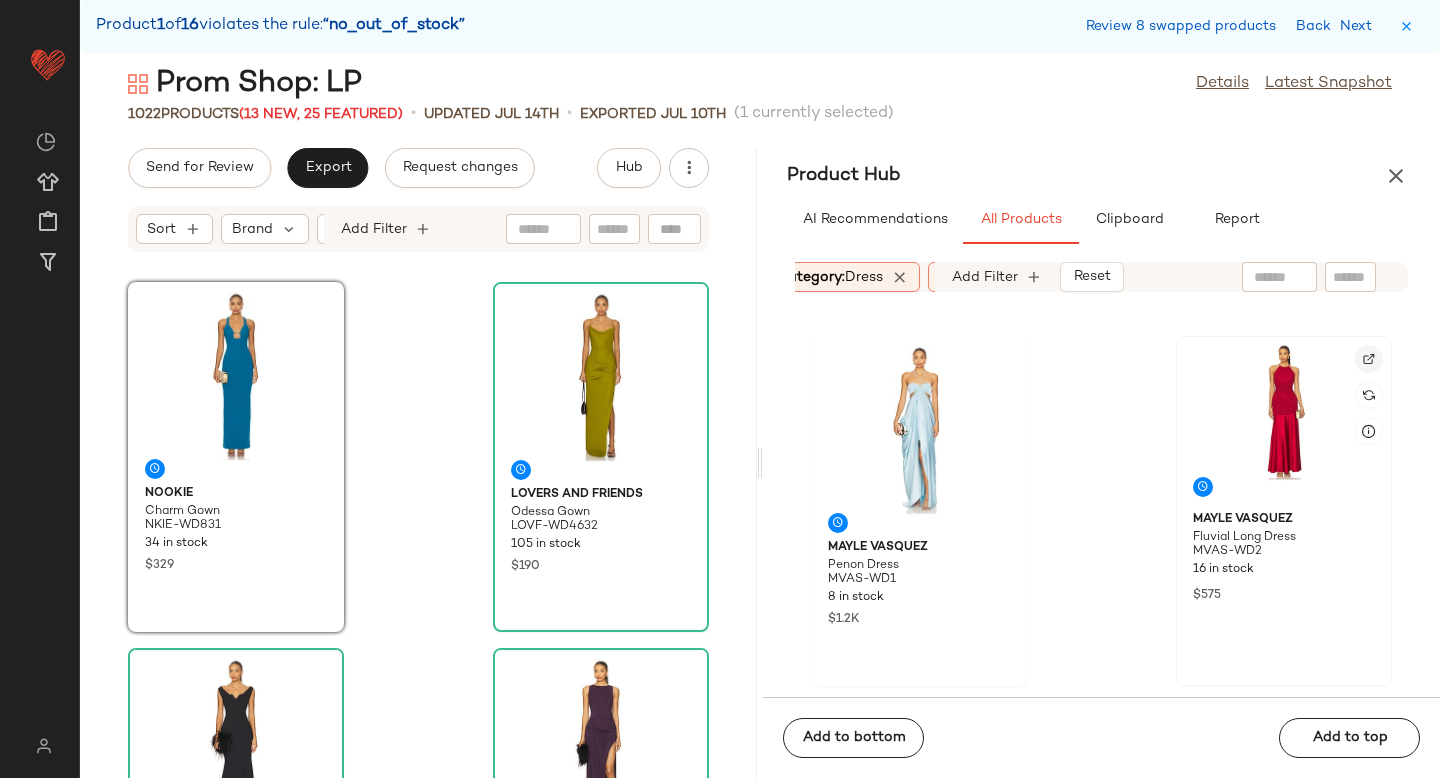 click 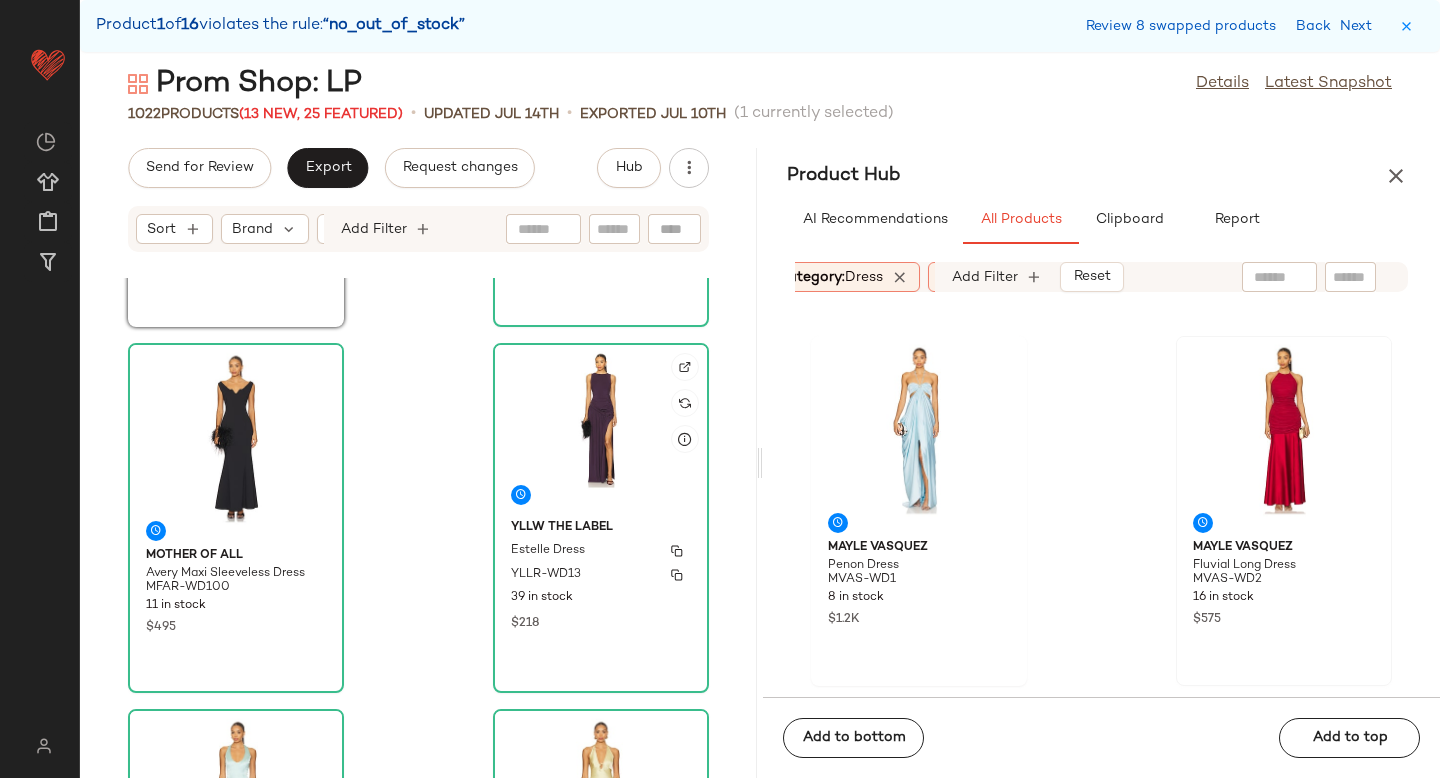 scroll, scrollTop: 318, scrollLeft: 0, axis: vertical 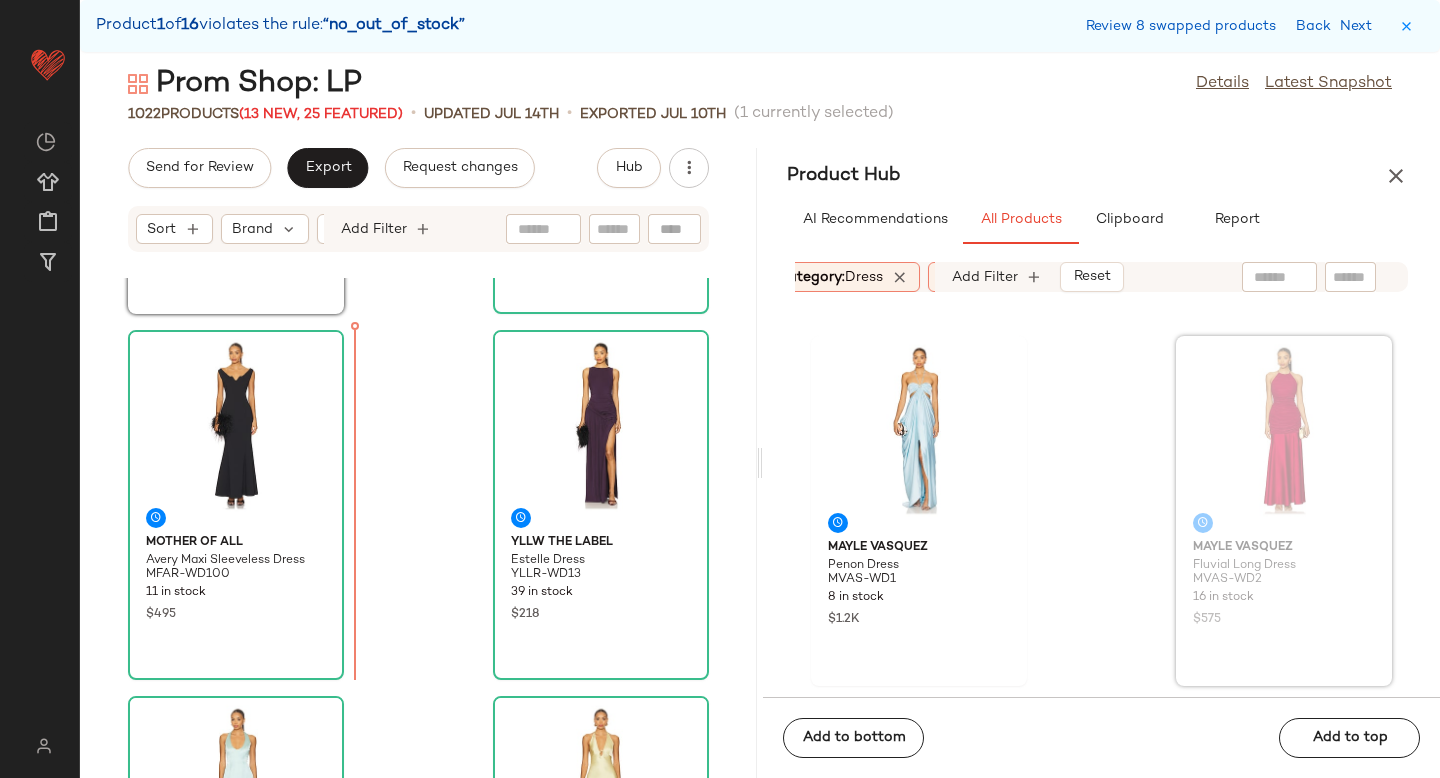 drag, startPoint x: 1247, startPoint y: 459, endPoint x: 1233, endPoint y: 460, distance: 14.035668 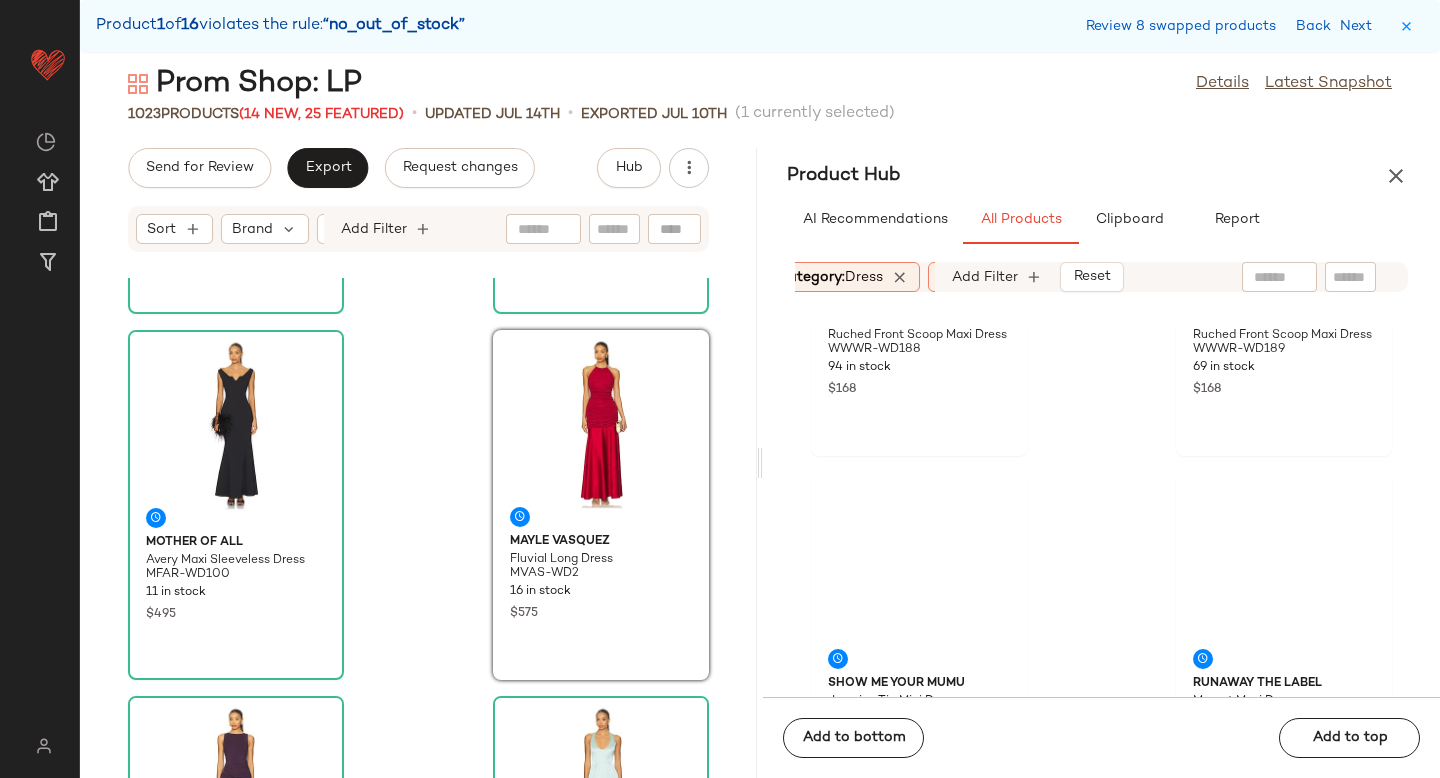 scroll, scrollTop: 13848, scrollLeft: 0, axis: vertical 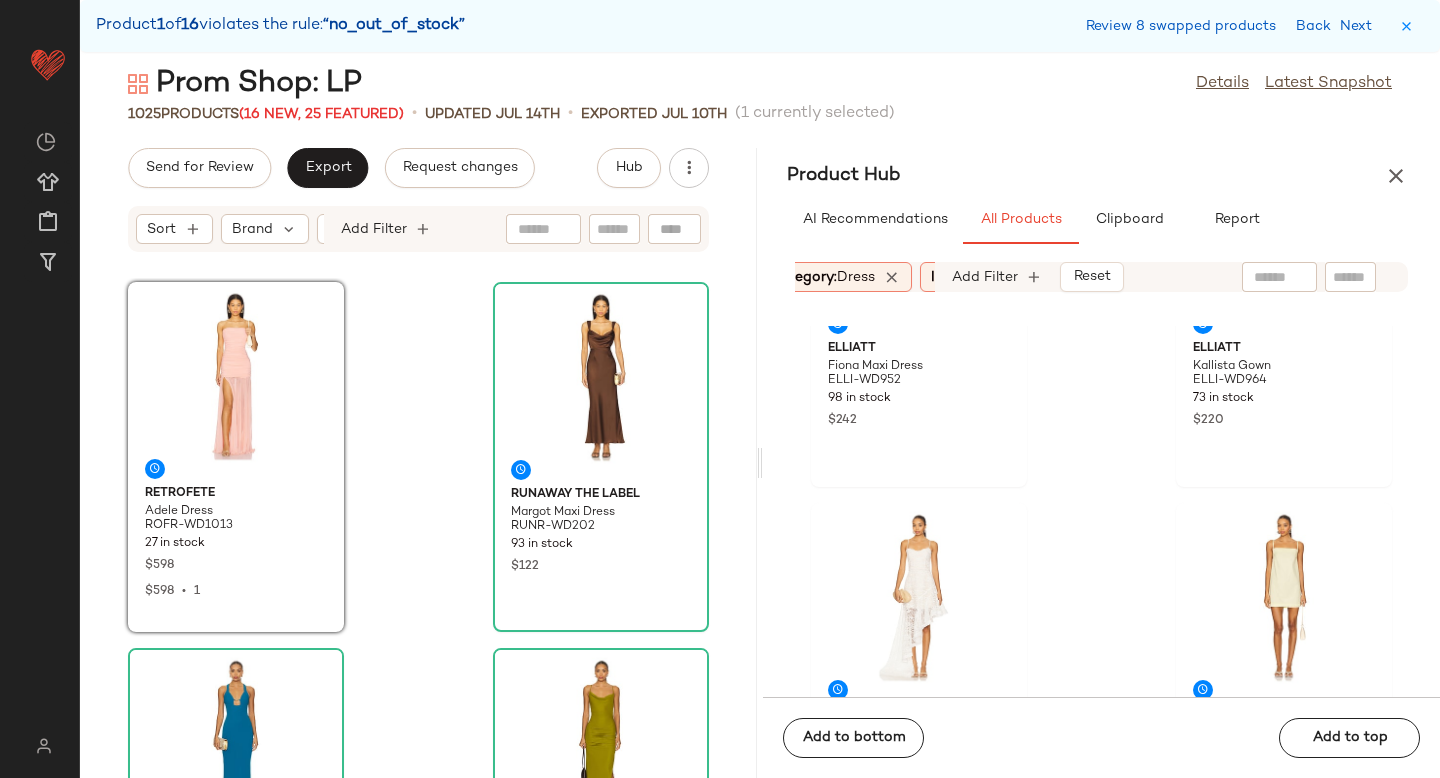 click on "dress" at bounding box center [856, 277] 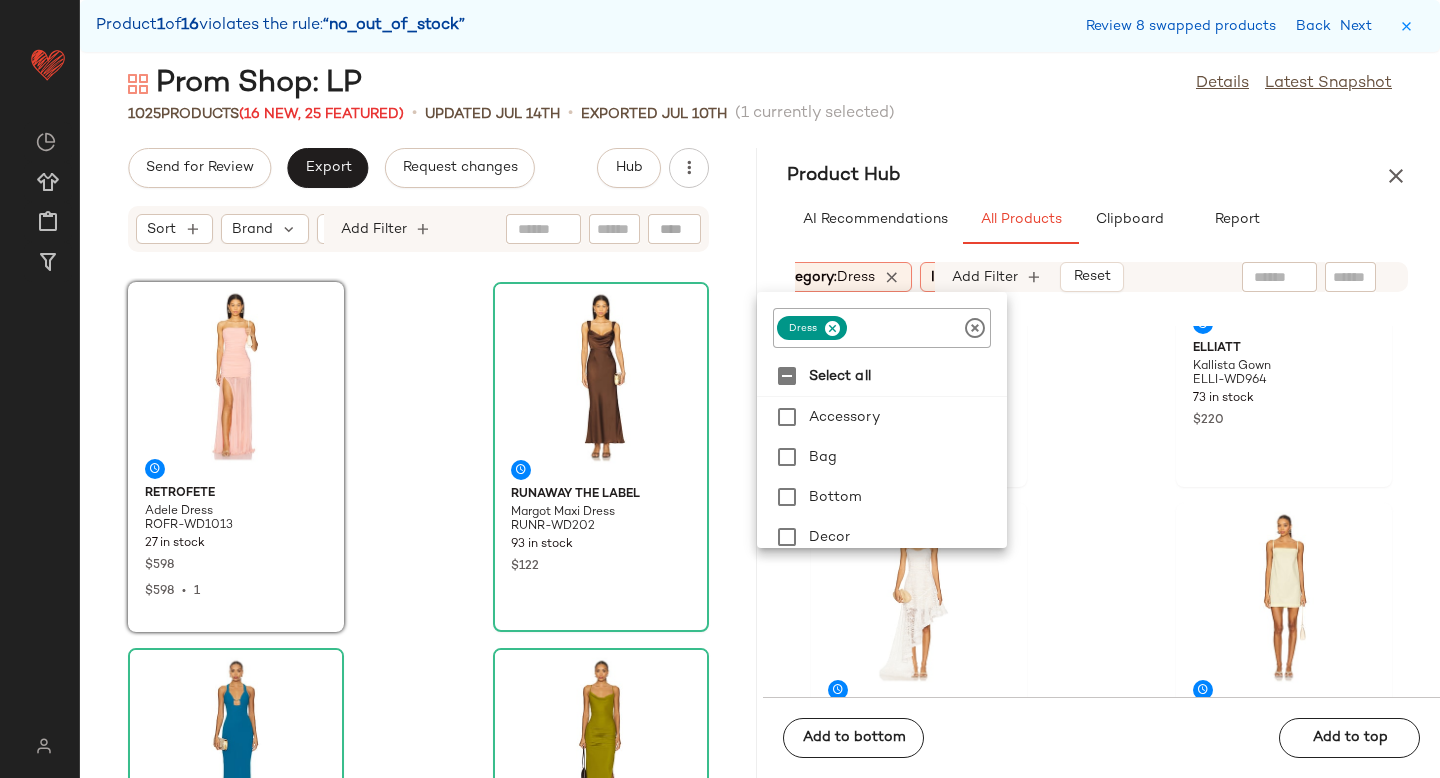 click 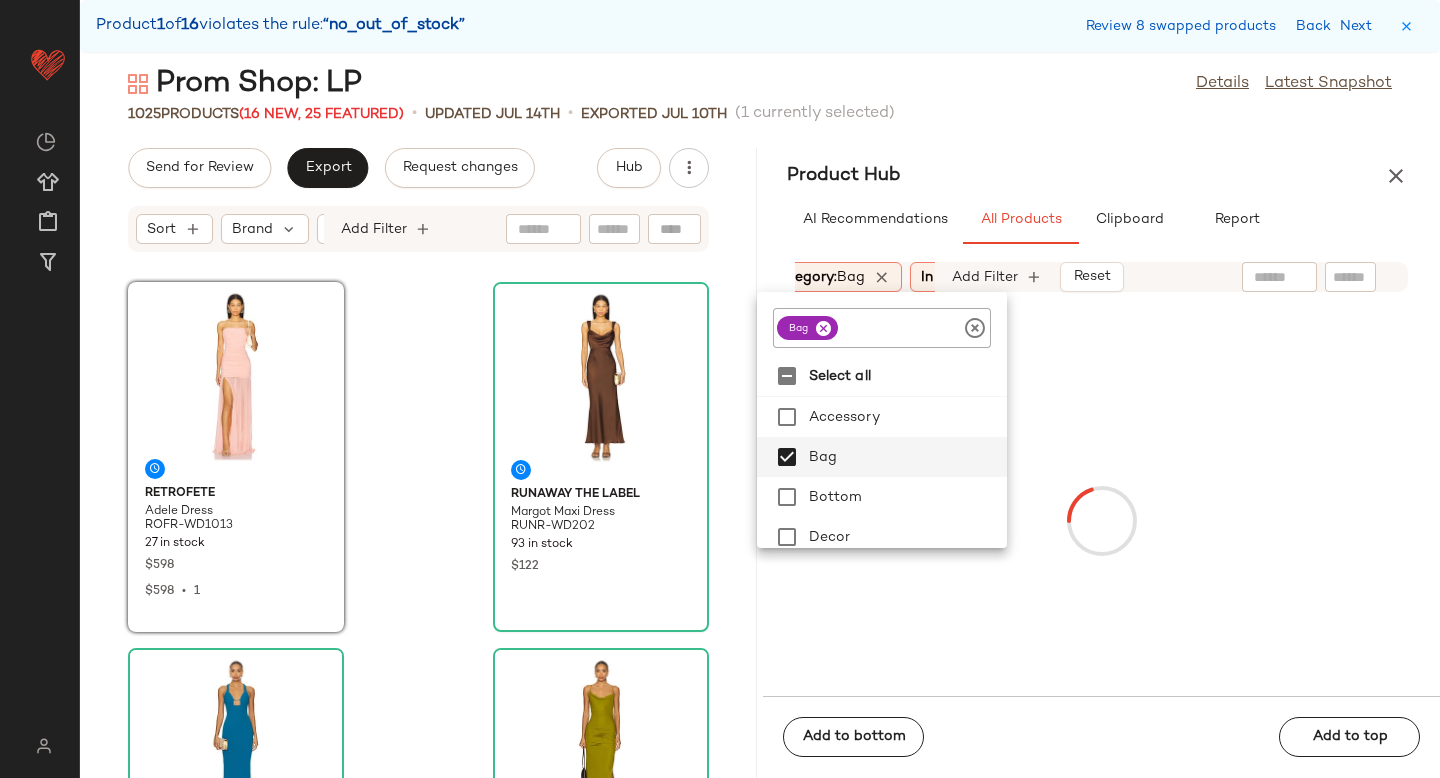 click at bounding box center [1101, 520] 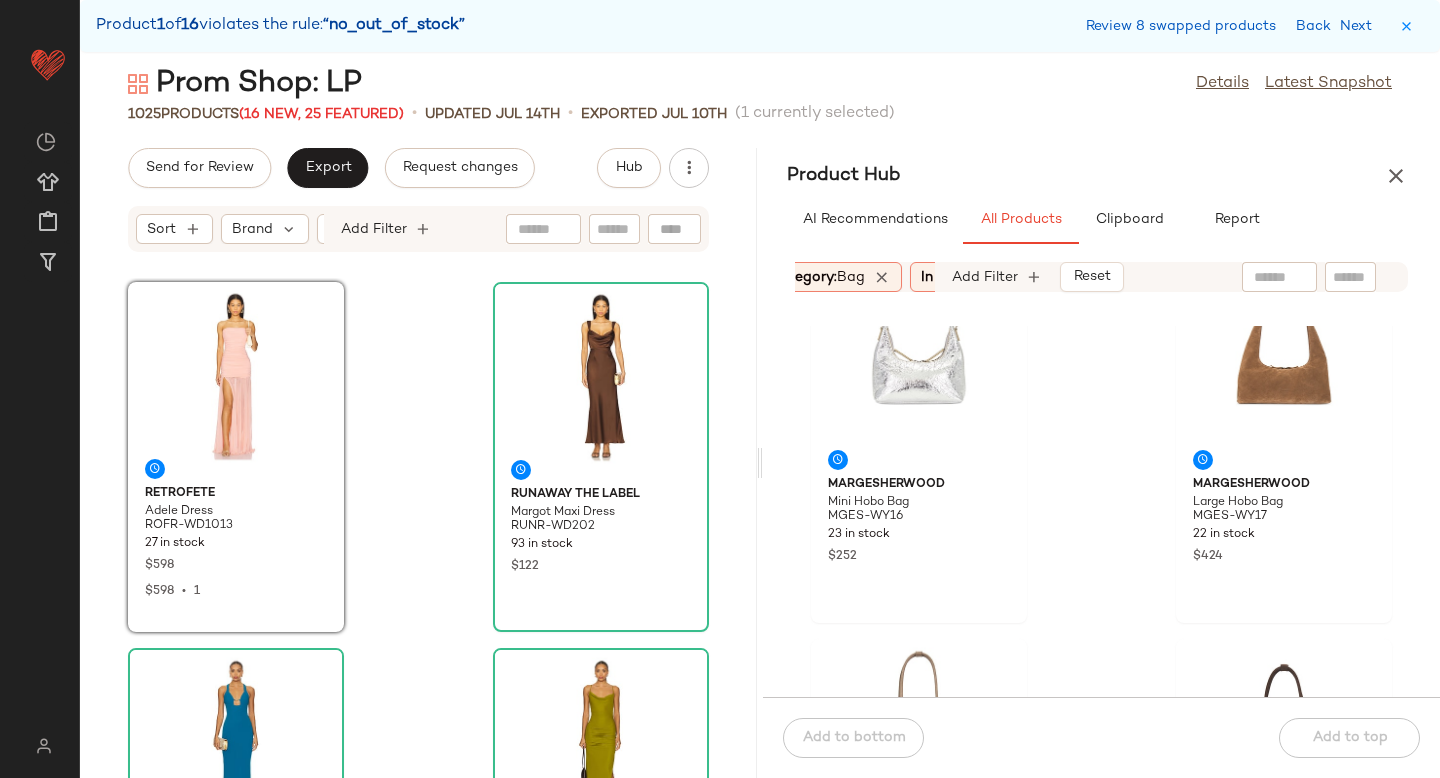 scroll, scrollTop: 759, scrollLeft: 0, axis: vertical 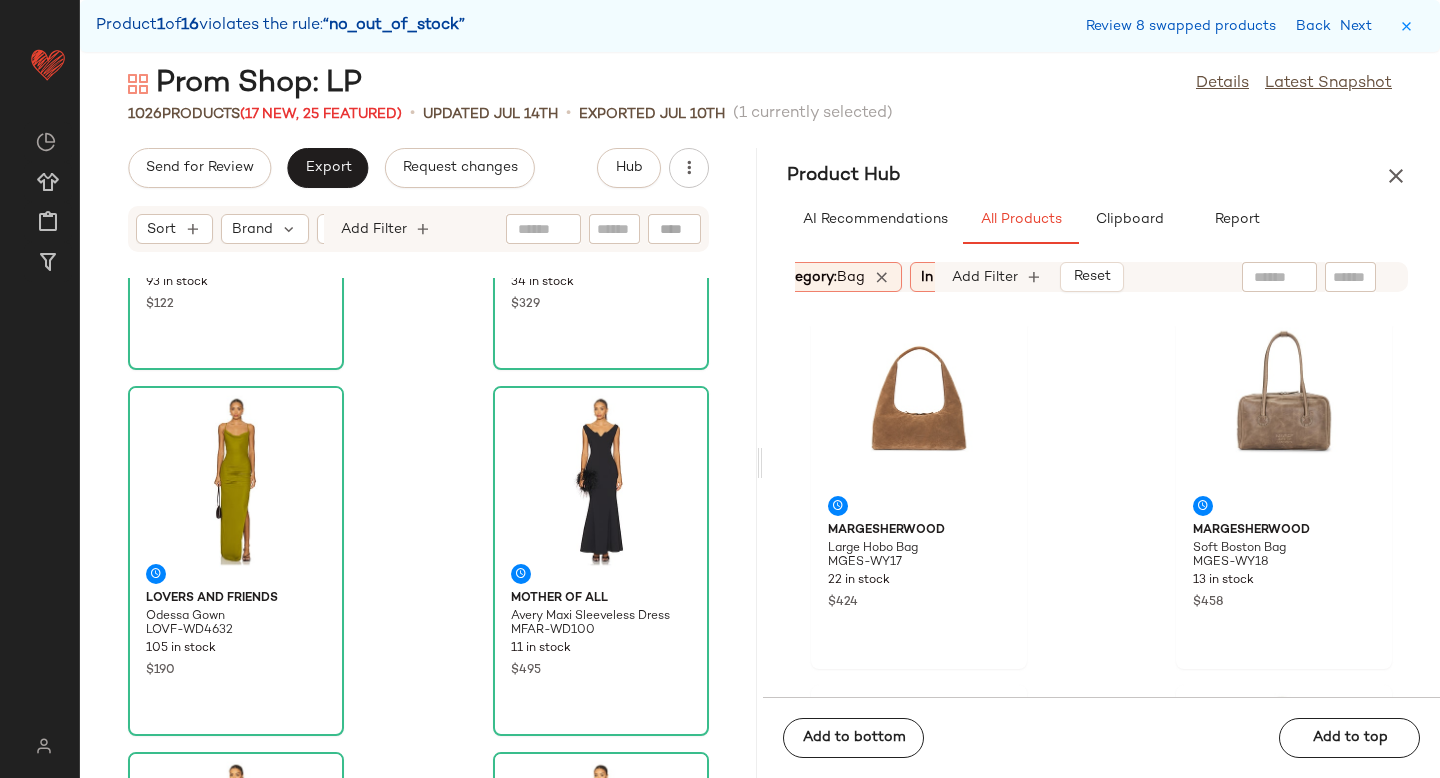 click on "Category:   bag" at bounding box center (817, 277) 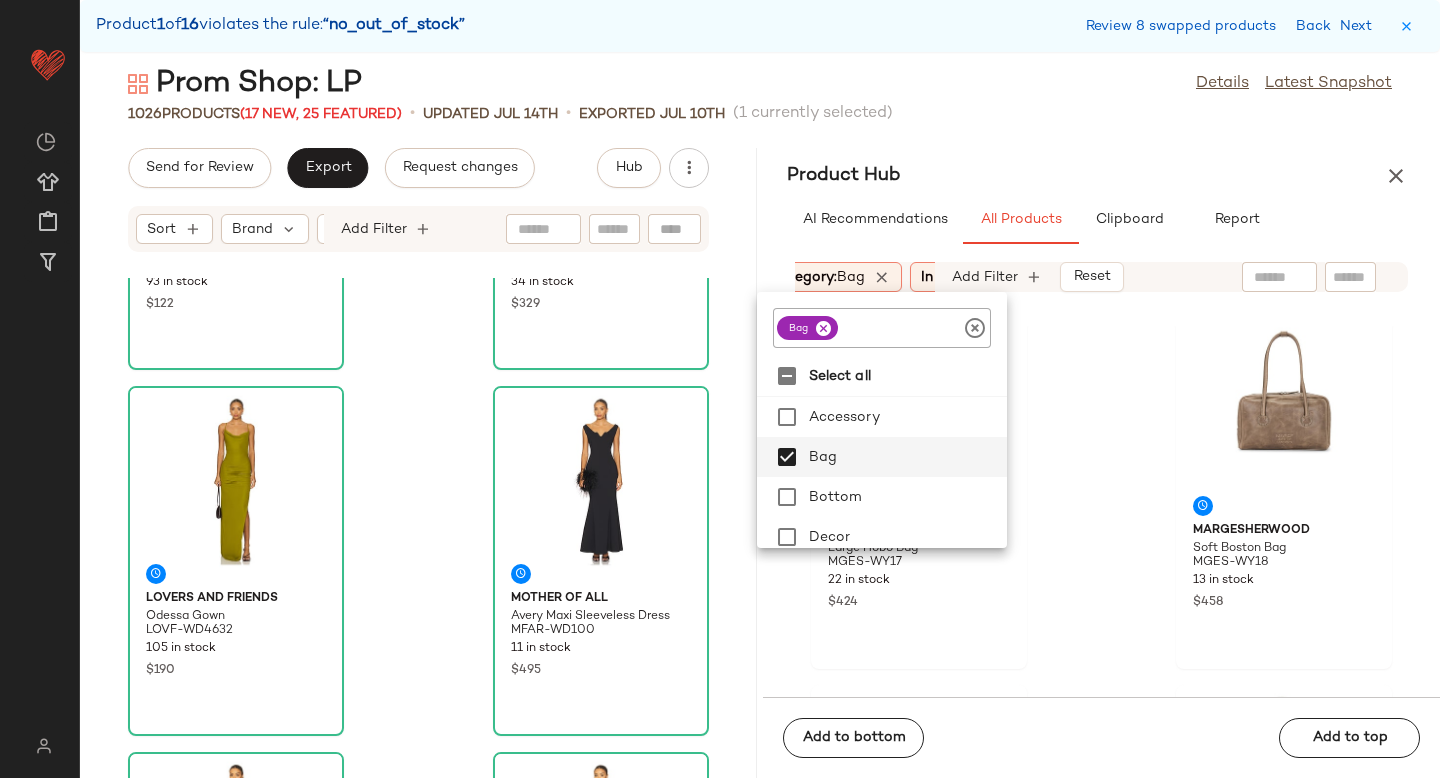 click 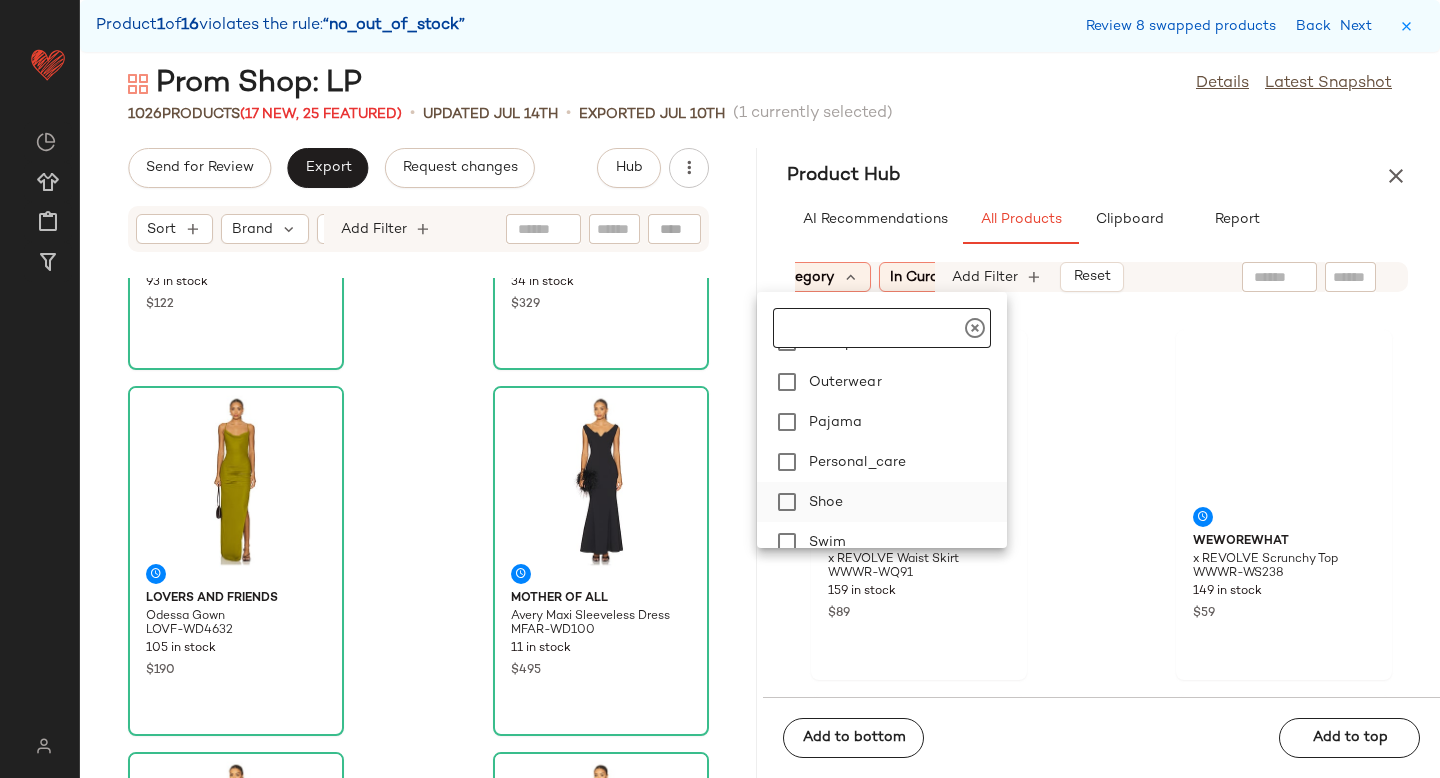 scroll, scrollTop: 395, scrollLeft: 0, axis: vertical 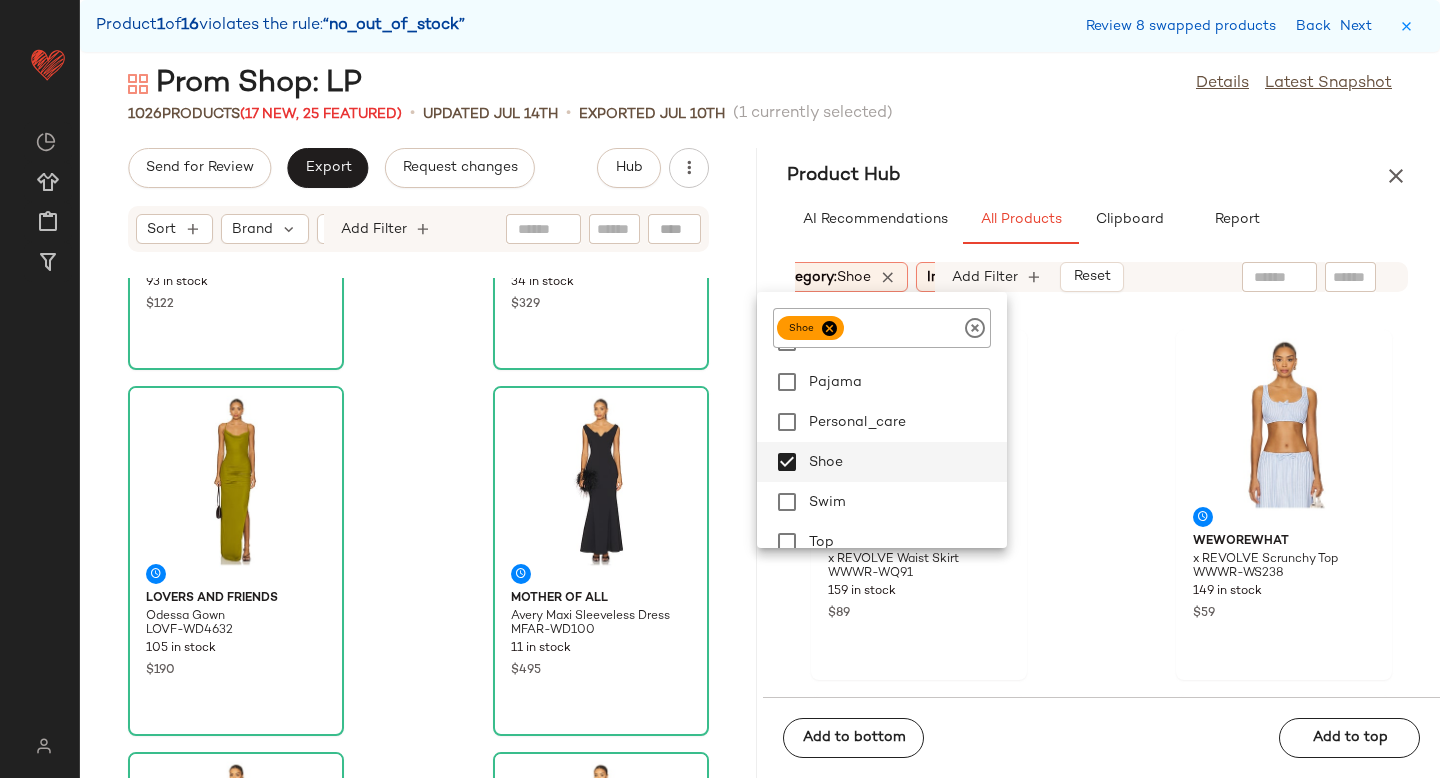 click on "[BRAND] x [BRAND] [PRODUCT] [CODE] [NUMBER] [PRODUCT] [BRAND] x [BRAND] [PRODUCT] [CODE] [NUMBER] [PRODUCT] [BRAND] [PRODUCT] [CODE] [NUMBER] [PRODUCT] [BRAND] [PRODUCT] [CODE] [NUMBER] [PRODUCT] [BRAND] [PRODUCT] [CODE] [NUMBER] [PRODUCT] [BRAND] [PRODUCT] [CODE] [NUMBER] [PRODUCT] [BRAND] [PRODUCT] [CODE] [NUMBER] [PRODUCT]" 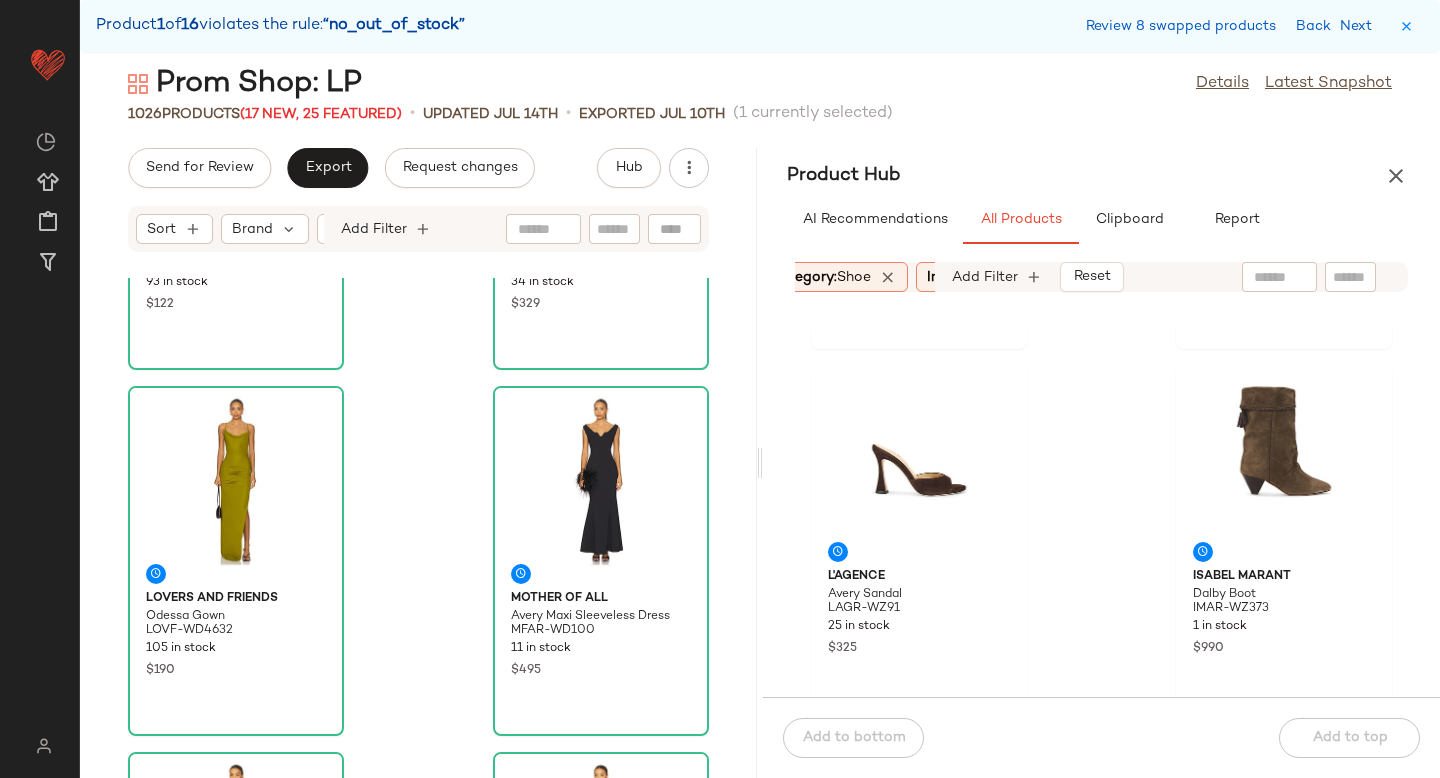 scroll, scrollTop: 1089, scrollLeft: 0, axis: vertical 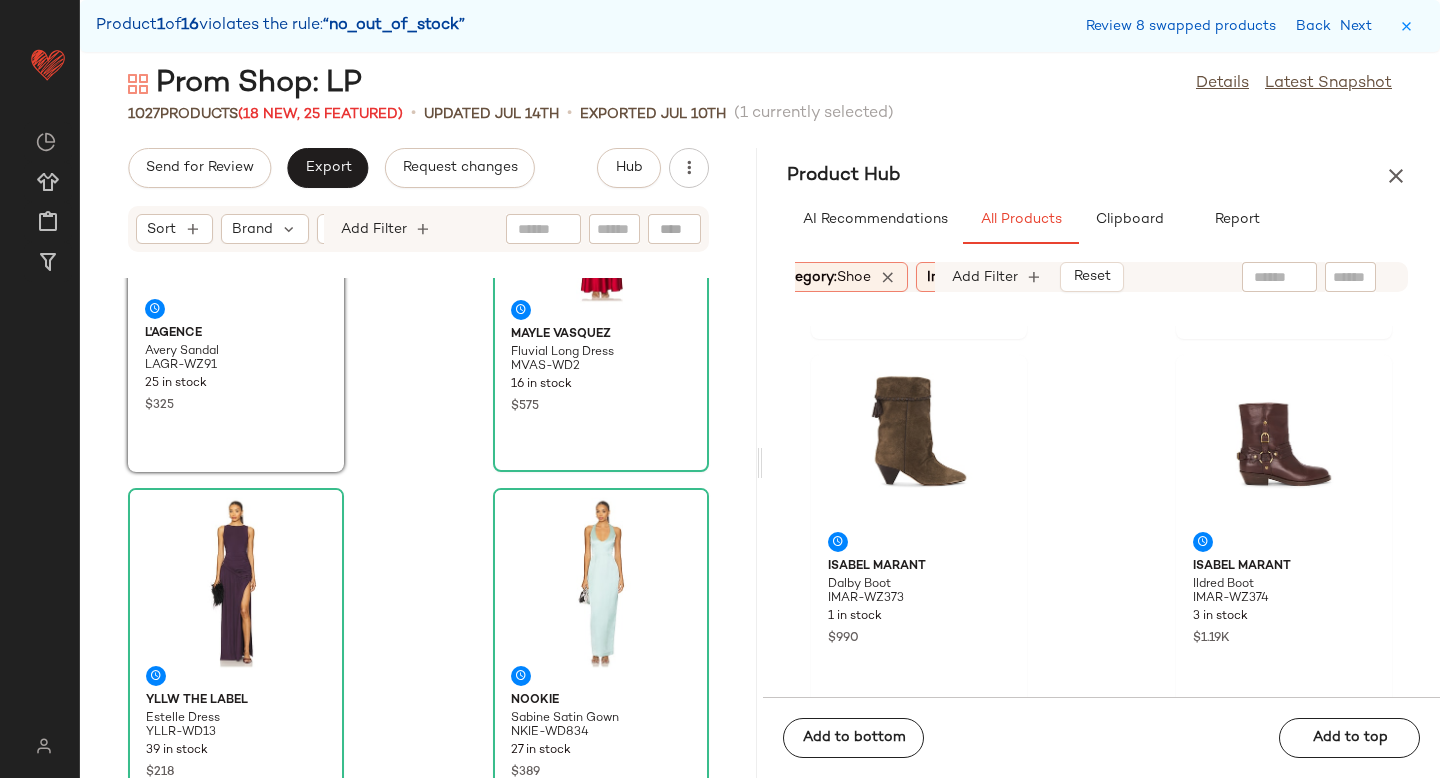 click on "shoe" at bounding box center [854, 277] 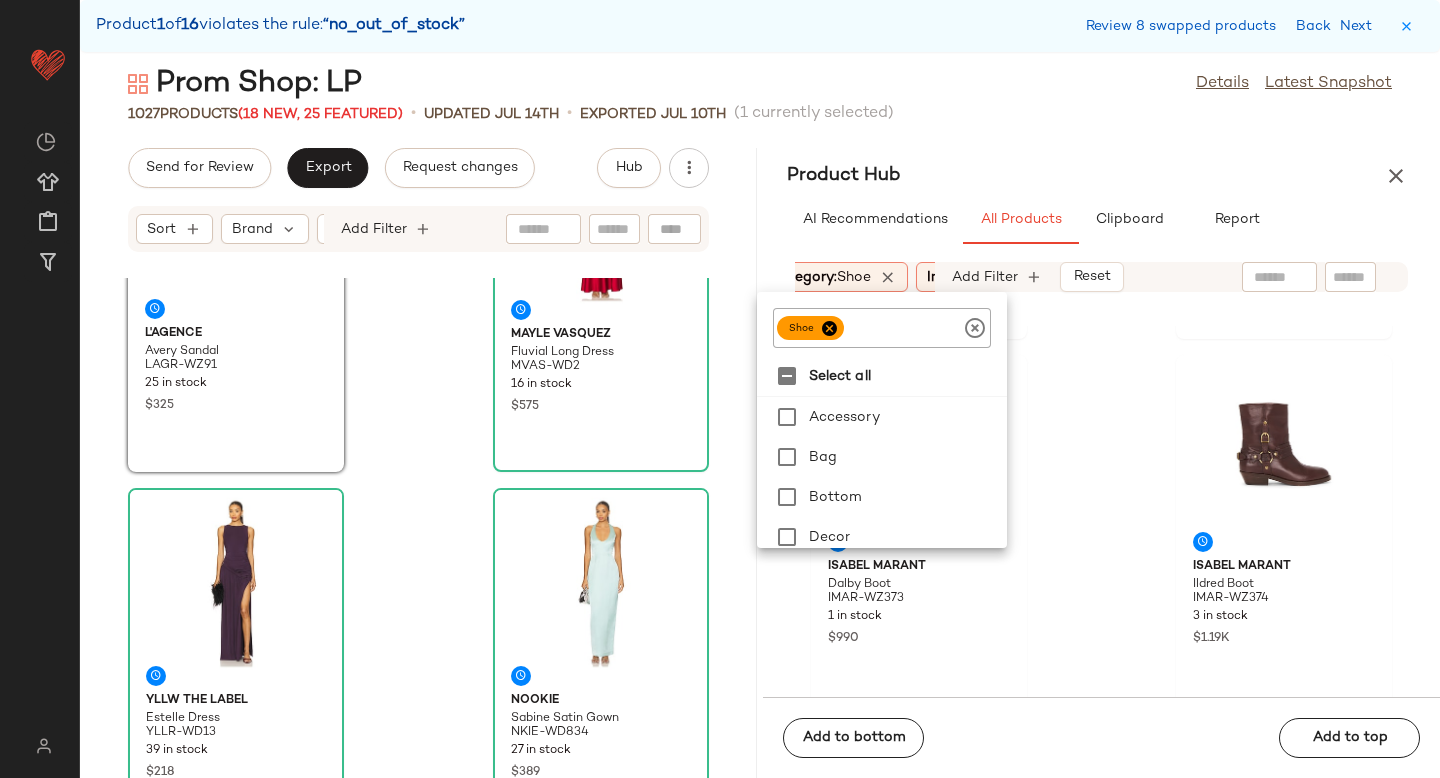 click 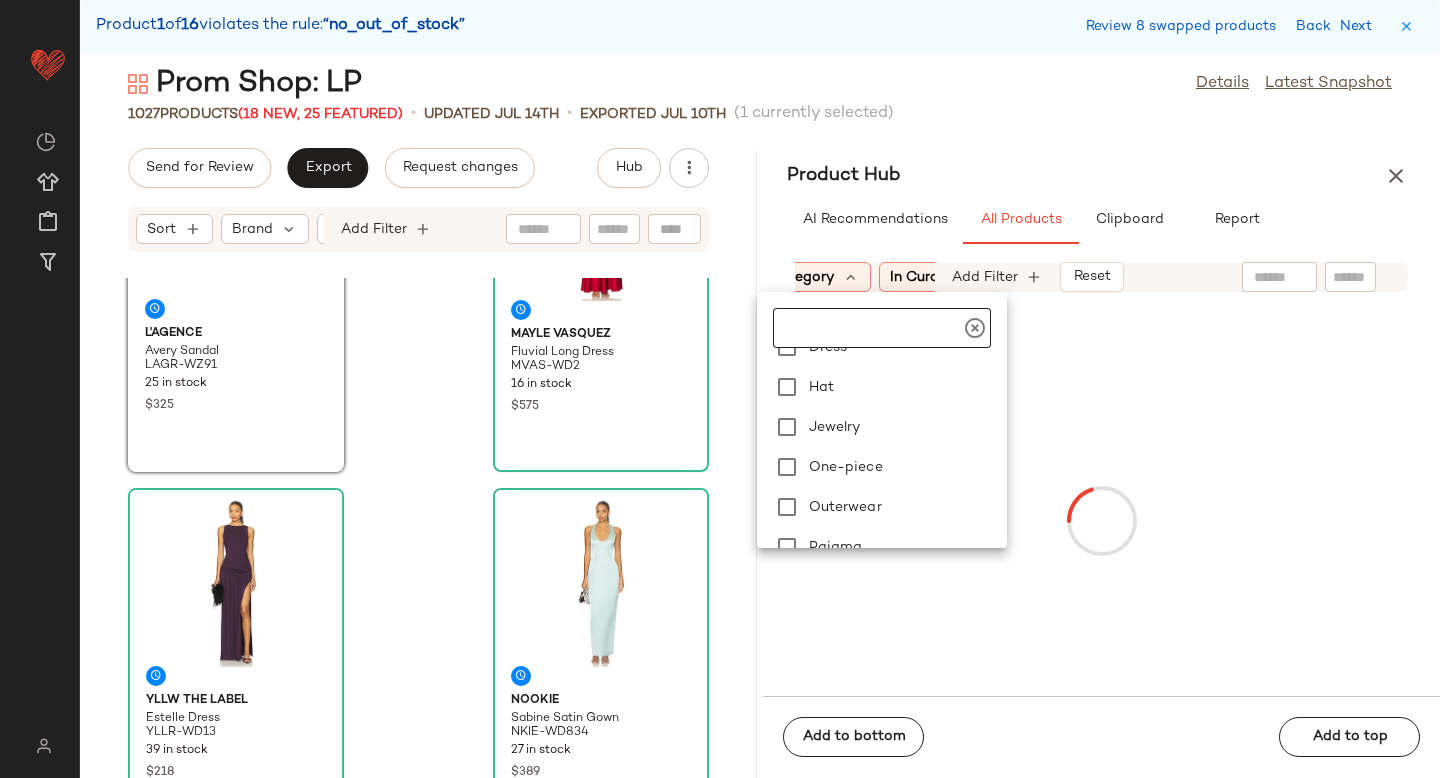 scroll, scrollTop: 233, scrollLeft: 0, axis: vertical 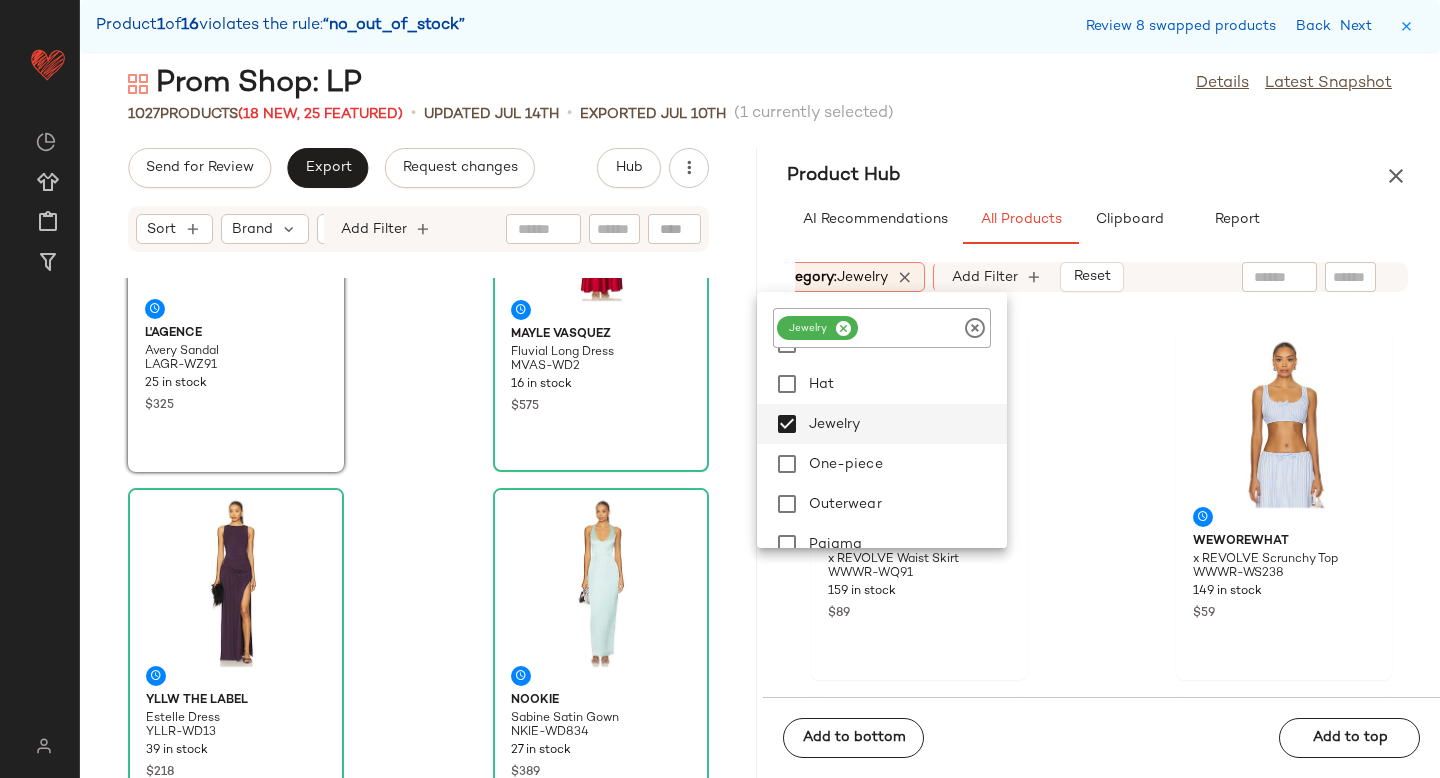 click on "[BRAND] x [BRAND] [PRODUCT] [CODE] [NUMBER] [PRODUCT] [BRAND] x [BRAND] [PRODUCT] [CODE] [NUMBER] [PRODUCT] [BRAND] [PRODUCT] [CODE] [NUMBER] [PRODUCT] [BRAND] [PRODUCT] [CODE] [NUMBER] [PRODUCT] [BRAND] [PRODUCT] [CODE] [NUMBER] [PRODUCT] [BRAND] [PRODUCT] [CODE] [NUMBER] [PRODUCT] [BRAND] [PRODUCT] [CODE] [NUMBER] [PRODUCT]" 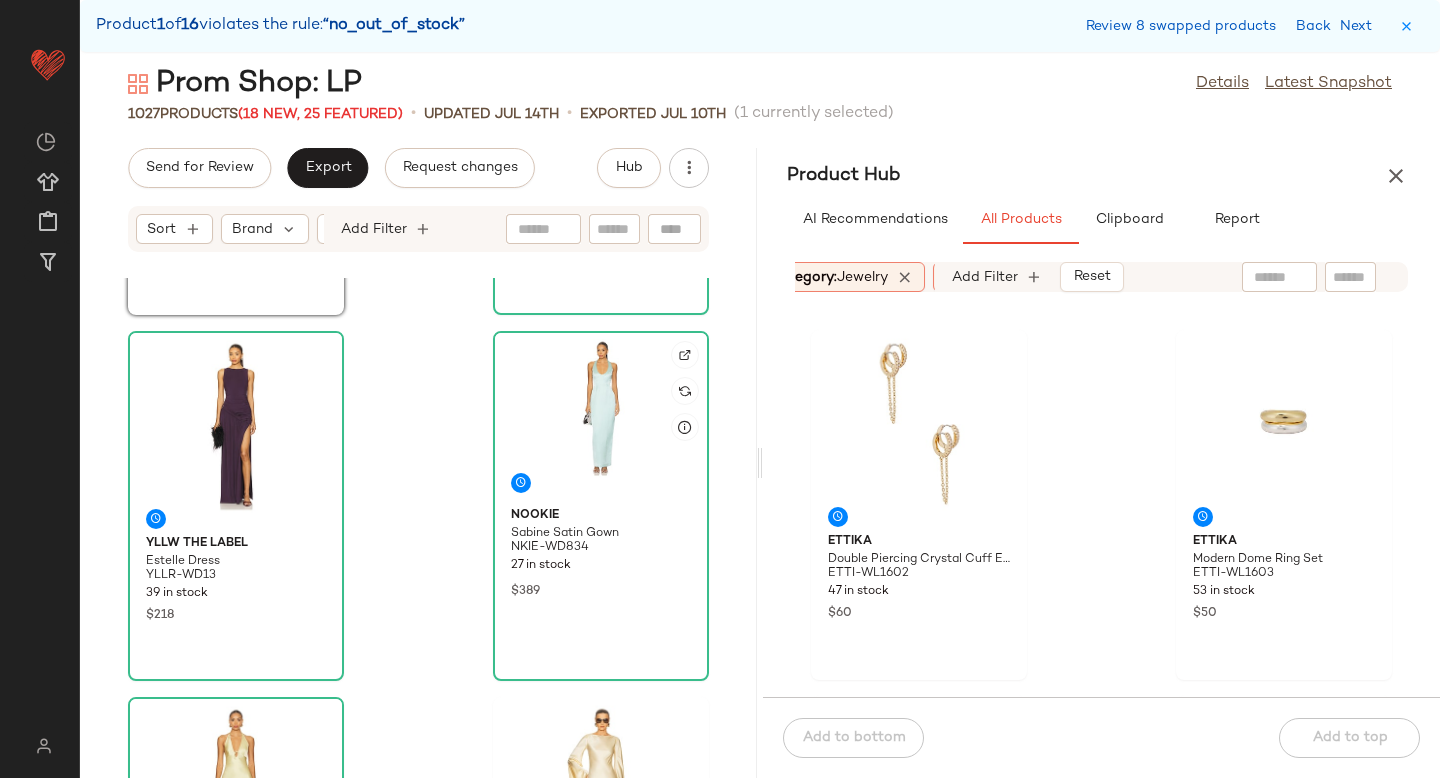 scroll, scrollTop: 1442, scrollLeft: 0, axis: vertical 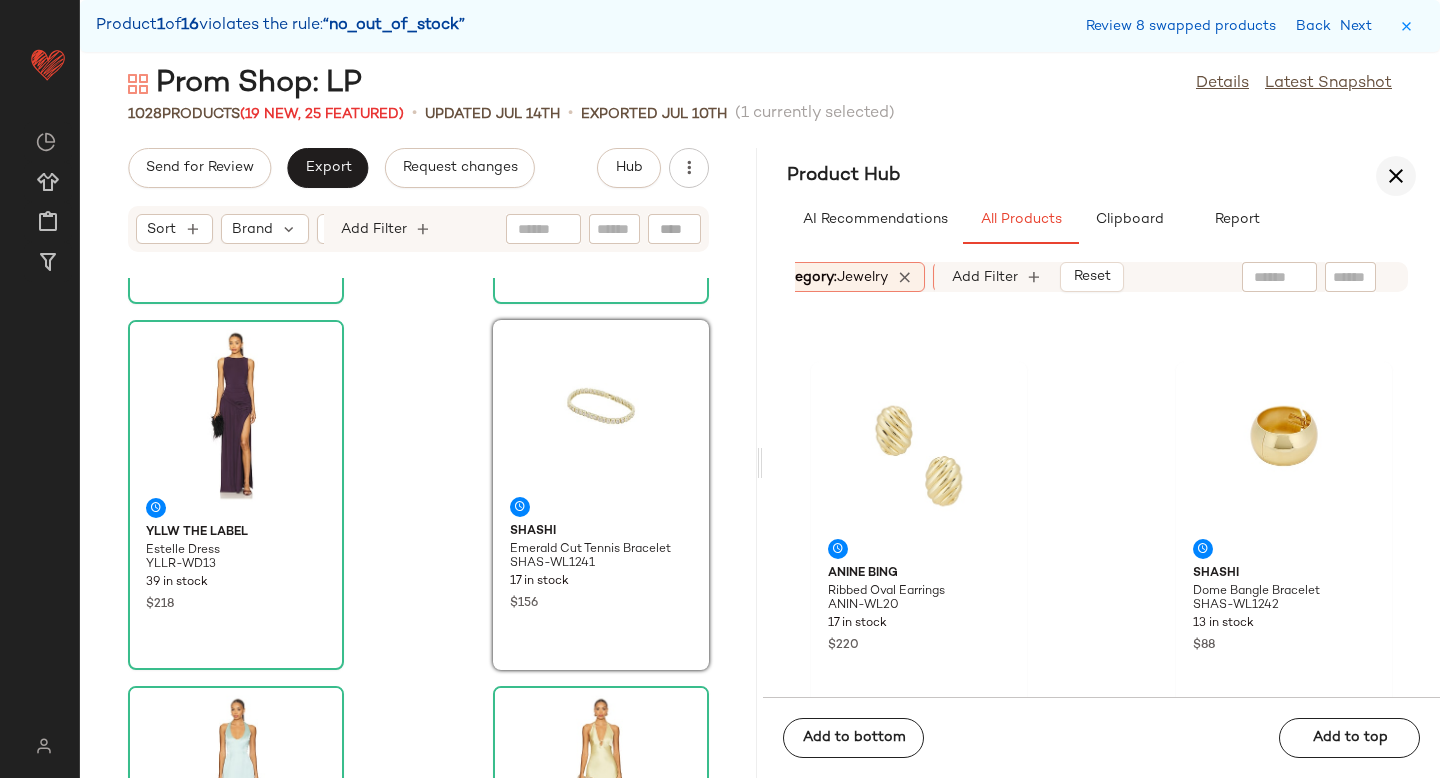 click at bounding box center [1396, 176] 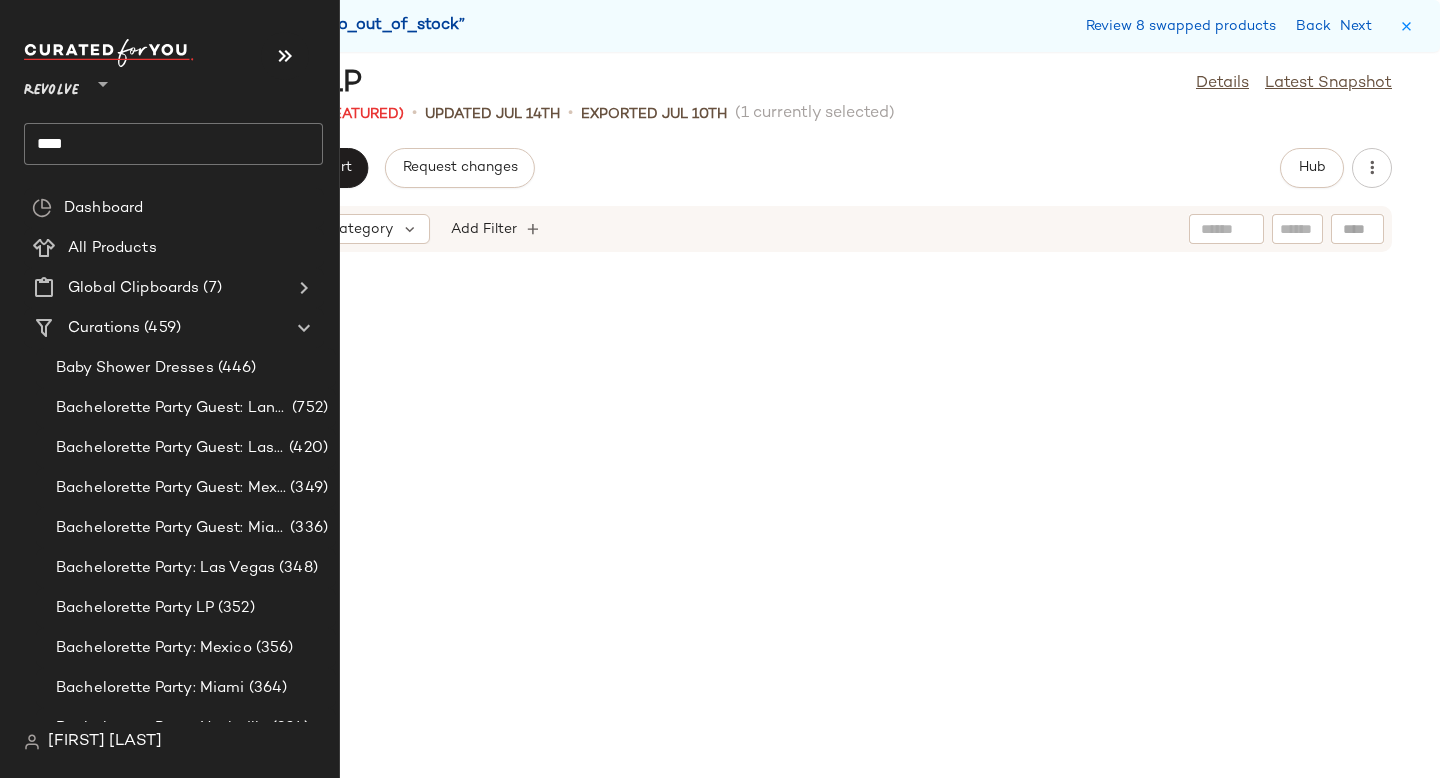 scroll, scrollTop: 9150, scrollLeft: 0, axis: vertical 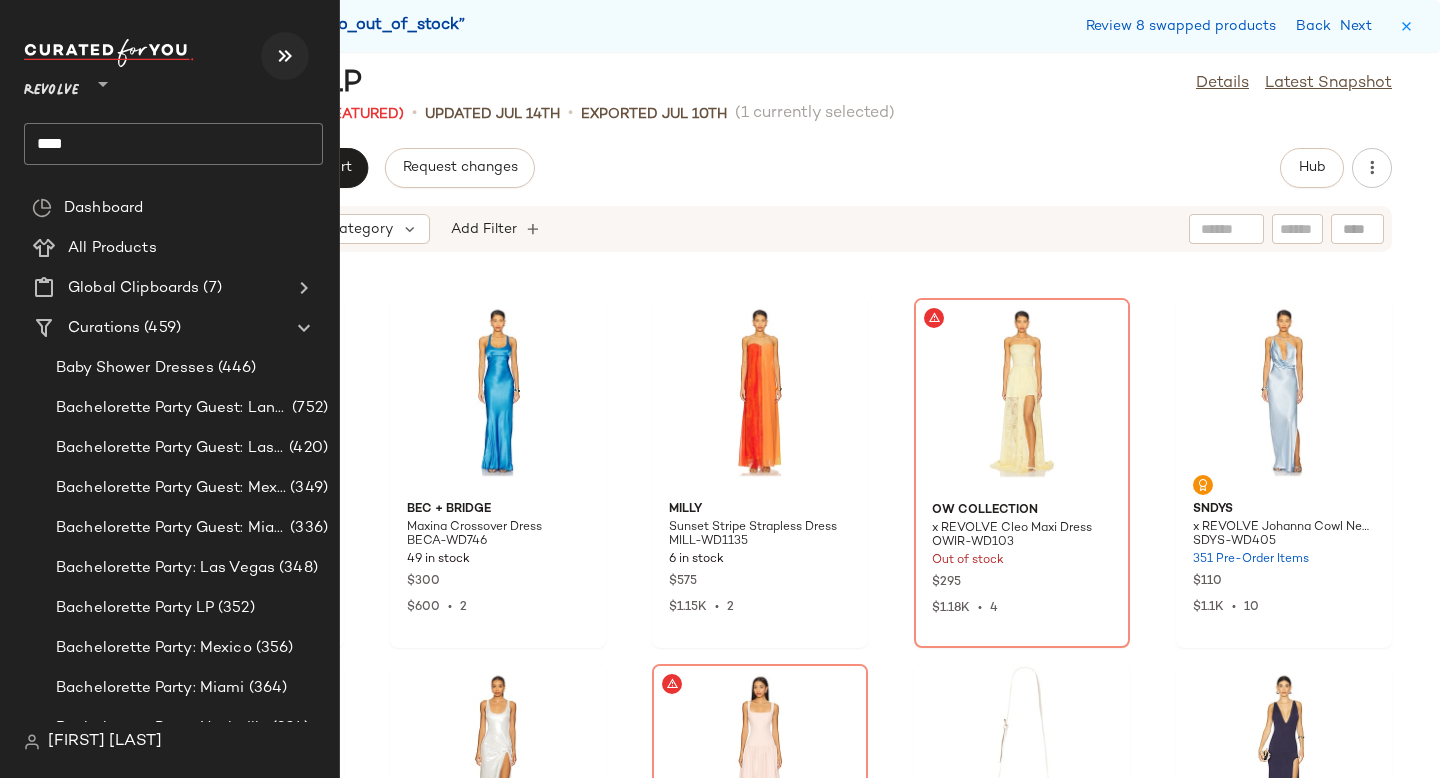 click at bounding box center (285, 56) 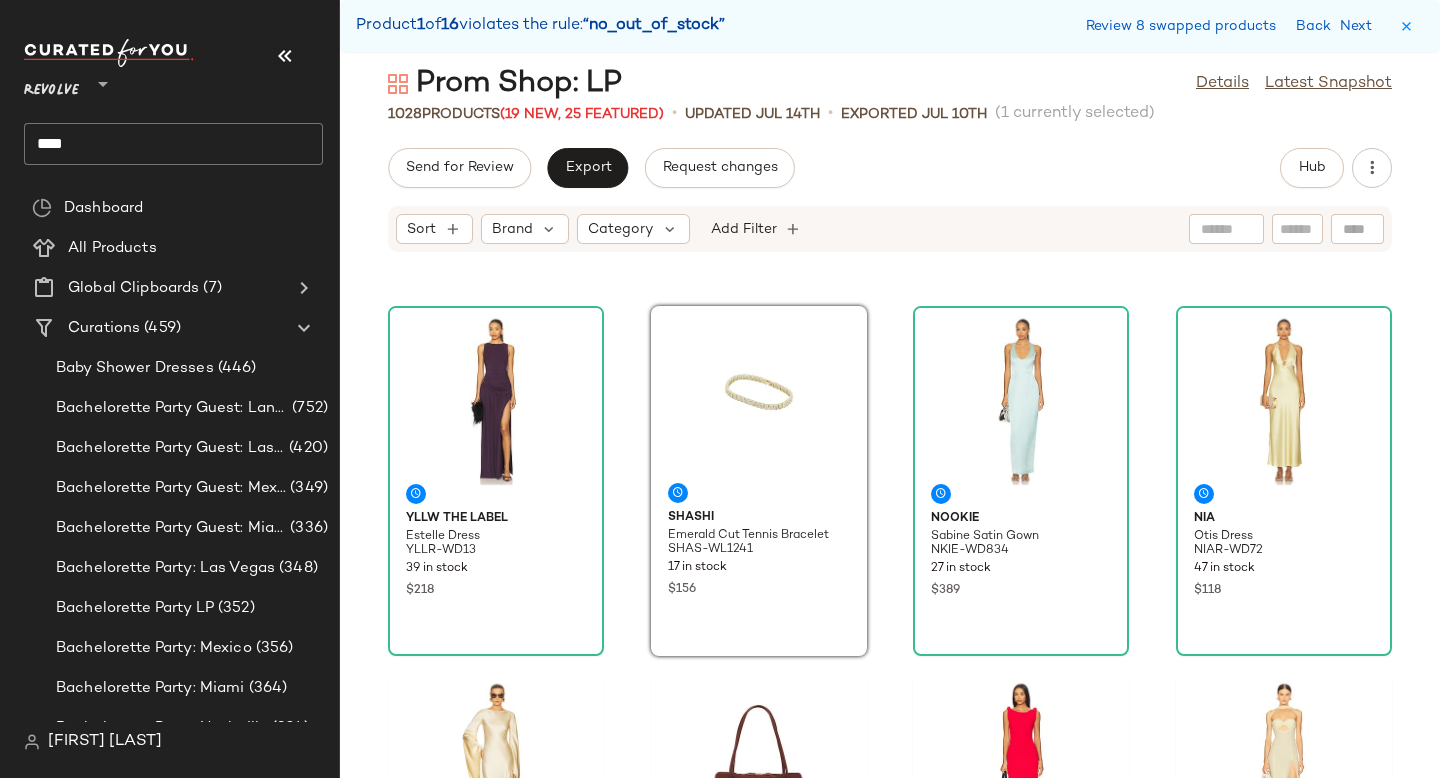scroll, scrollTop: 711, scrollLeft: 0, axis: vertical 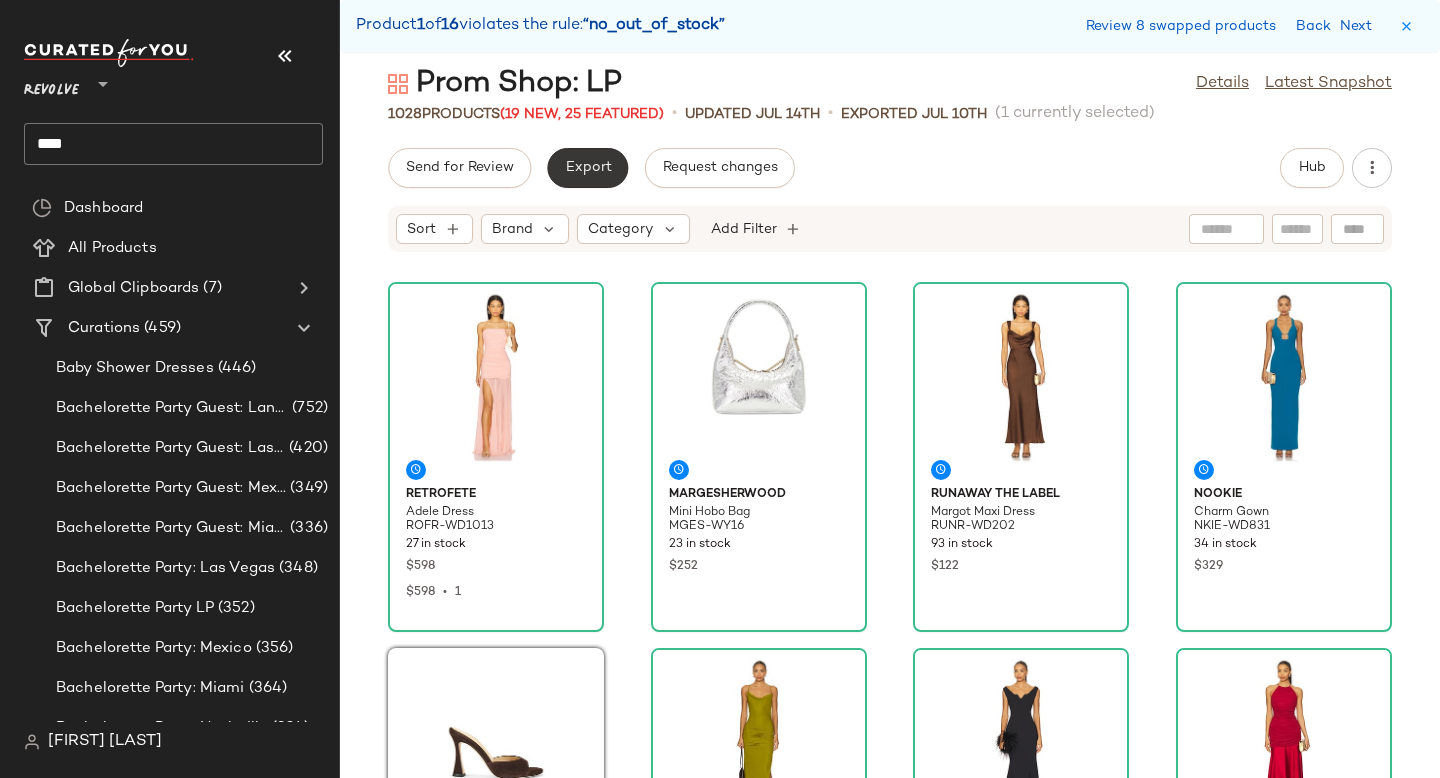 click on "Export" at bounding box center (587, 168) 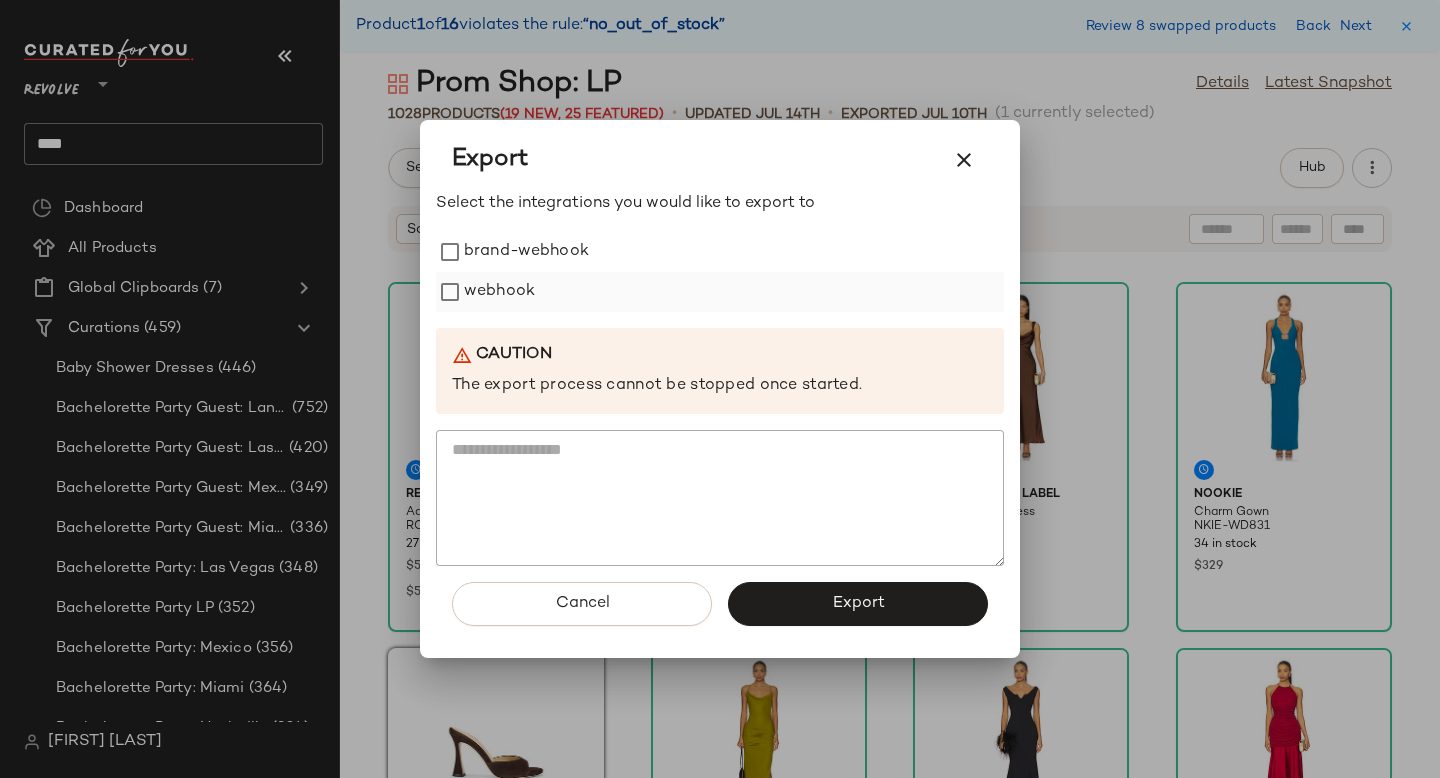 click on "webhook" at bounding box center [499, 292] 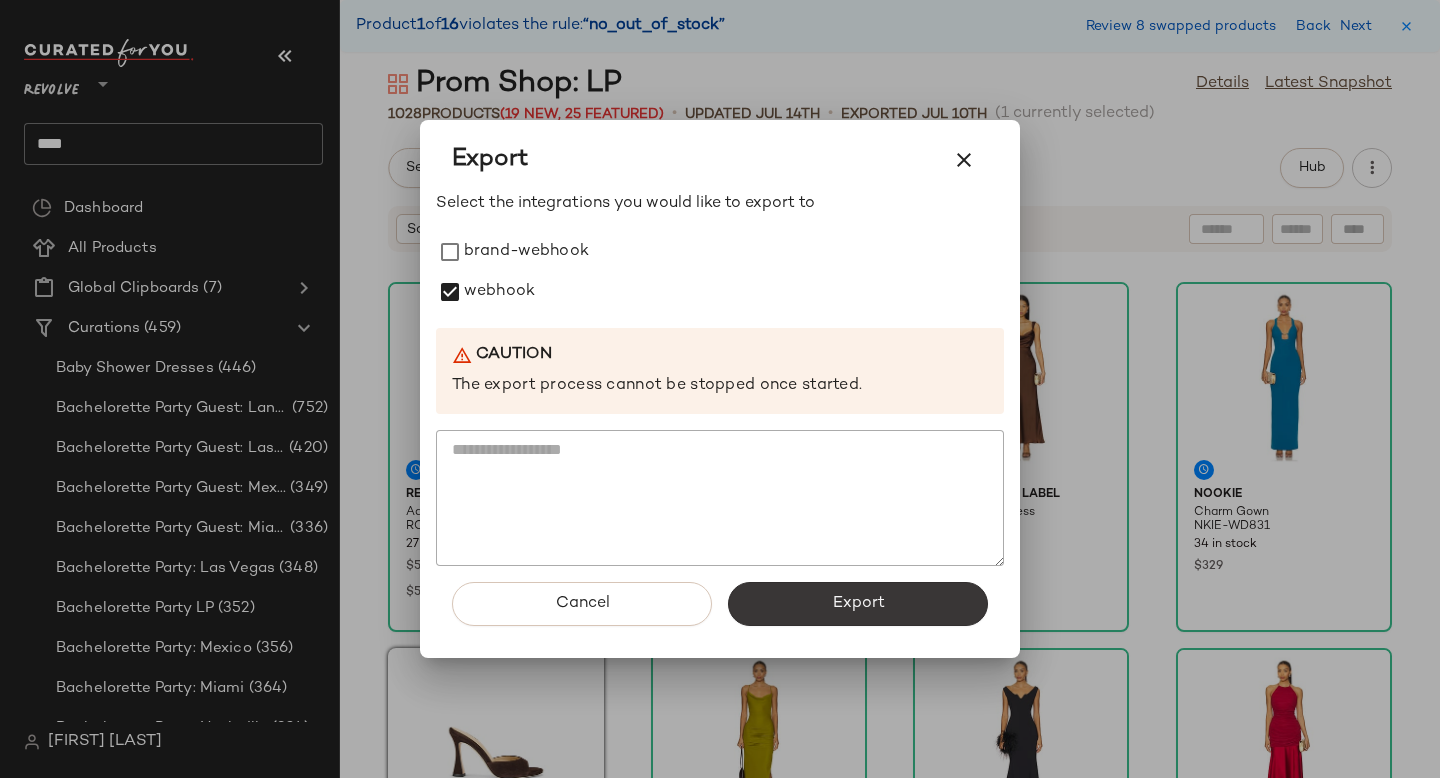 click on "Export" at bounding box center (858, 604) 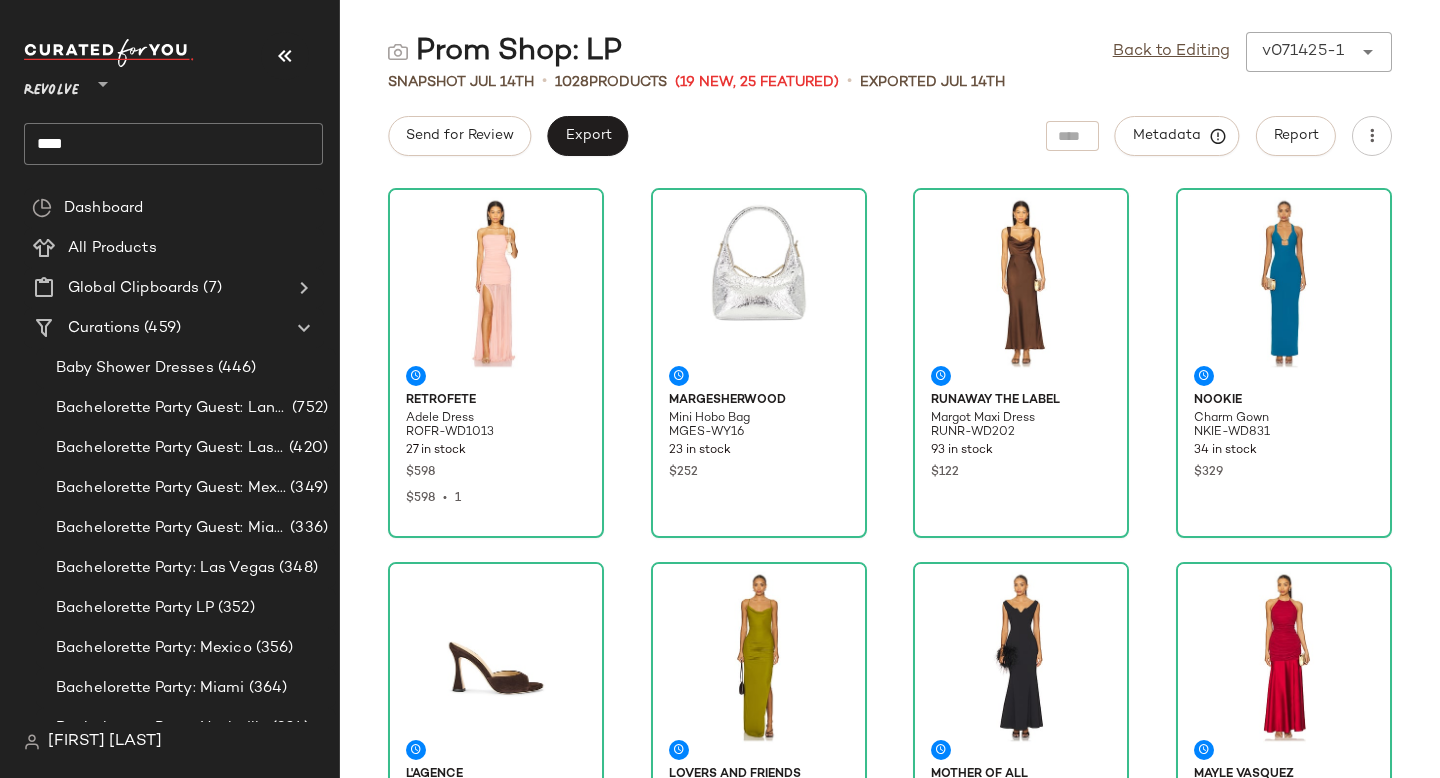 click on "****" 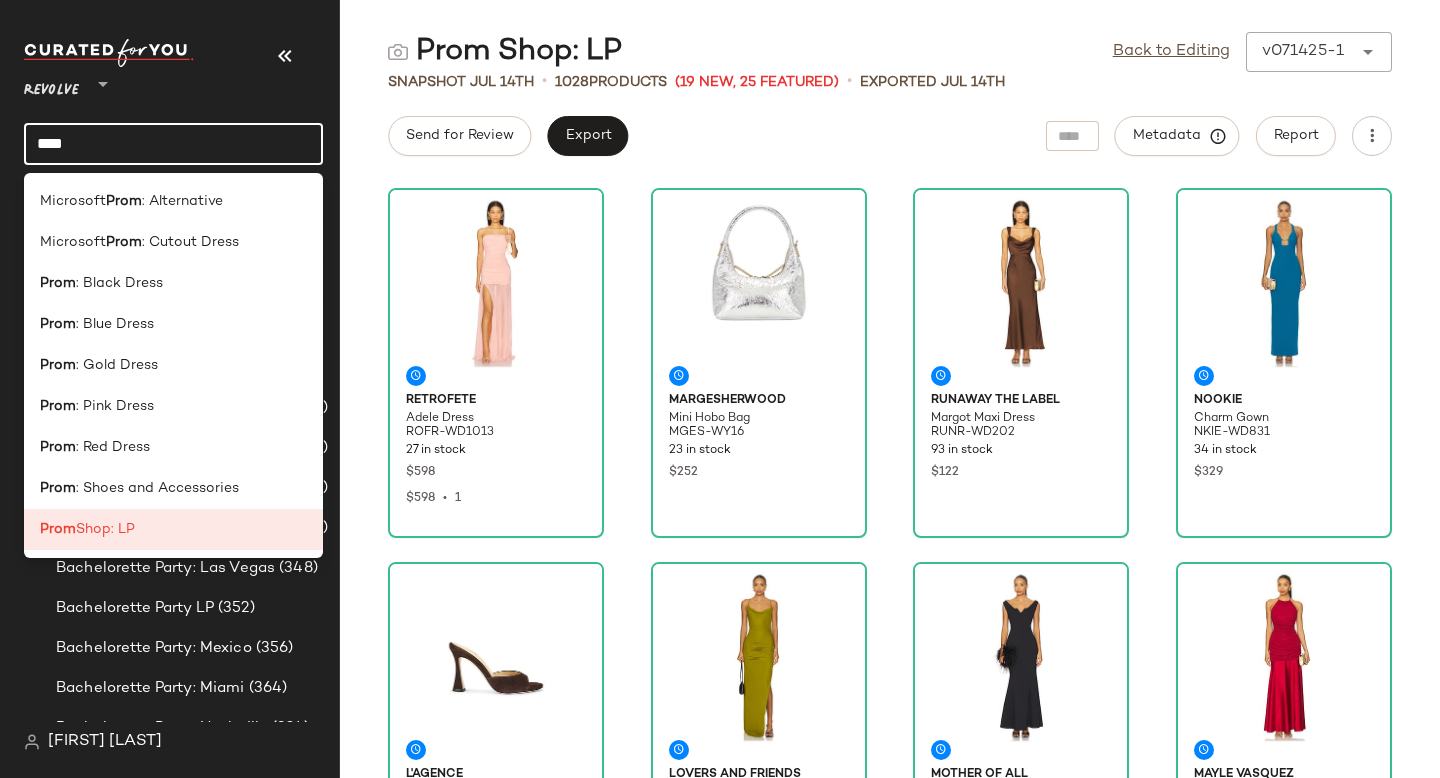 click on "****" 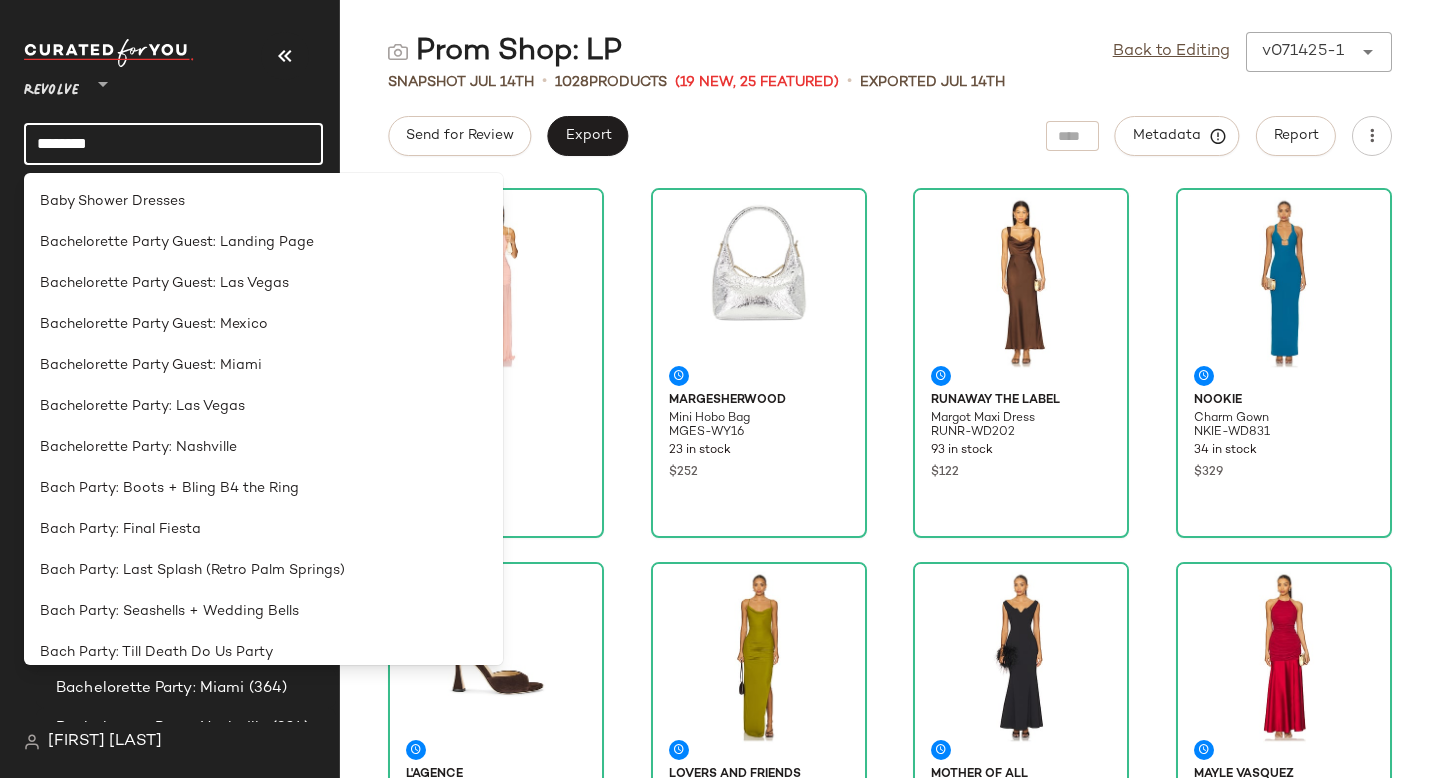 click on "********" 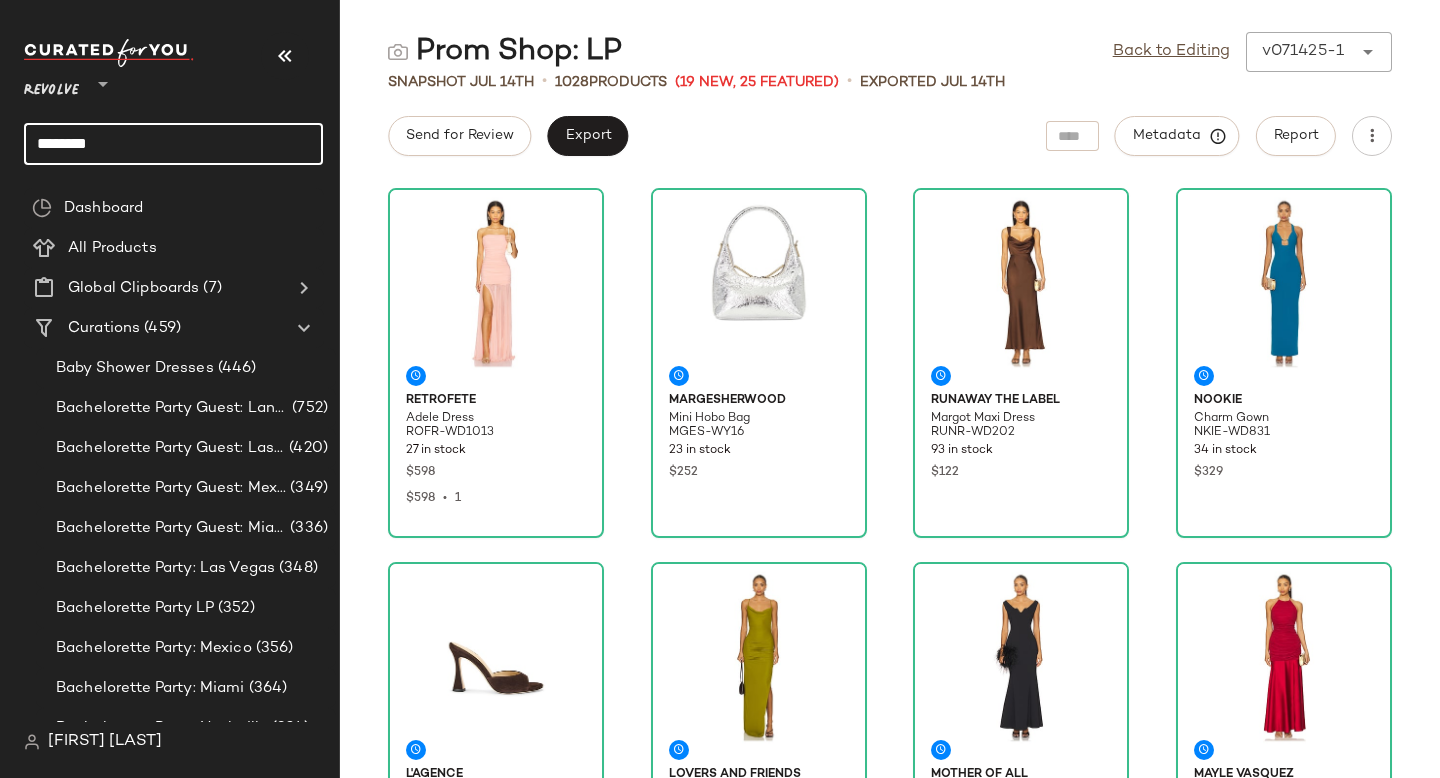 click on "********" 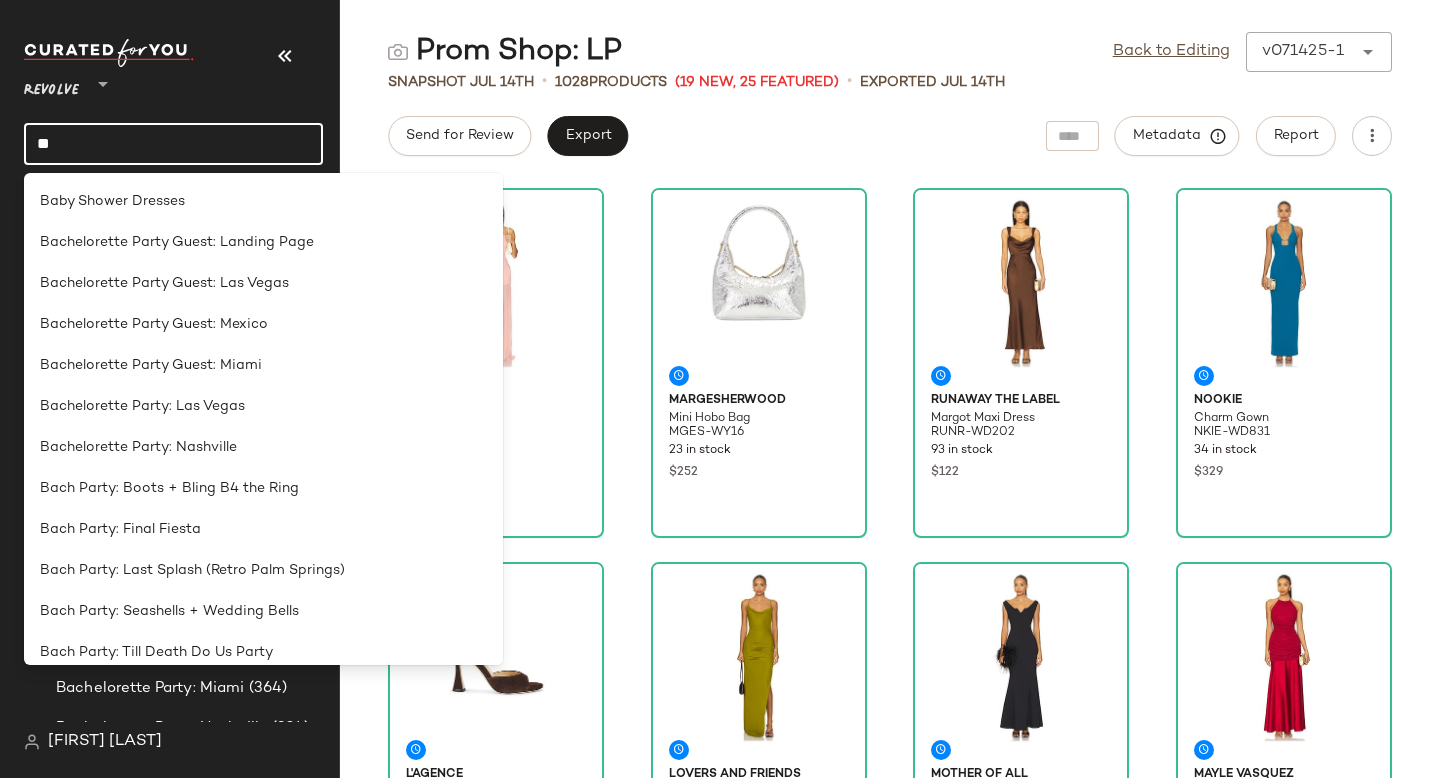 type on "*" 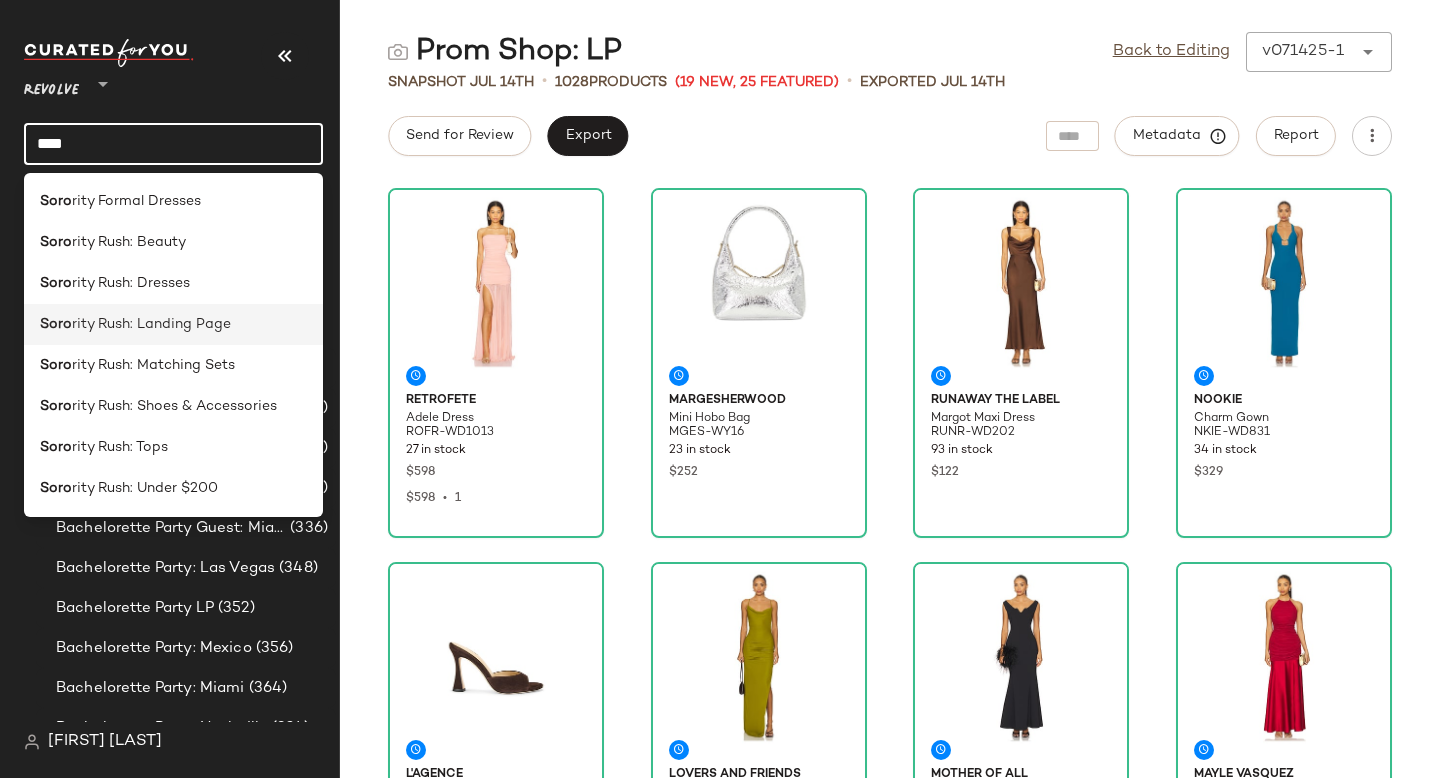 type on "****" 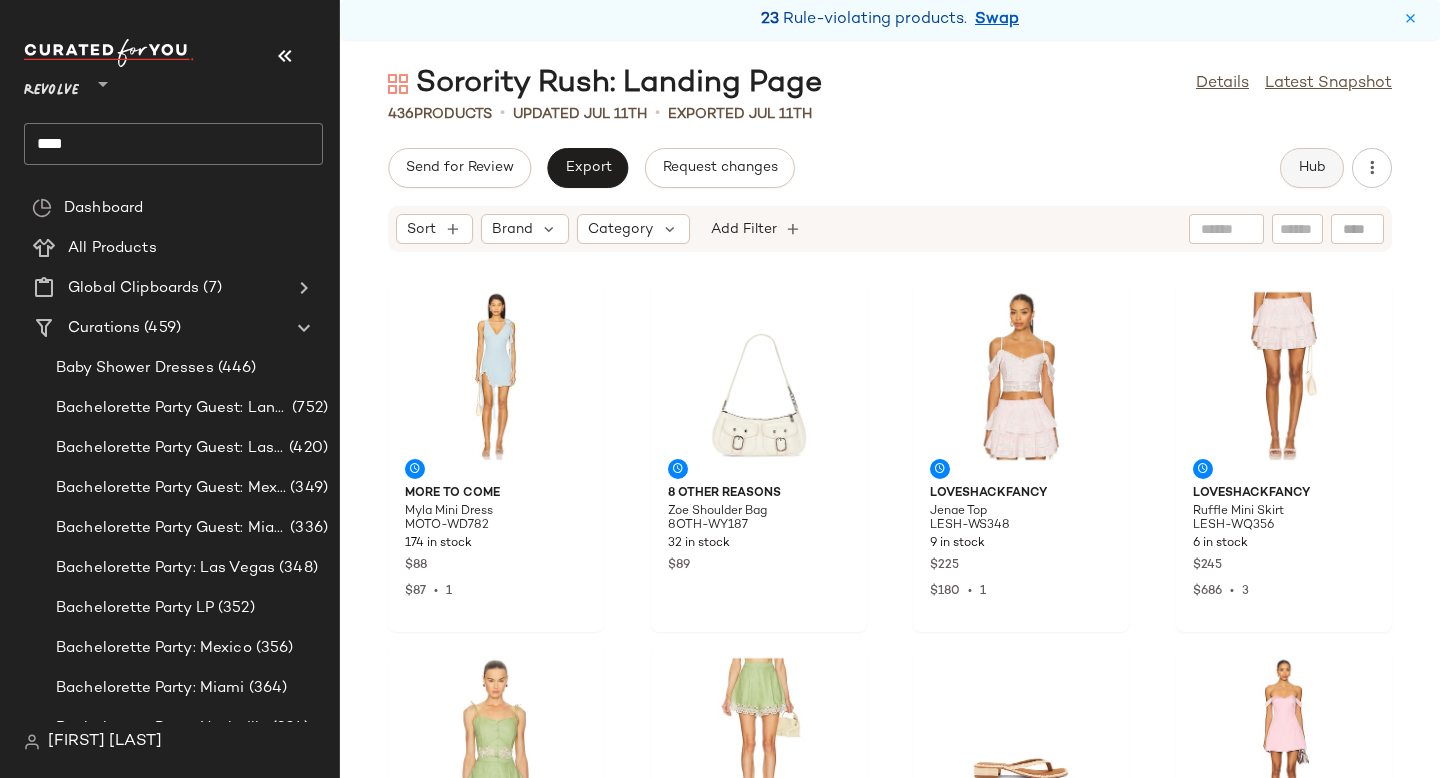 click on "Hub" 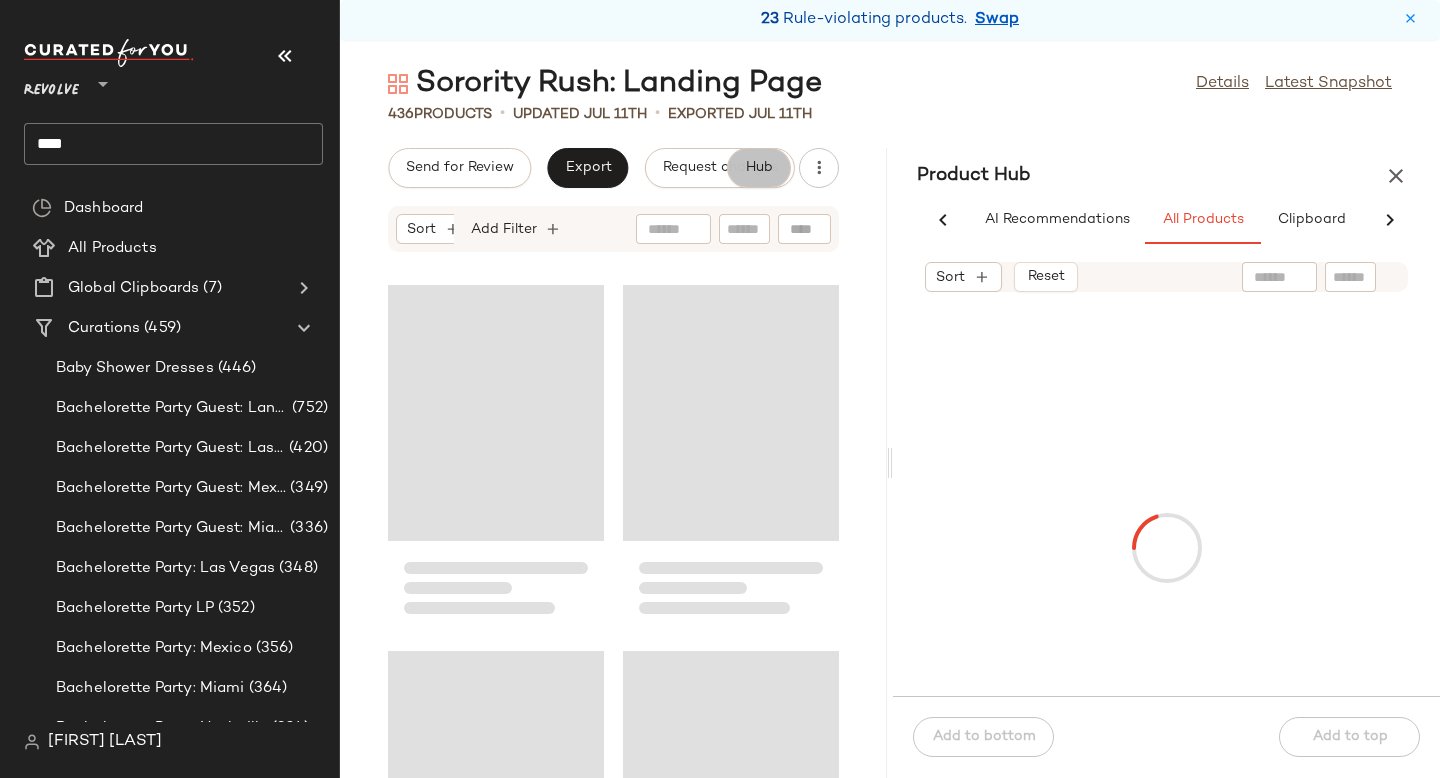 scroll, scrollTop: 0, scrollLeft: 90, axis: horizontal 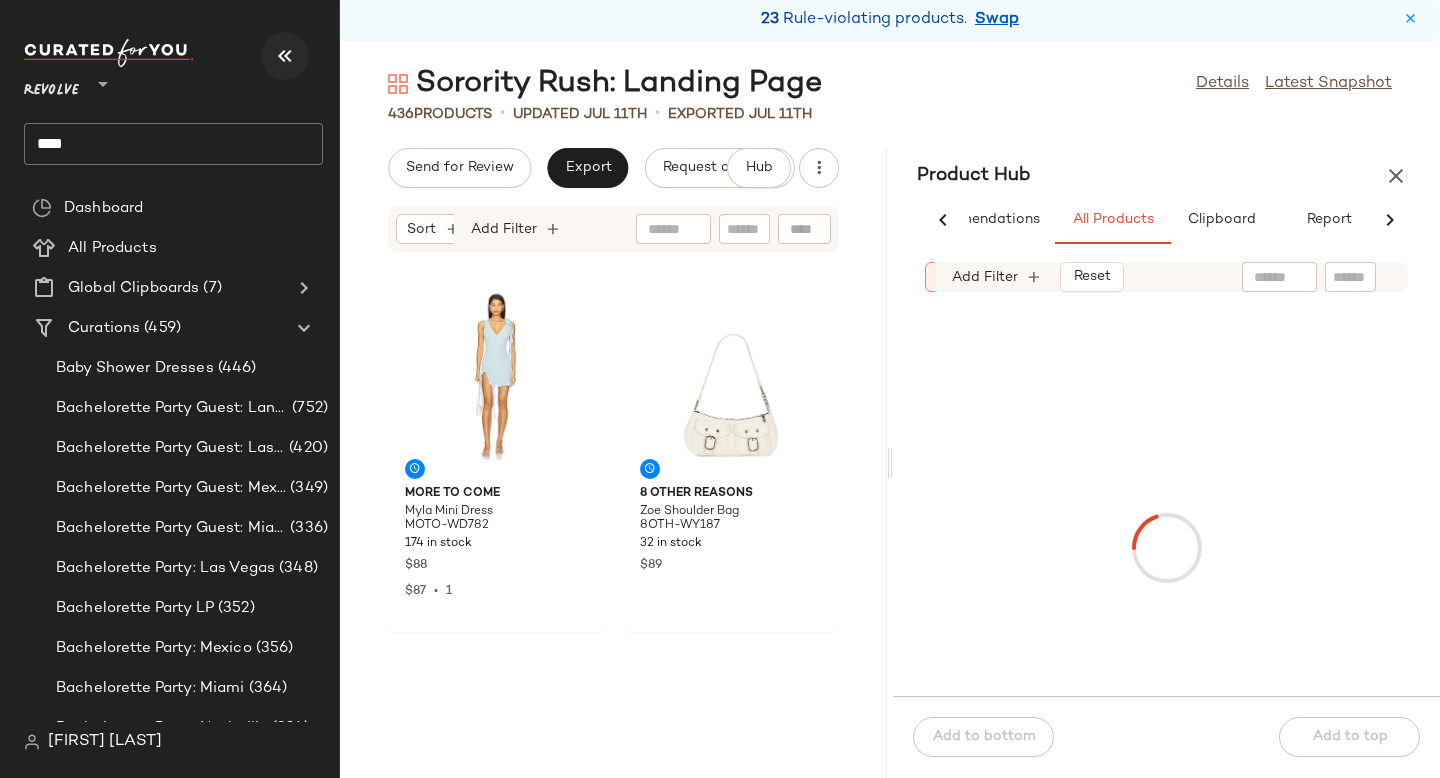 click at bounding box center [285, 56] 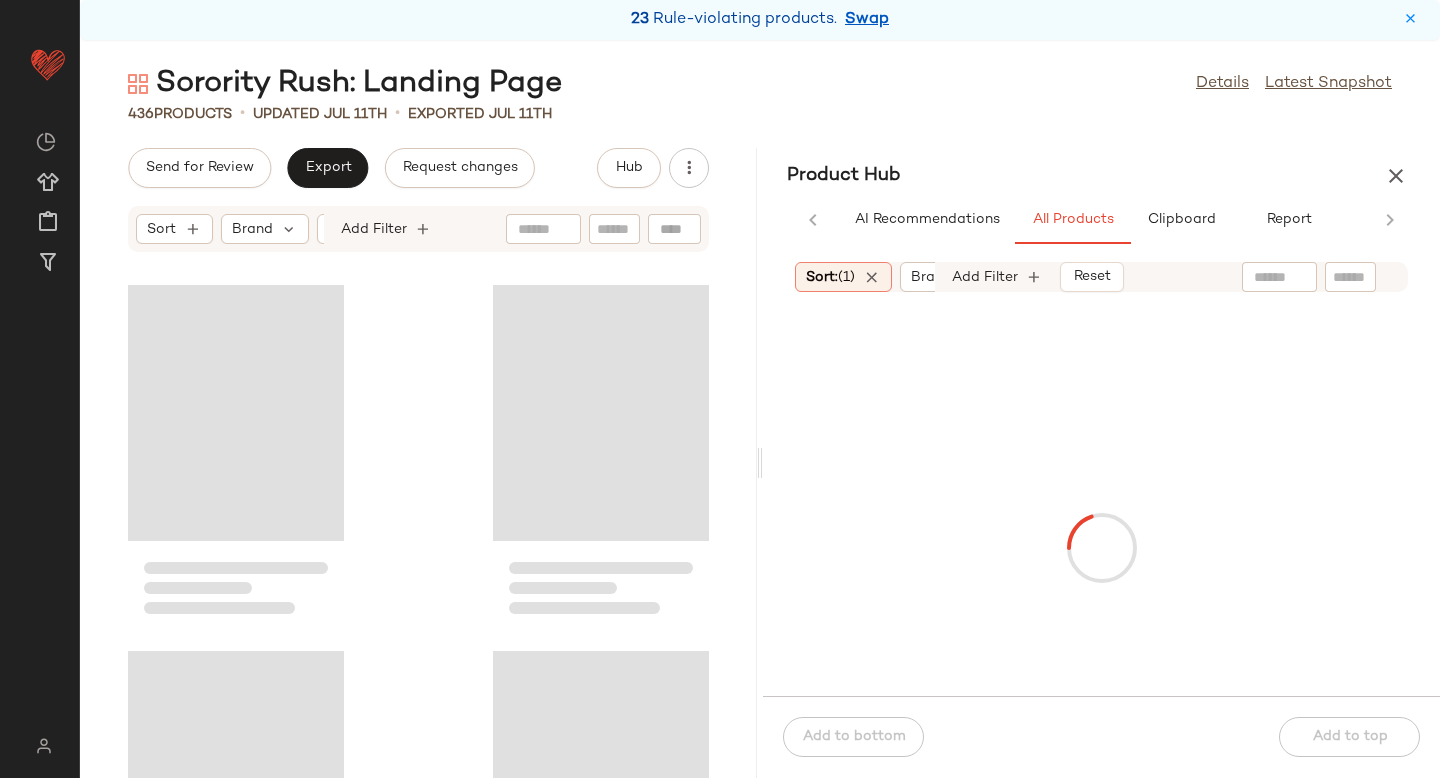 scroll, scrollTop: 0, scrollLeft: 0, axis: both 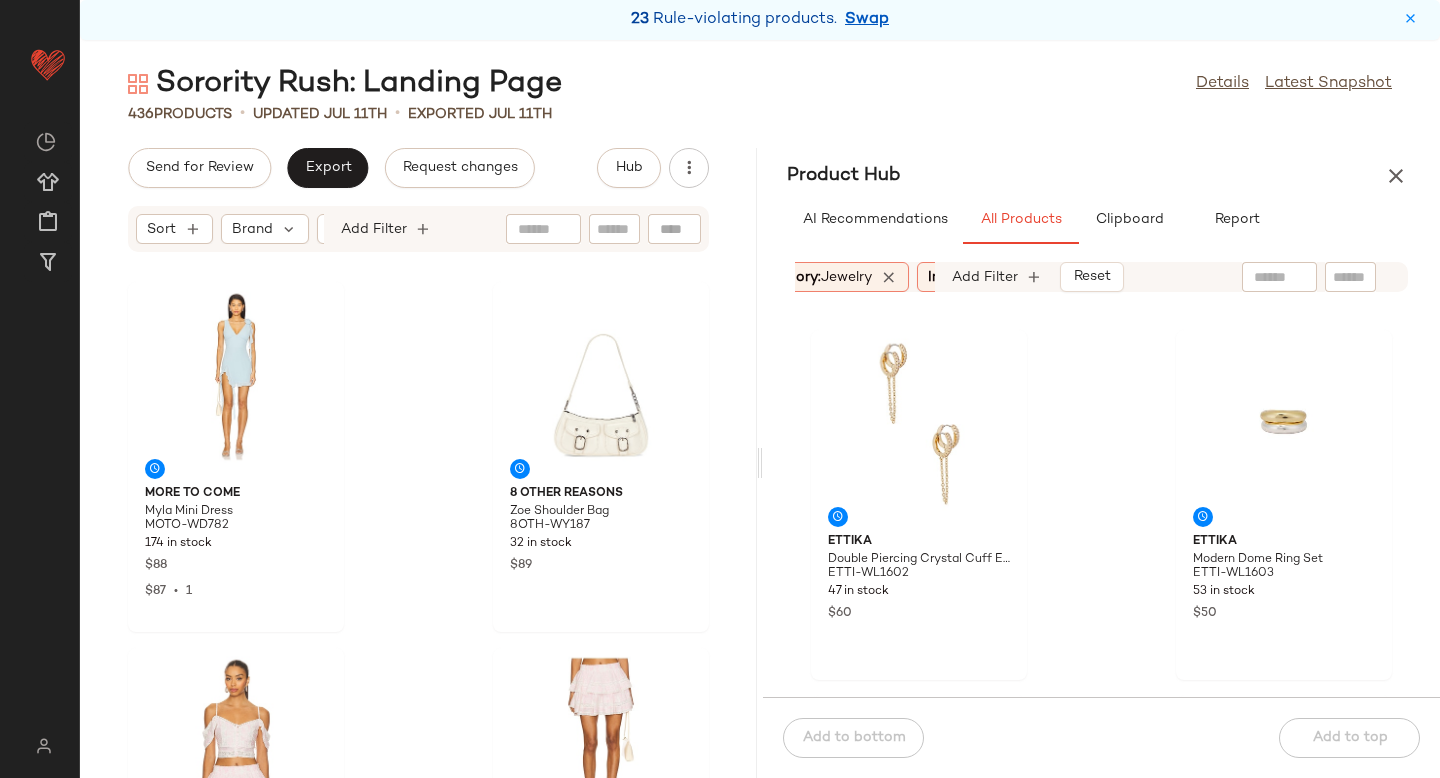 click on "jewelry" at bounding box center (846, 277) 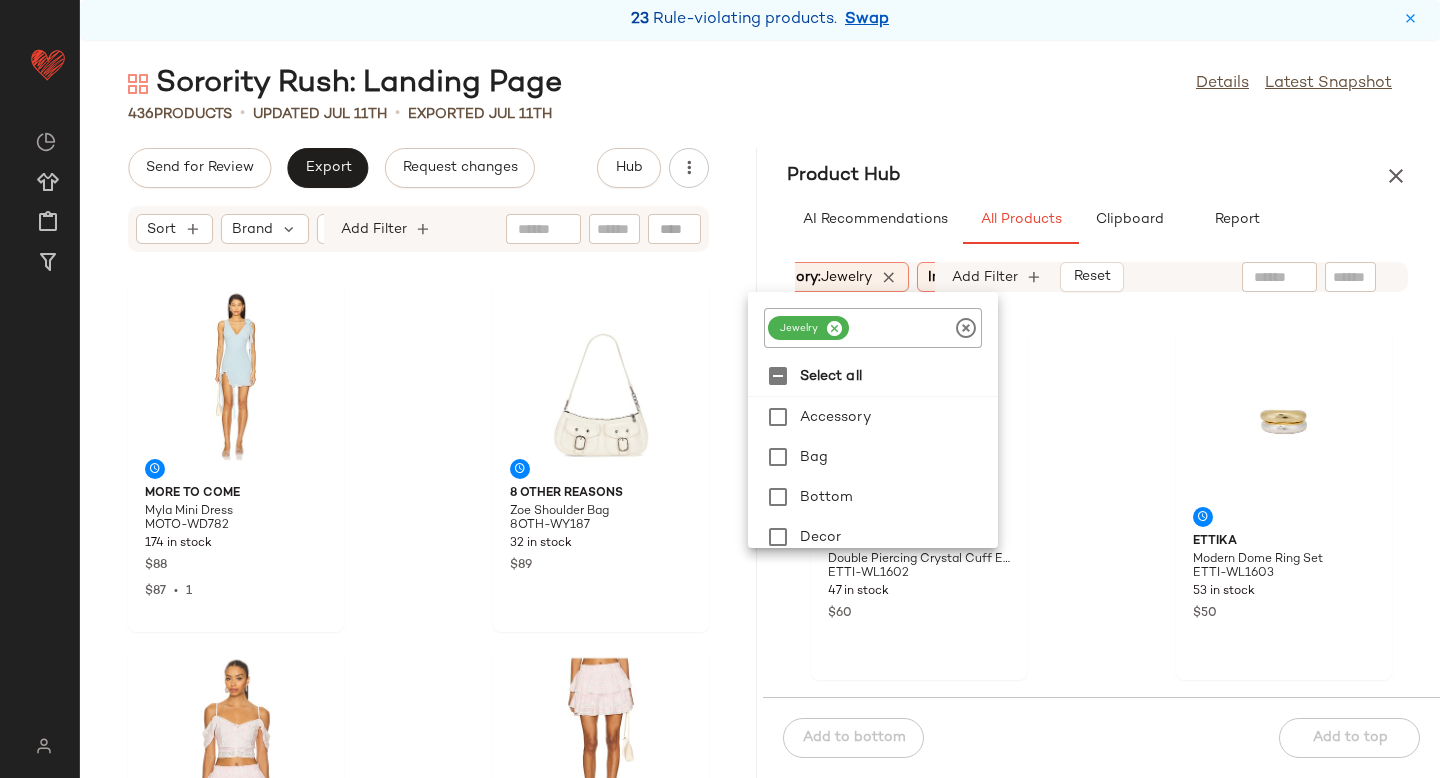 click 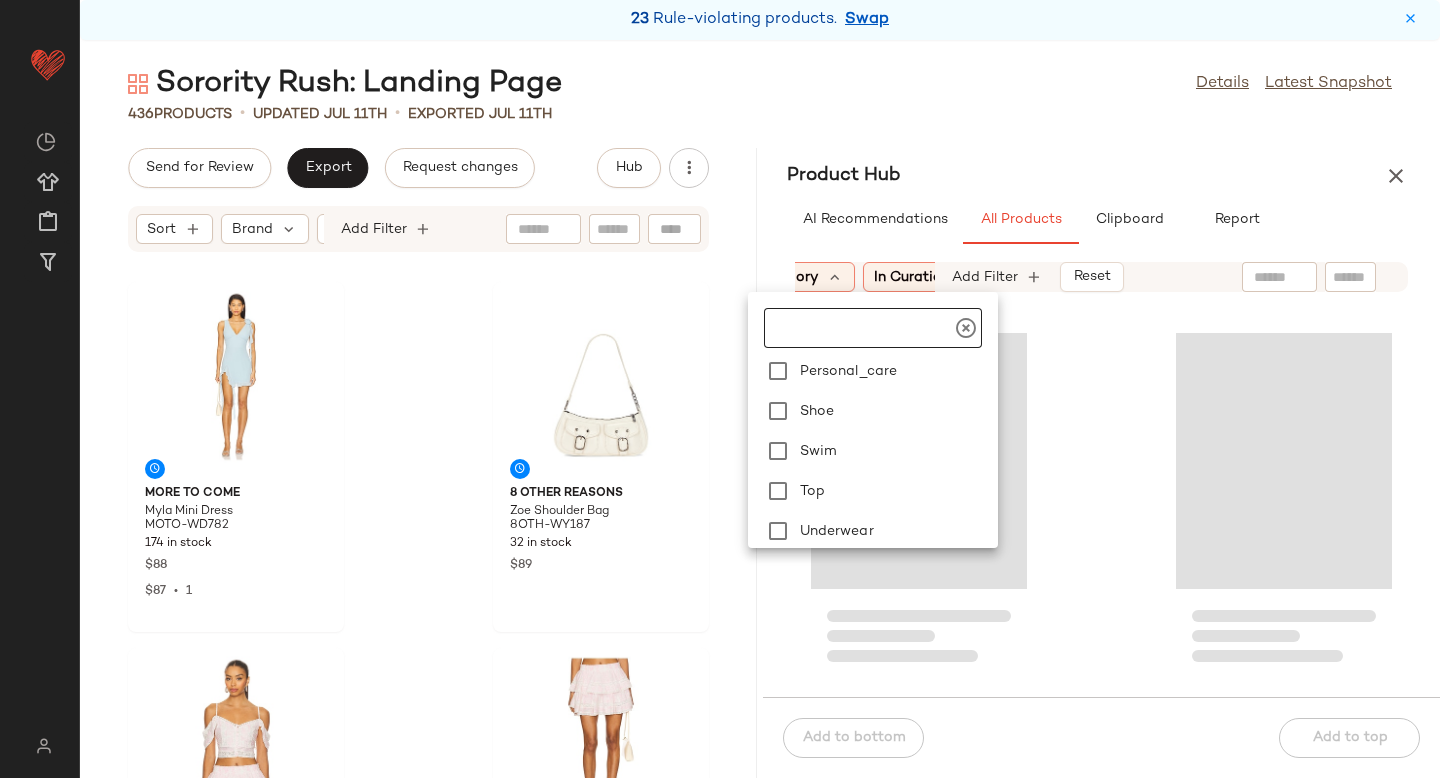 scroll, scrollTop: 449, scrollLeft: 0, axis: vertical 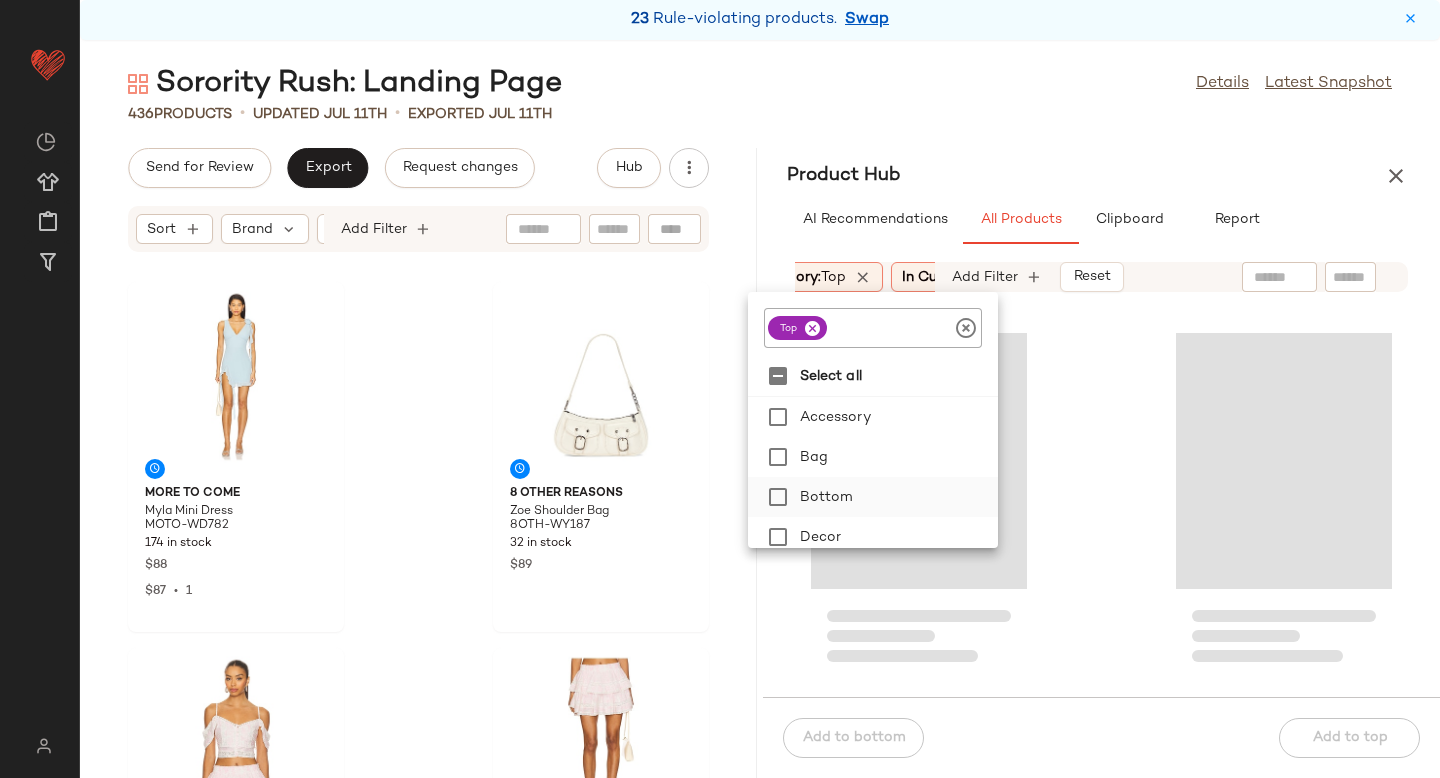 click on "Bottom" 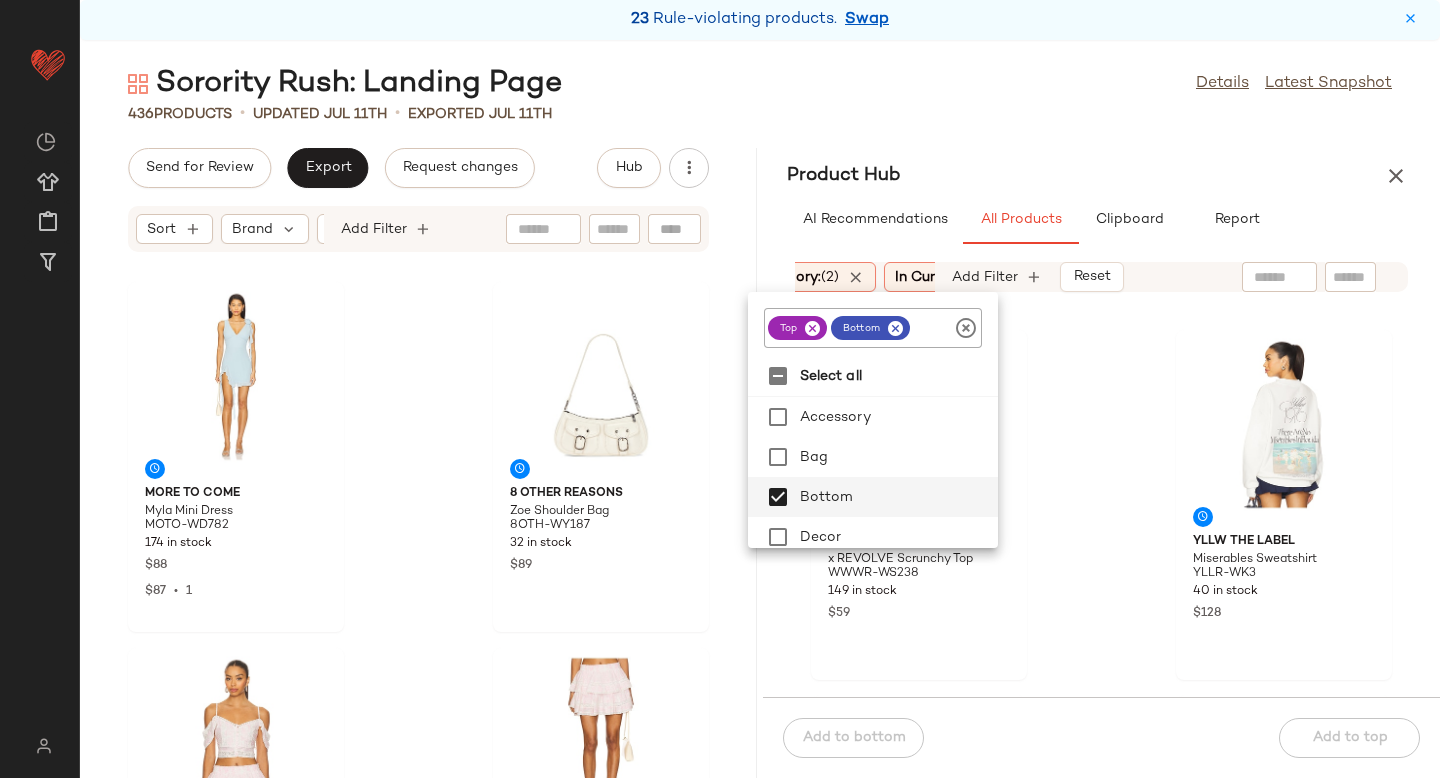 click on "WeWoreWhat x [BRAND] [PRODUCT] [CODE] [NUMBER] [PRODUCT] [BRAND] [PRODUCT] [CODE] [NUMBER] [PRODUCT] [BRAND] [PRODUCT] [CODE] [NUMBER] [PRODUCT] [BRAND] [PRODUCT] [CODE] [NUMBER] [PRODUCT] [BRAND] [PRODUCT] [CODE] [NUMBER] [PRODUCT] [BRAND] [PRODUCT] [CODE] [NUMBER] [PRODUCT] [BRAND] [PRODUCT] [CODE] [NUMBER] [PRODUCT]" 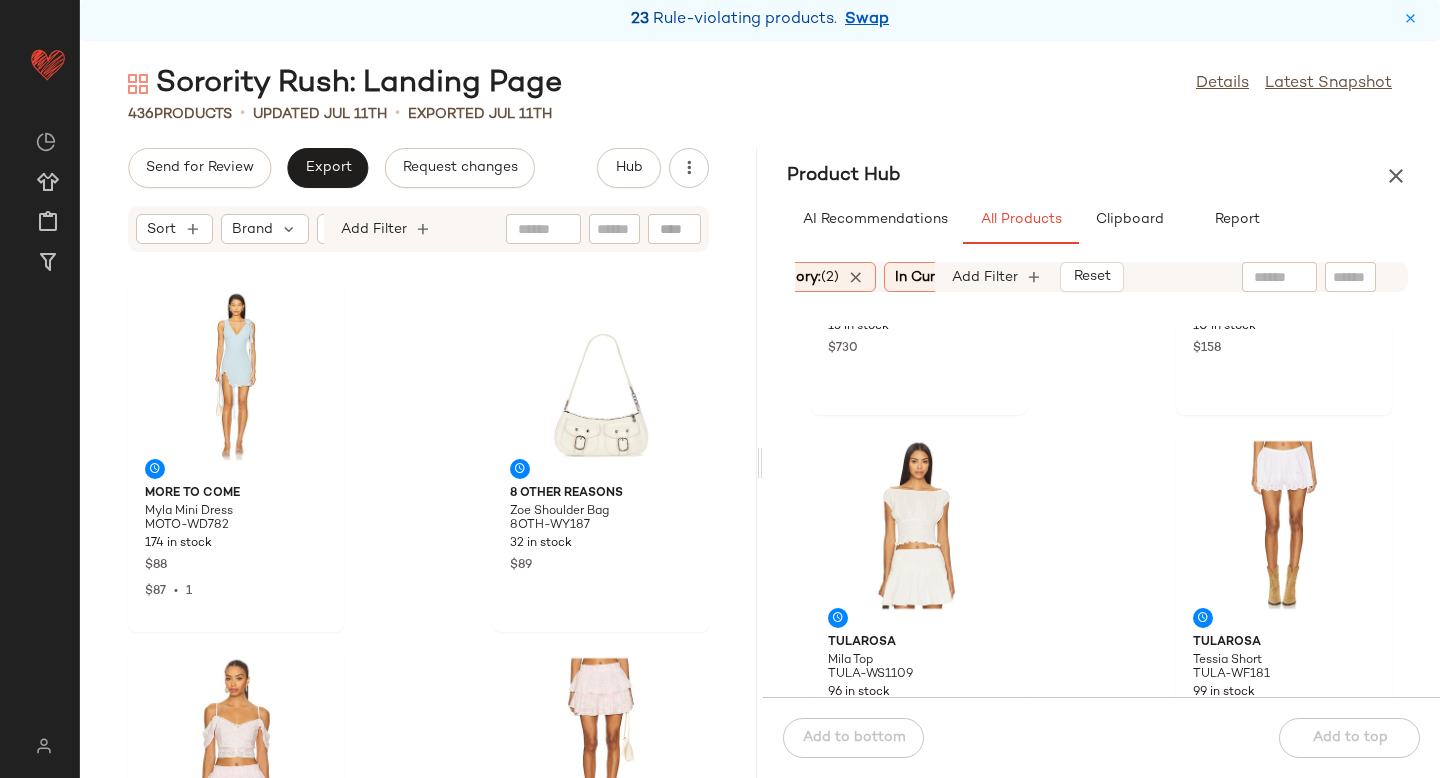 scroll, scrollTop: 4712, scrollLeft: 0, axis: vertical 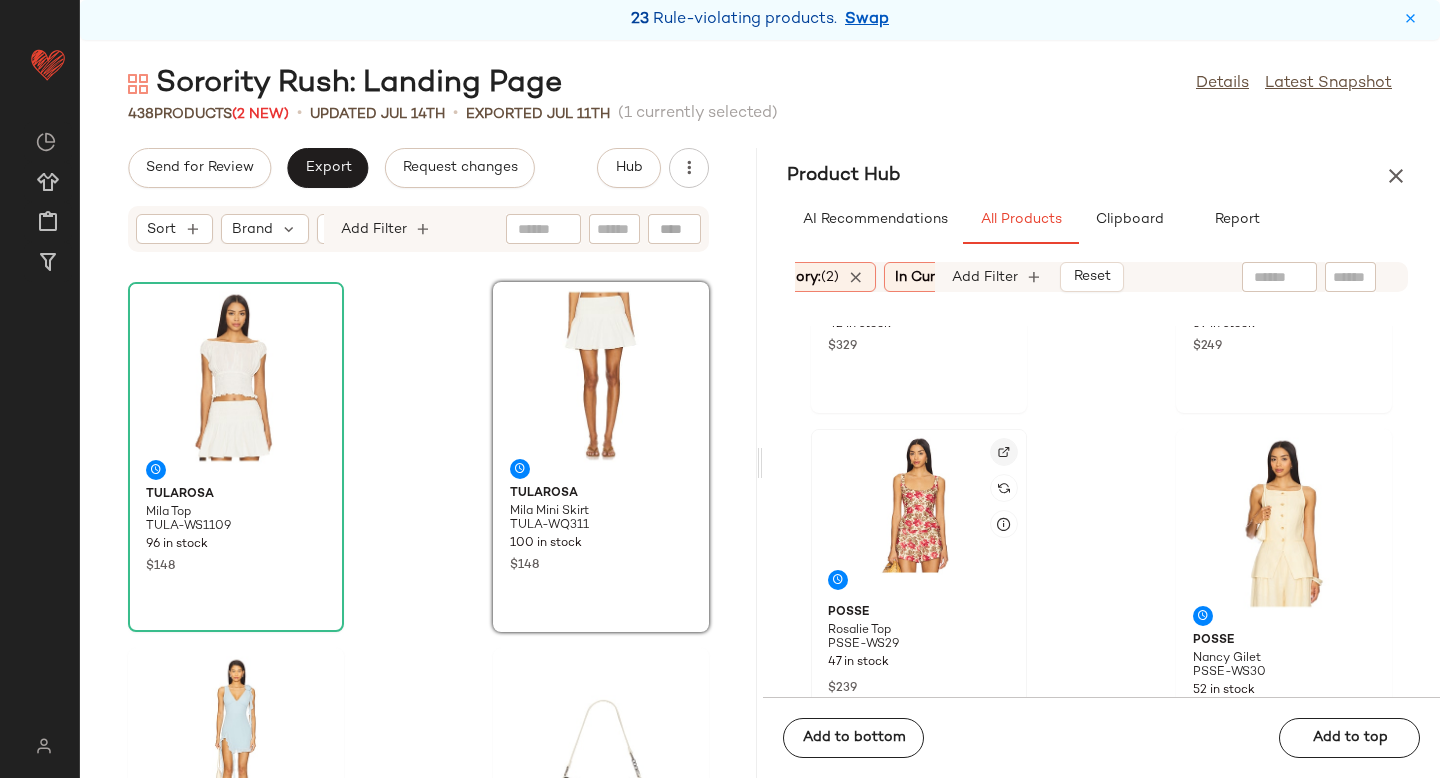 click 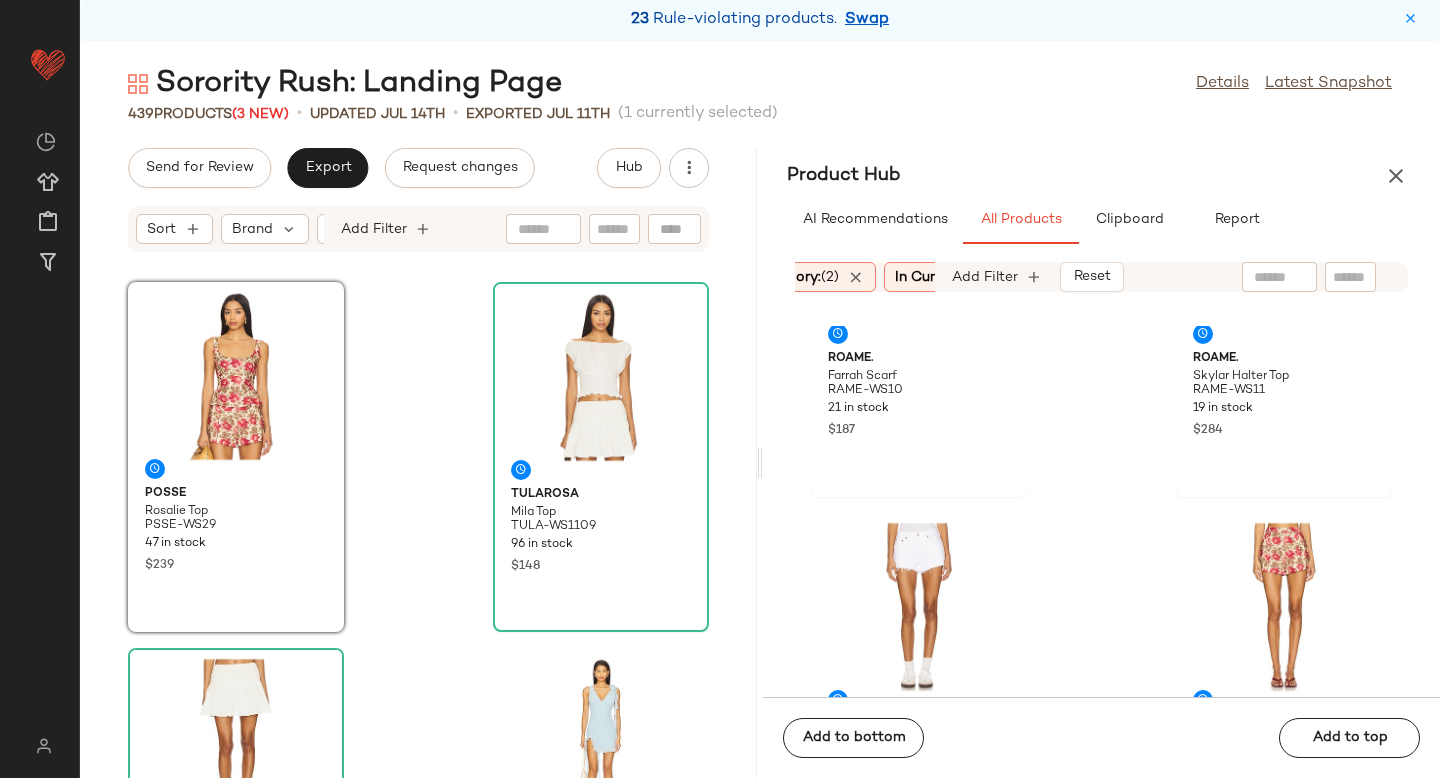 scroll, scrollTop: 7897, scrollLeft: 0, axis: vertical 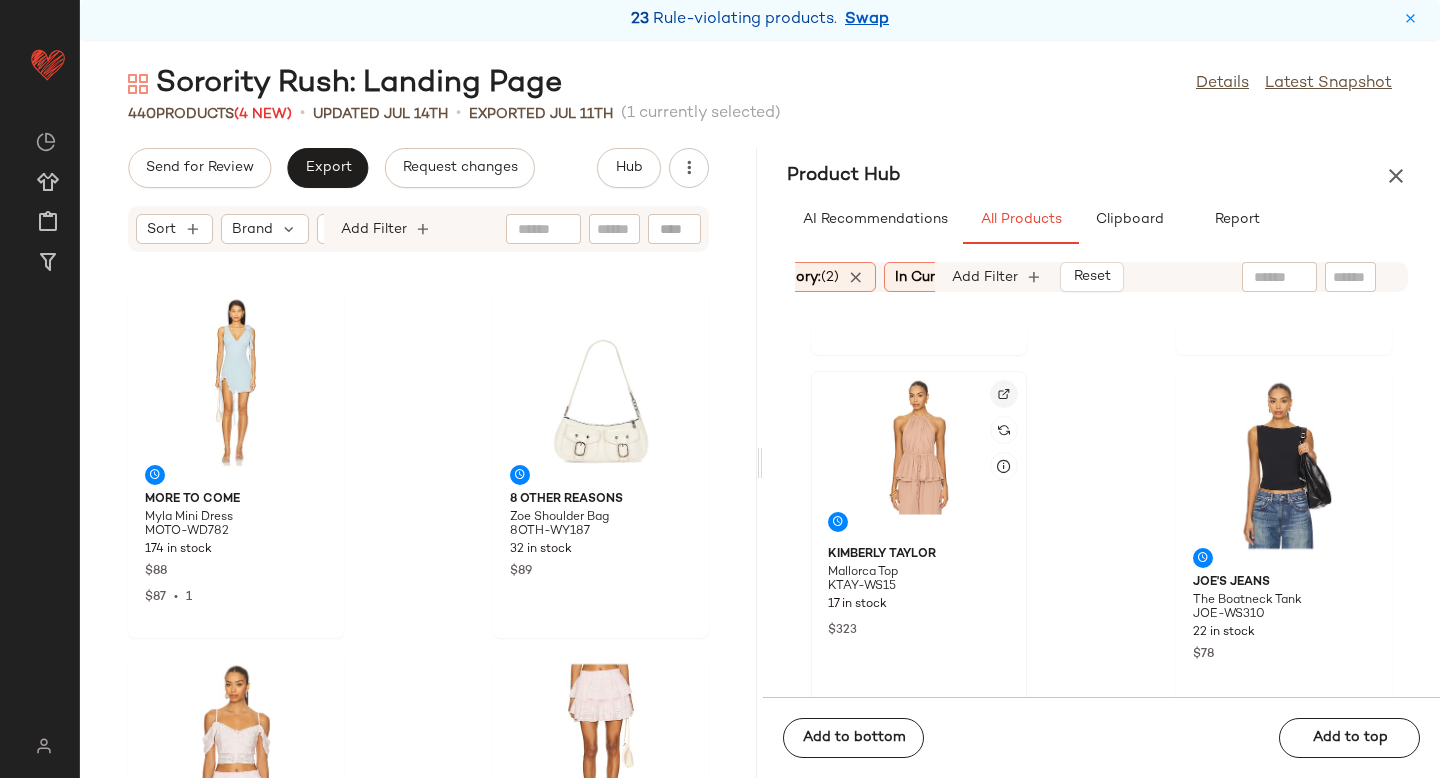 click 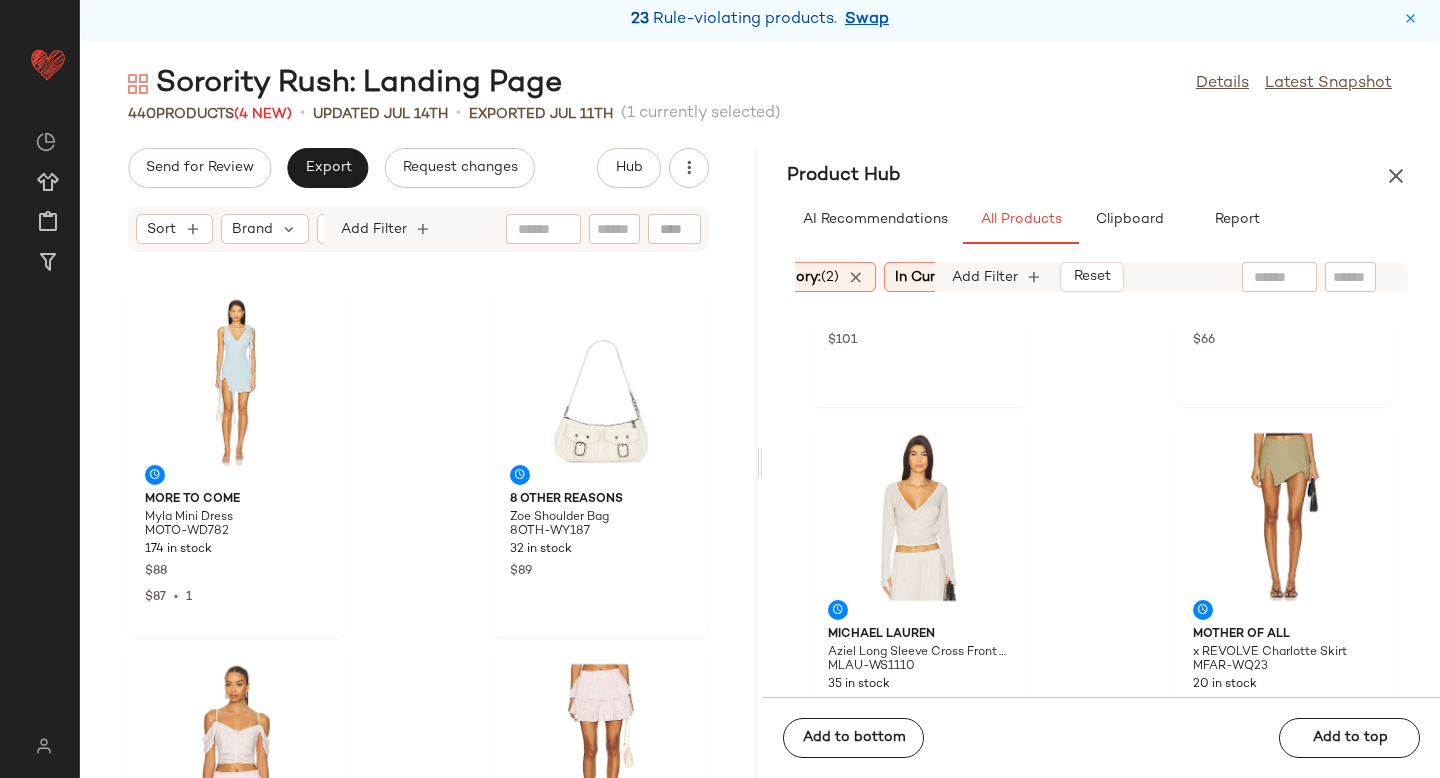scroll, scrollTop: 12720, scrollLeft: 0, axis: vertical 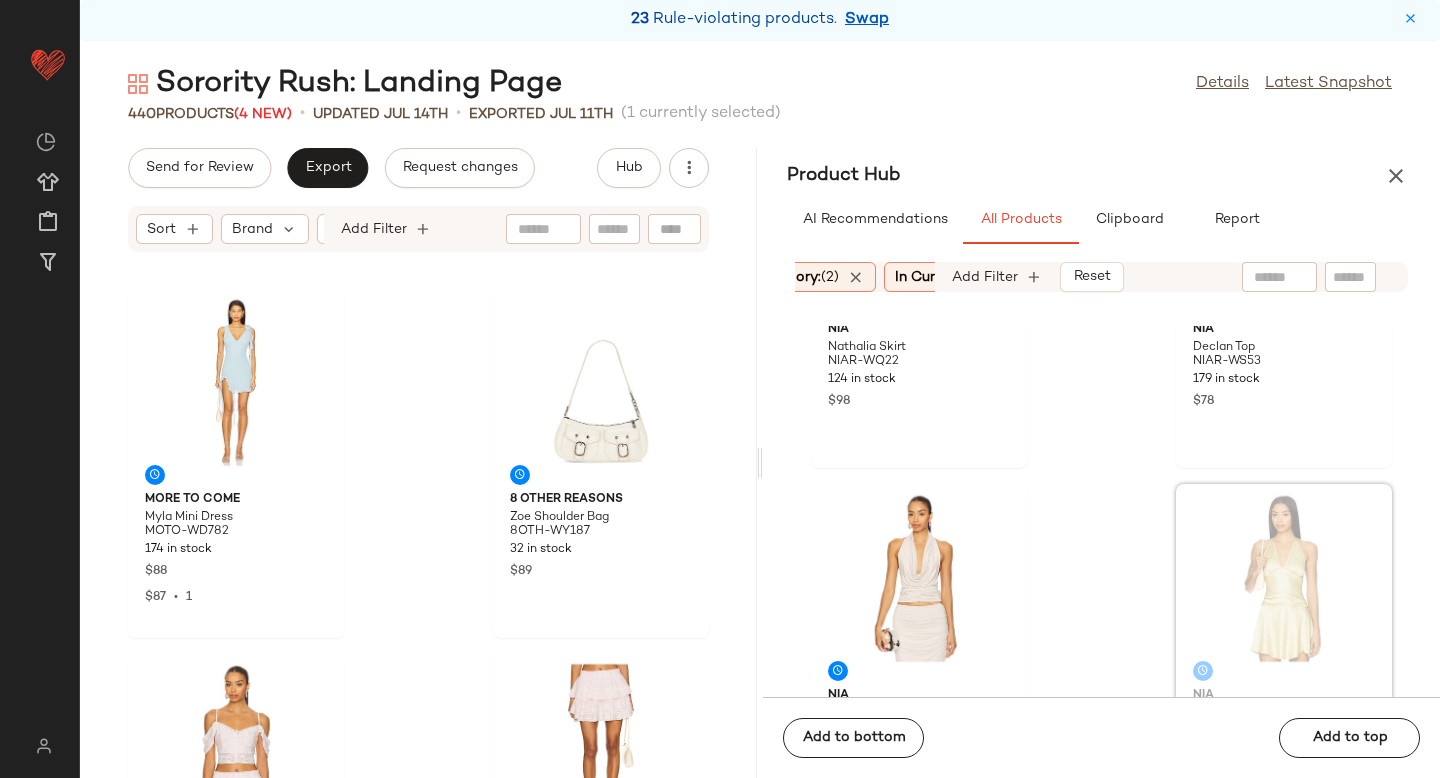 drag, startPoint x: 1254, startPoint y: 575, endPoint x: 1238, endPoint y: 574, distance: 16.03122 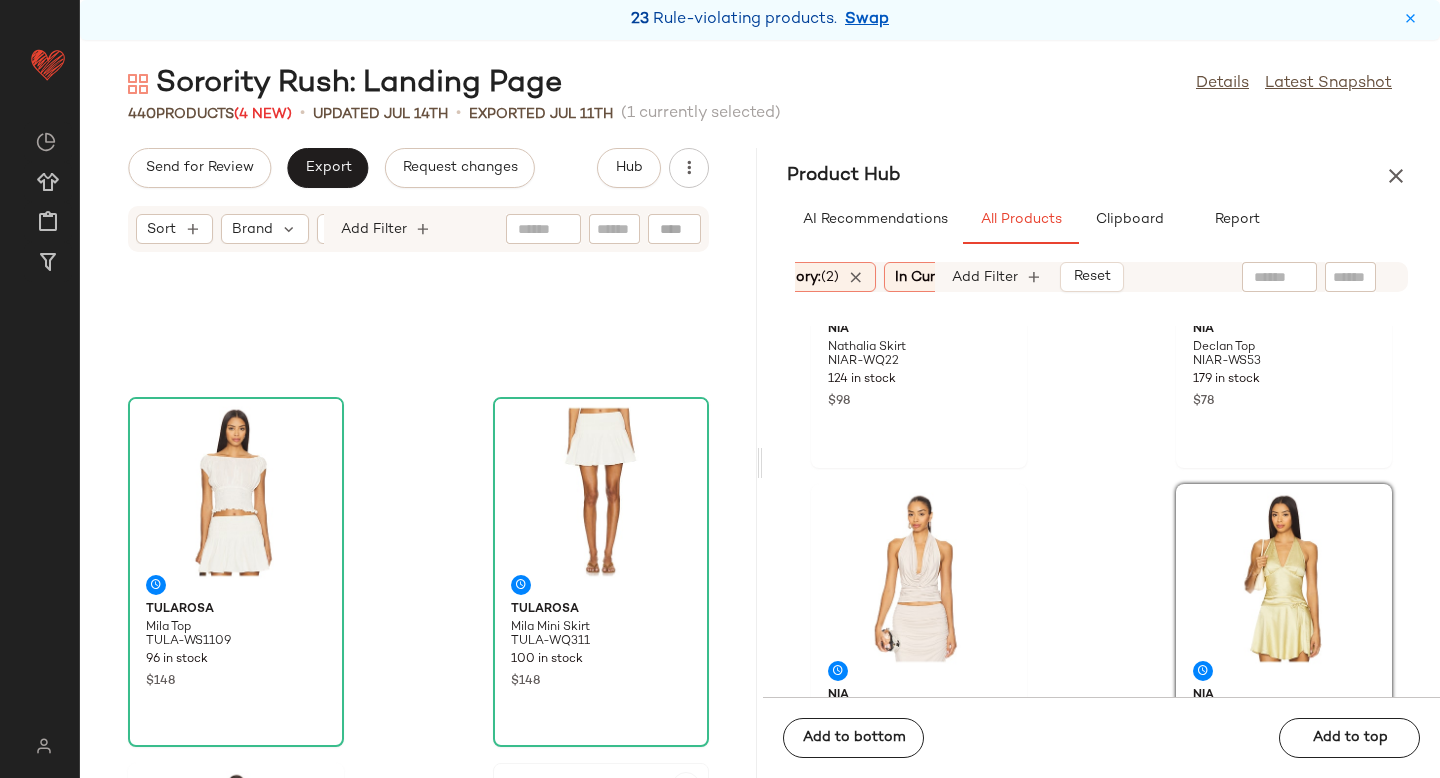 scroll, scrollTop: 0, scrollLeft: 0, axis: both 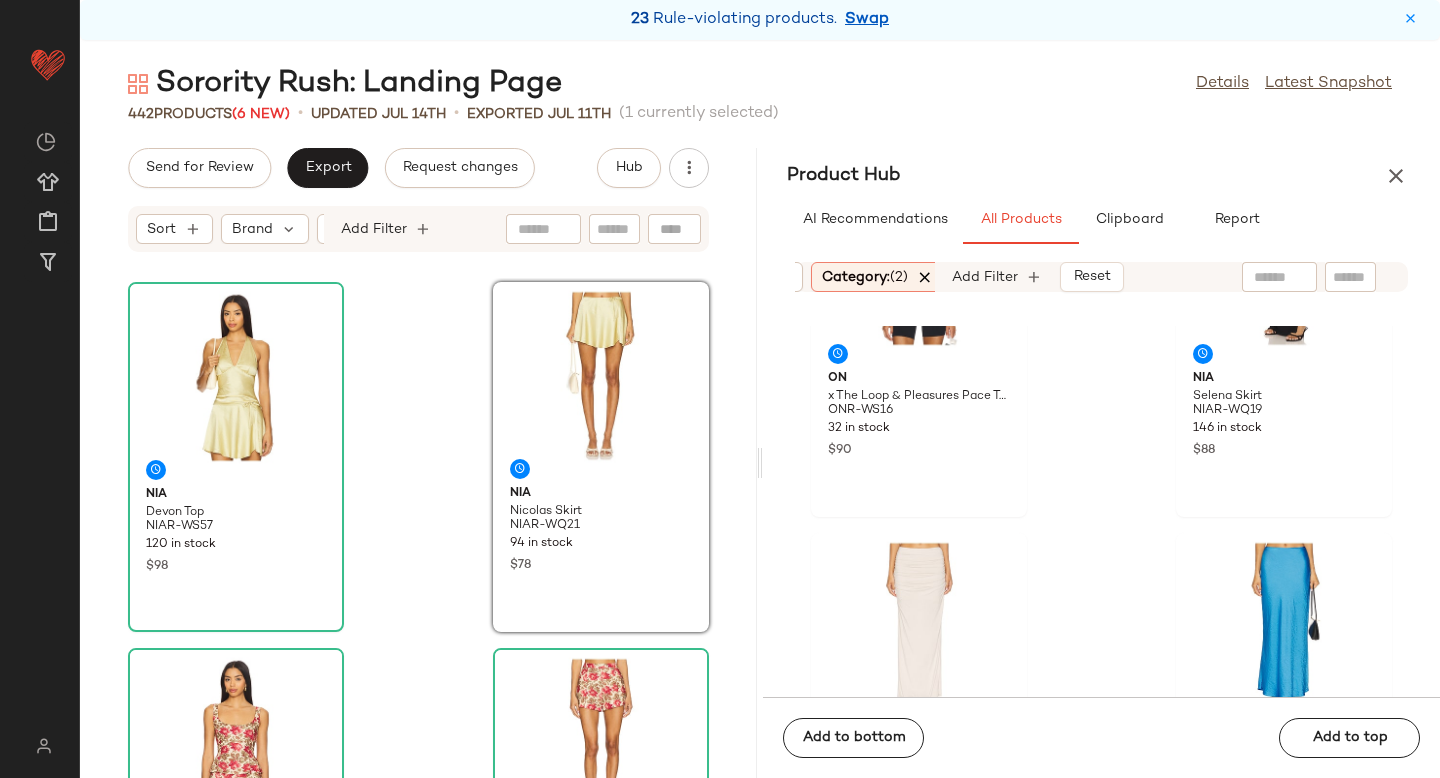 click on "Category:   (2)" at bounding box center (865, 277) 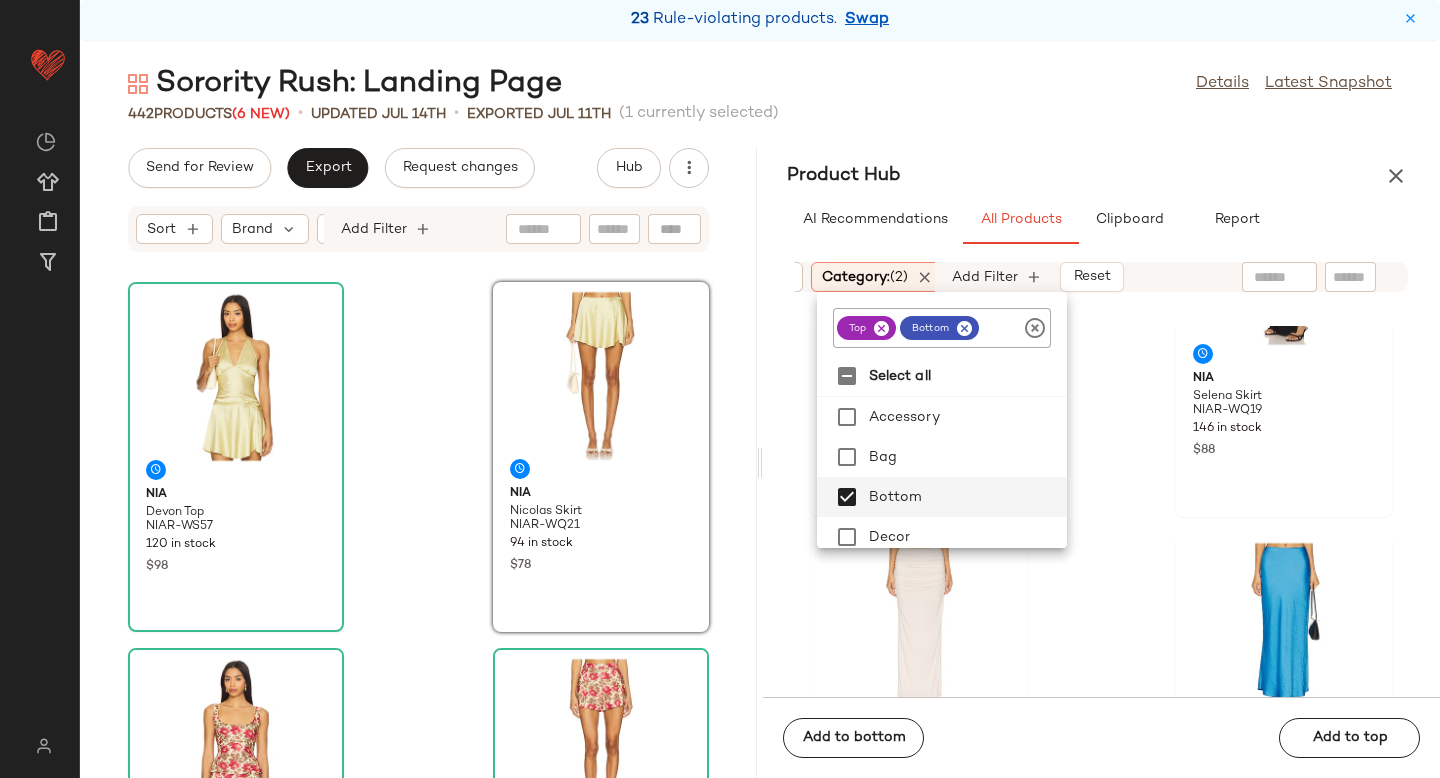 click 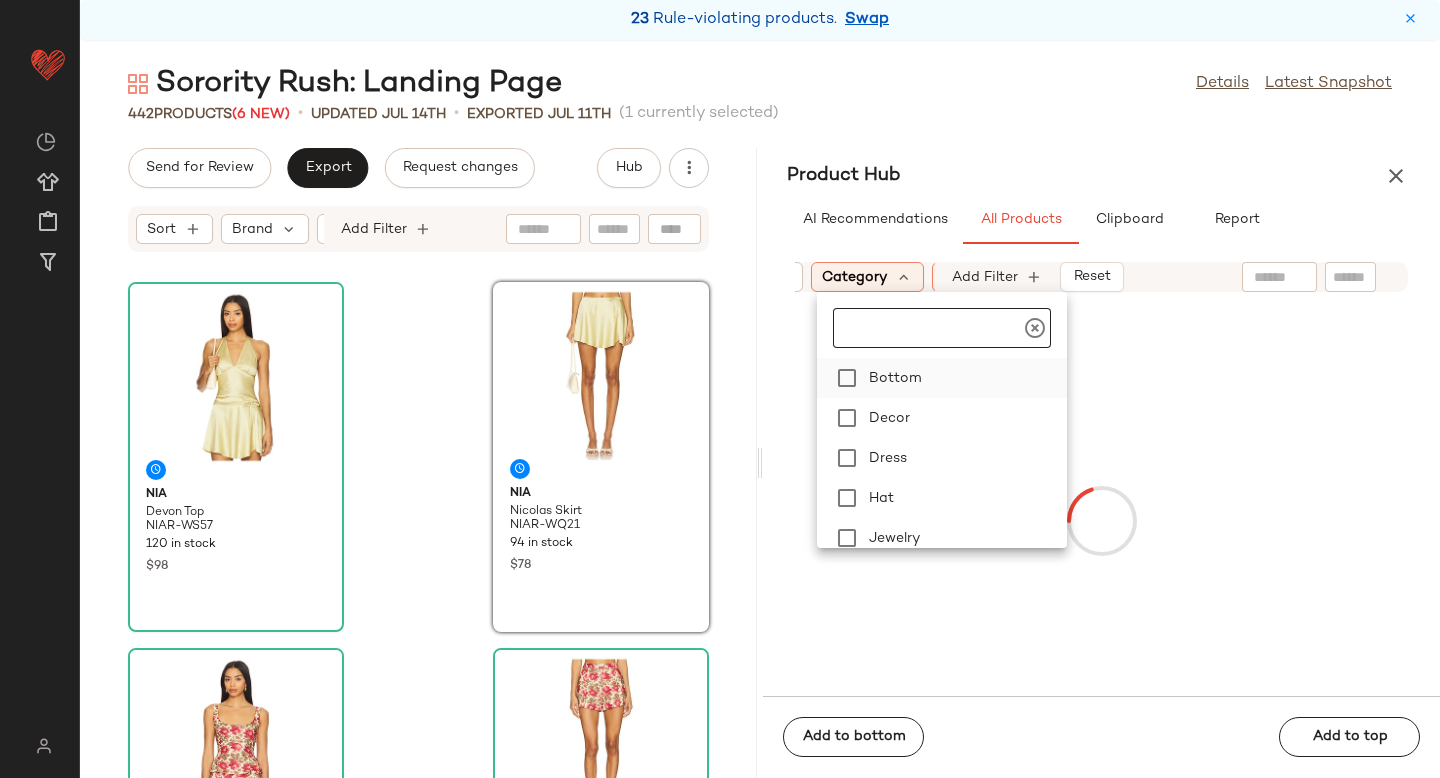 scroll, scrollTop: 194, scrollLeft: 0, axis: vertical 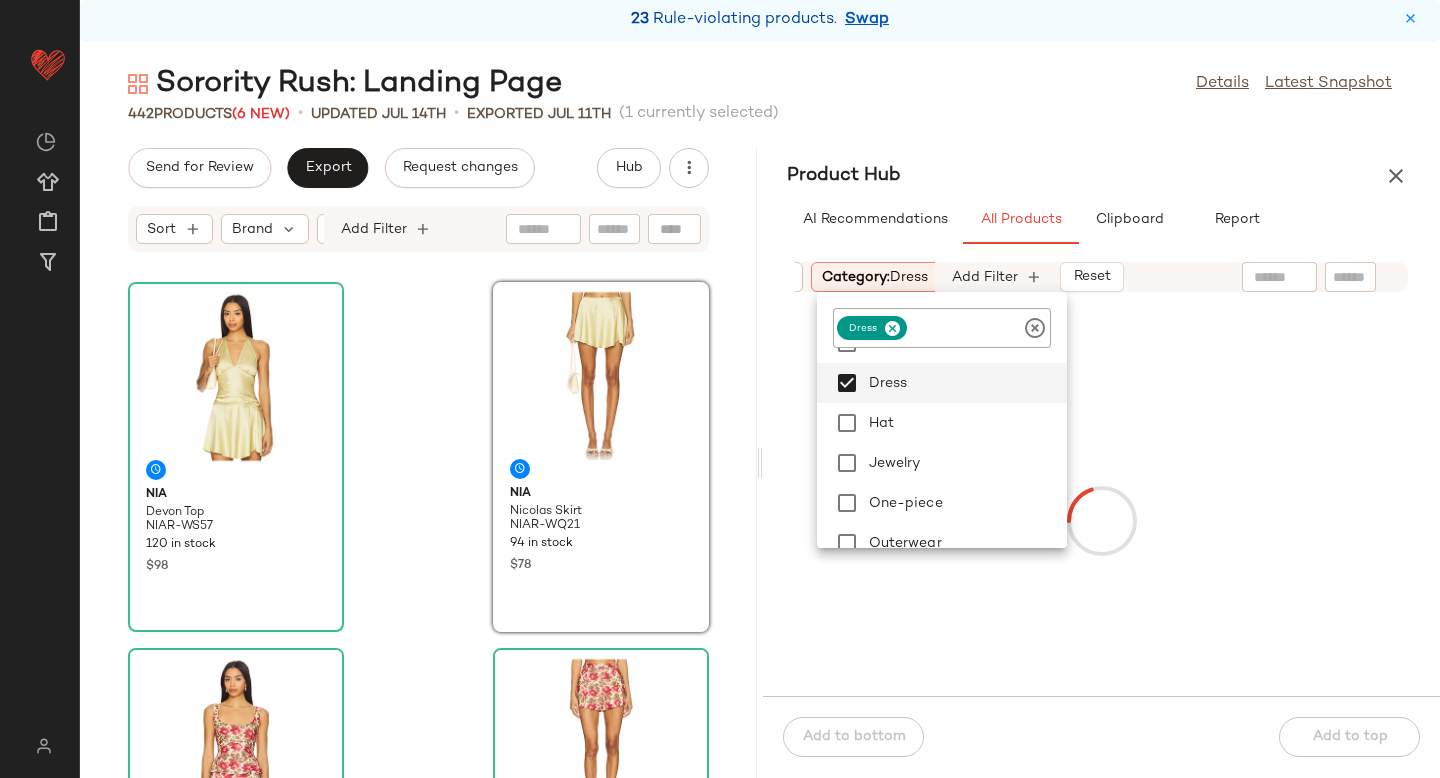 click at bounding box center [1101, 520] 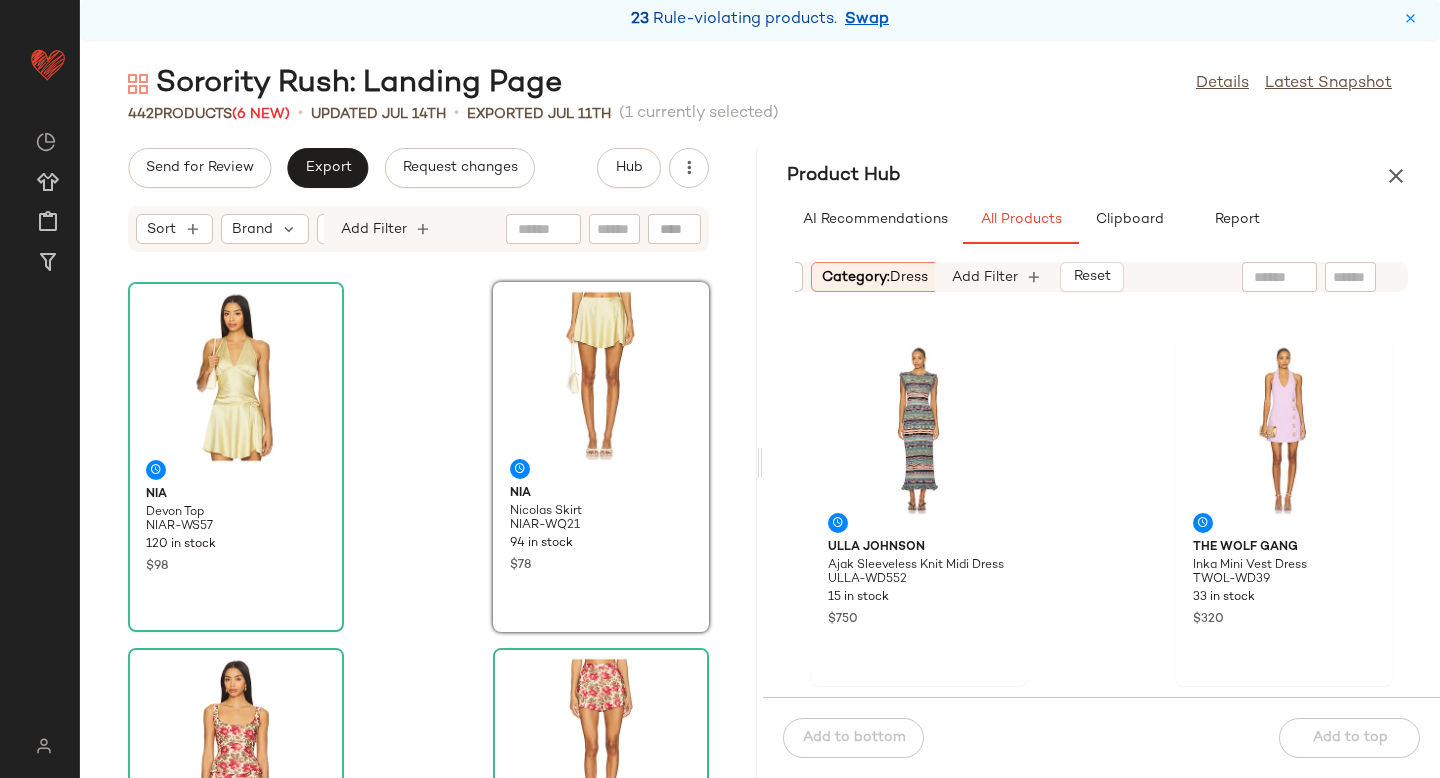 scroll, scrollTop: 1845, scrollLeft: 0, axis: vertical 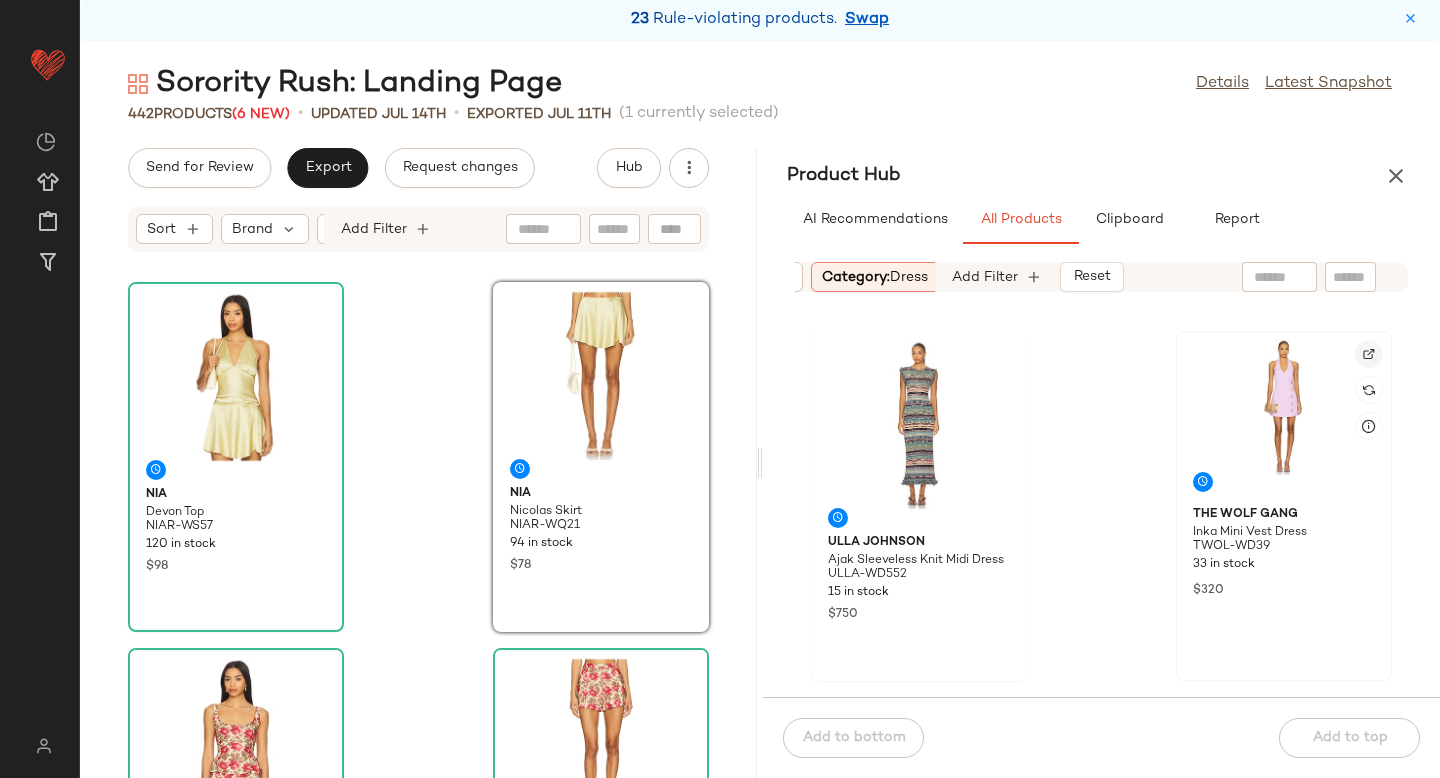 click 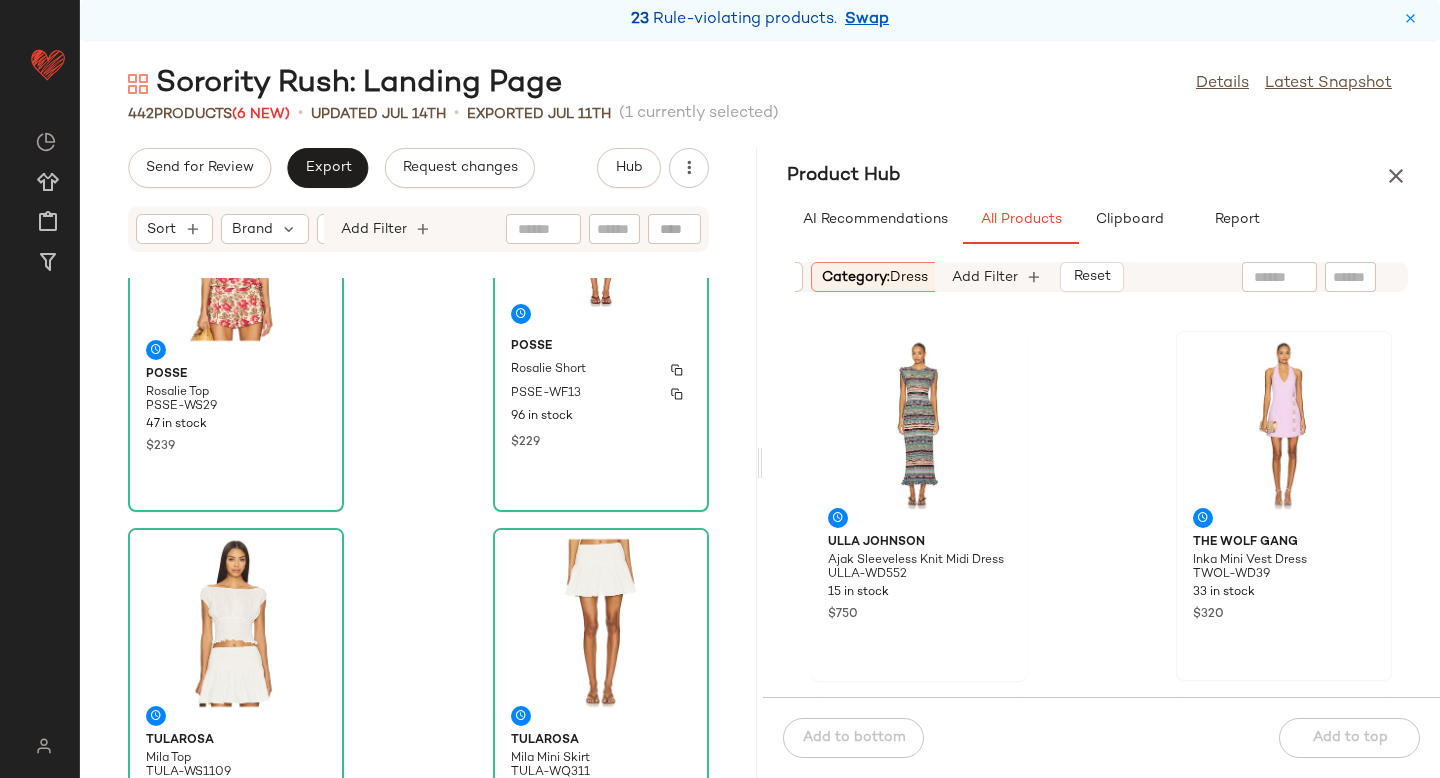 scroll, scrollTop: 670, scrollLeft: 0, axis: vertical 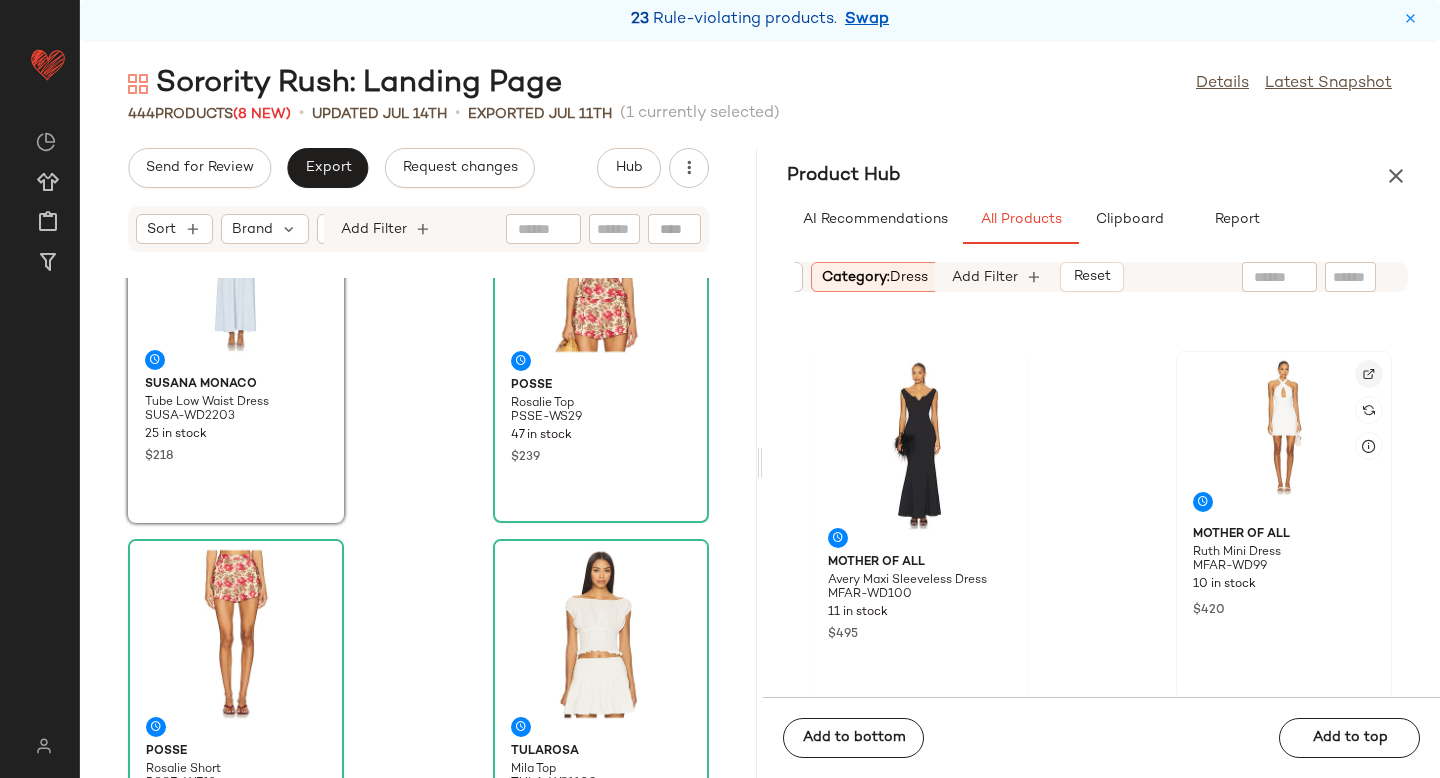 click at bounding box center (1369, 374) 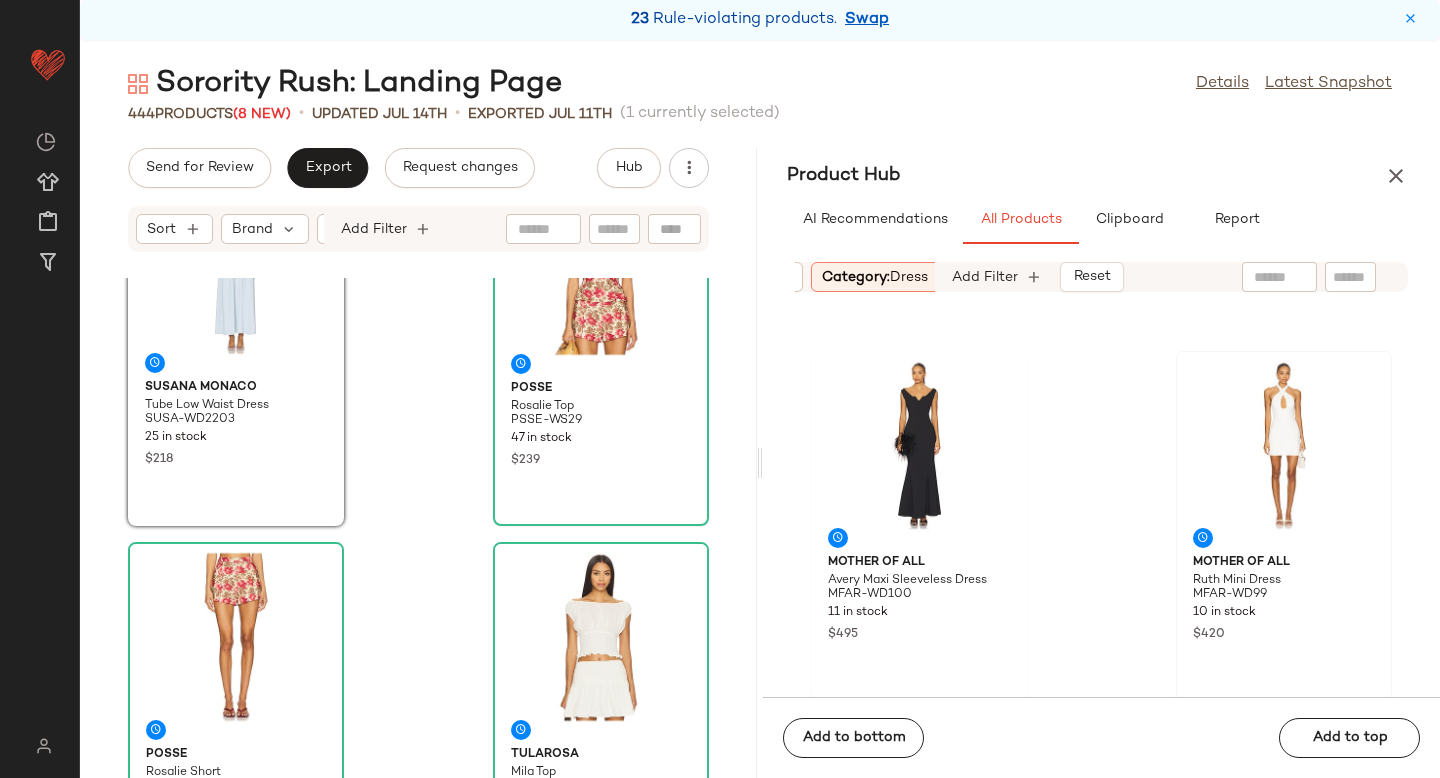 scroll, scrollTop: 757, scrollLeft: 0, axis: vertical 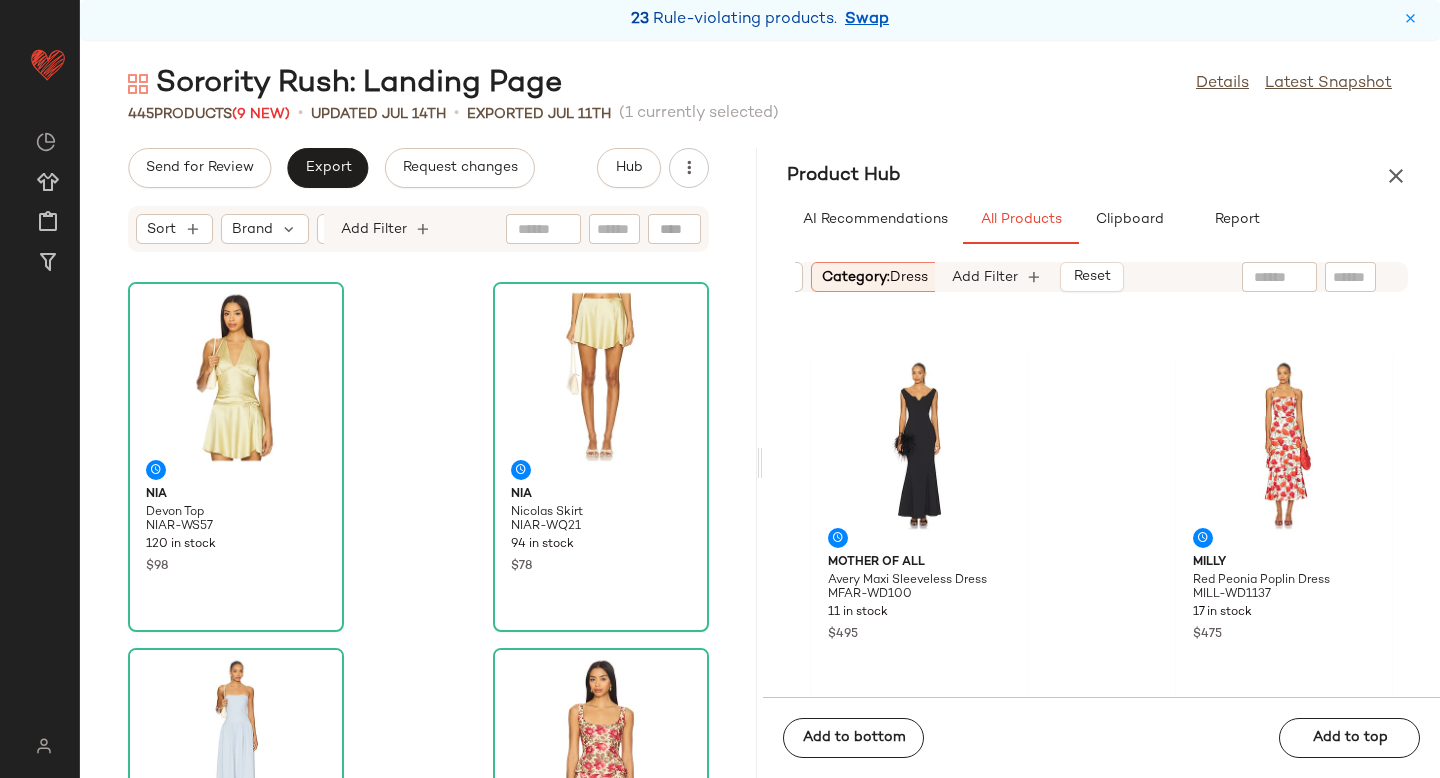 click on "Category:   dress" at bounding box center (875, 277) 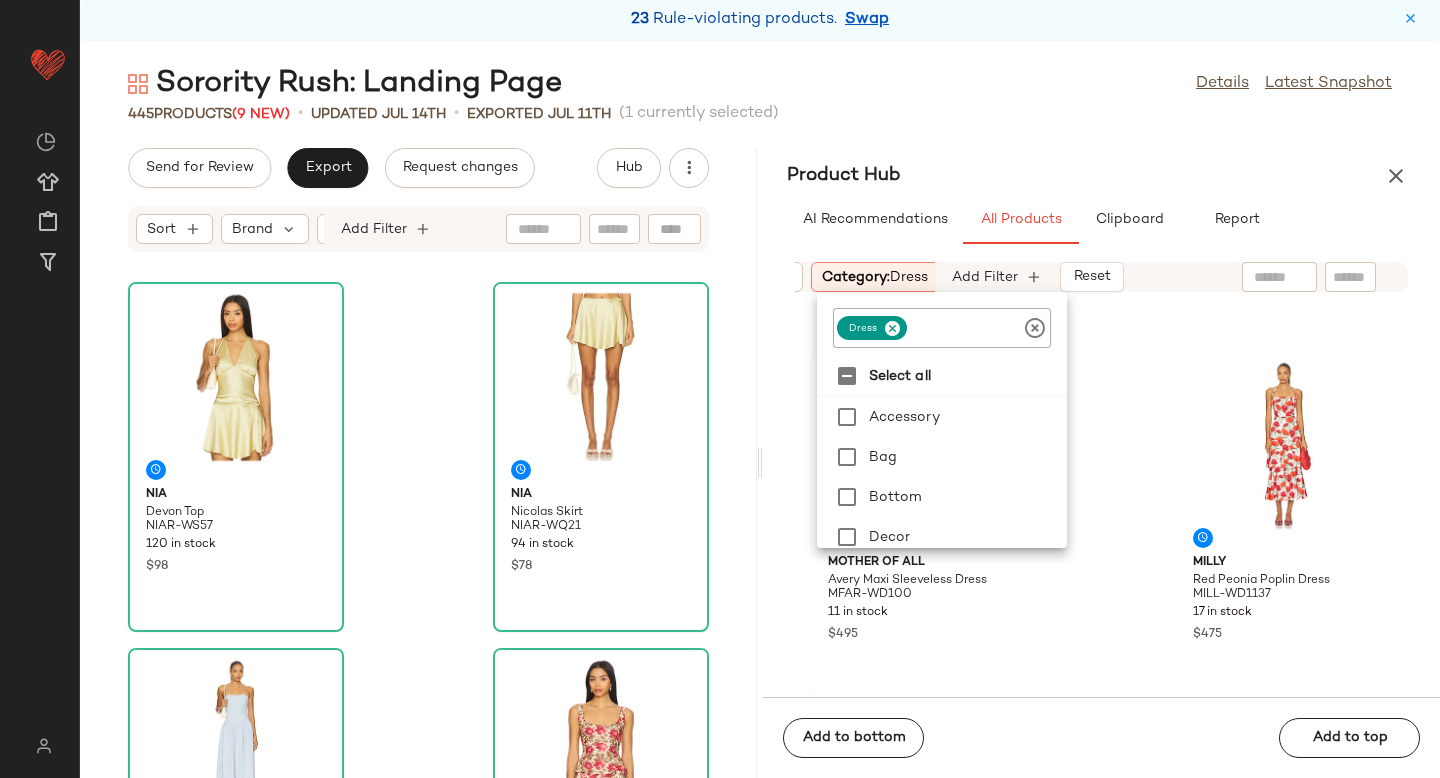 click 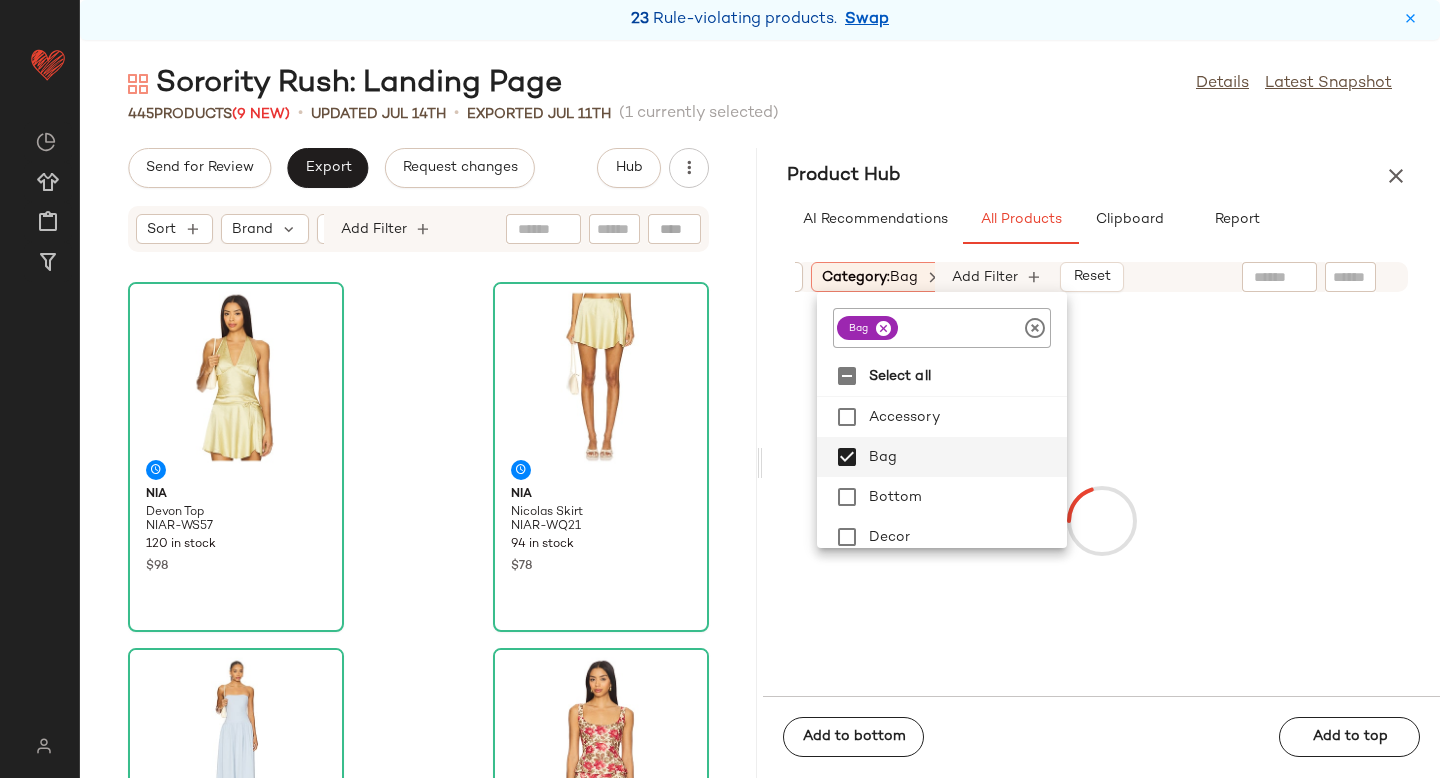 click at bounding box center (1101, 520) 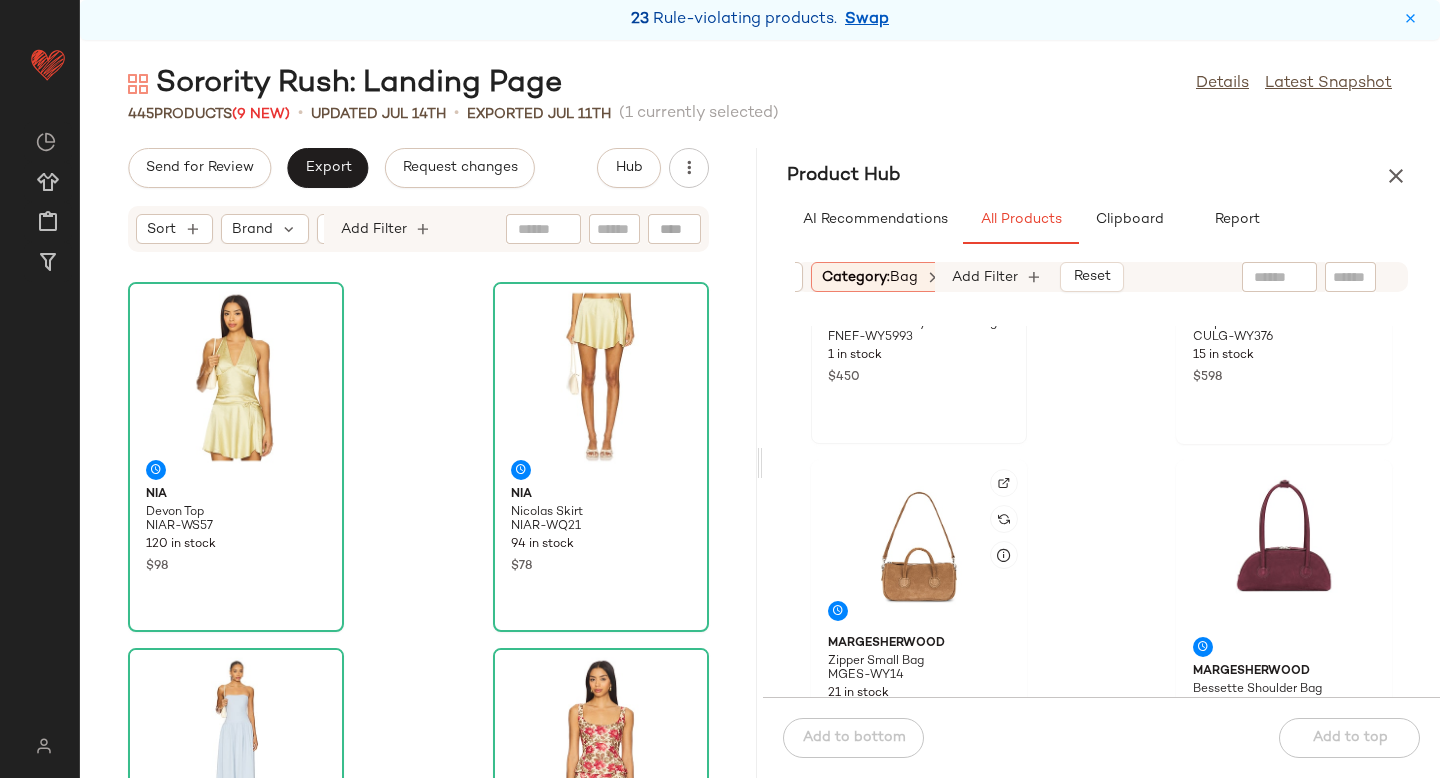 scroll, scrollTop: 257, scrollLeft: 0, axis: vertical 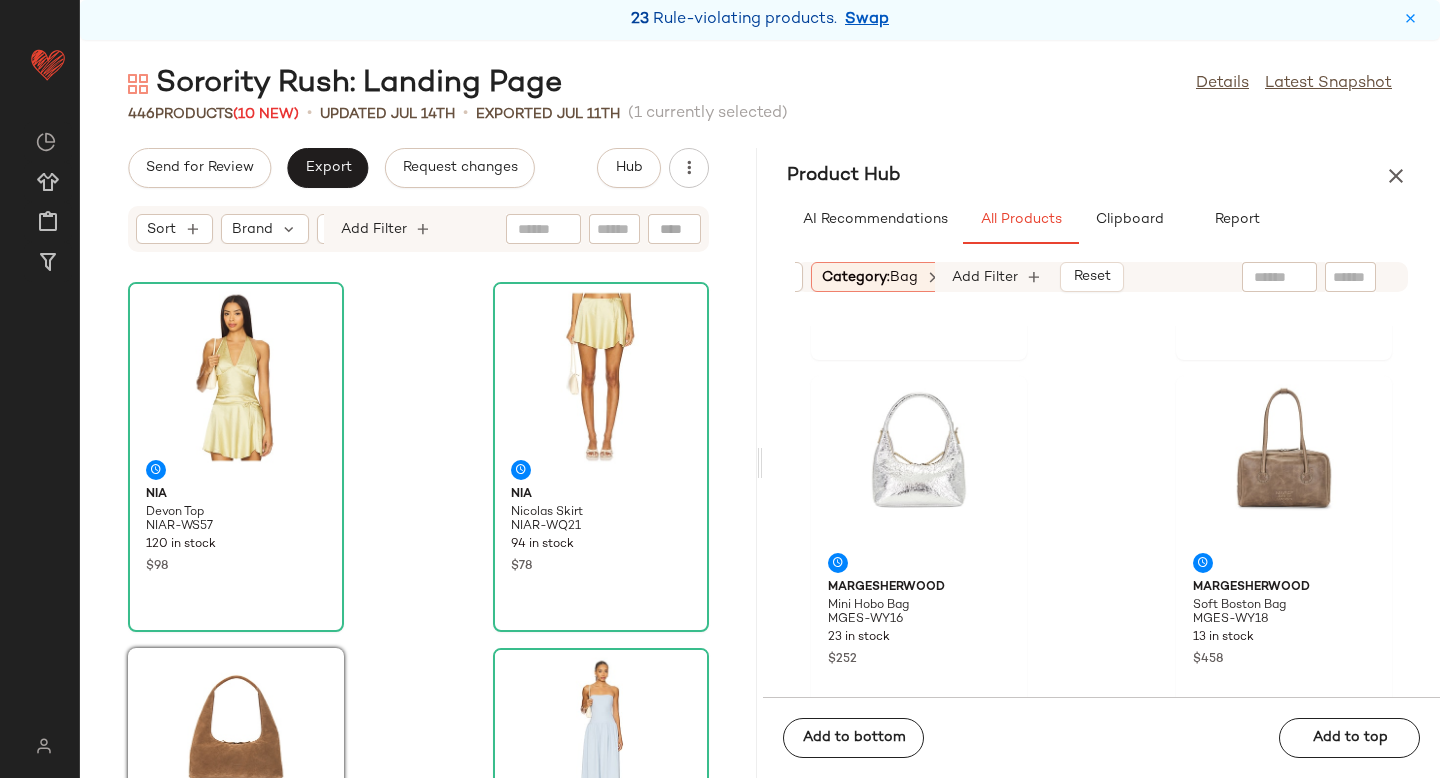 click on "Category:   bag" at bounding box center [870, 277] 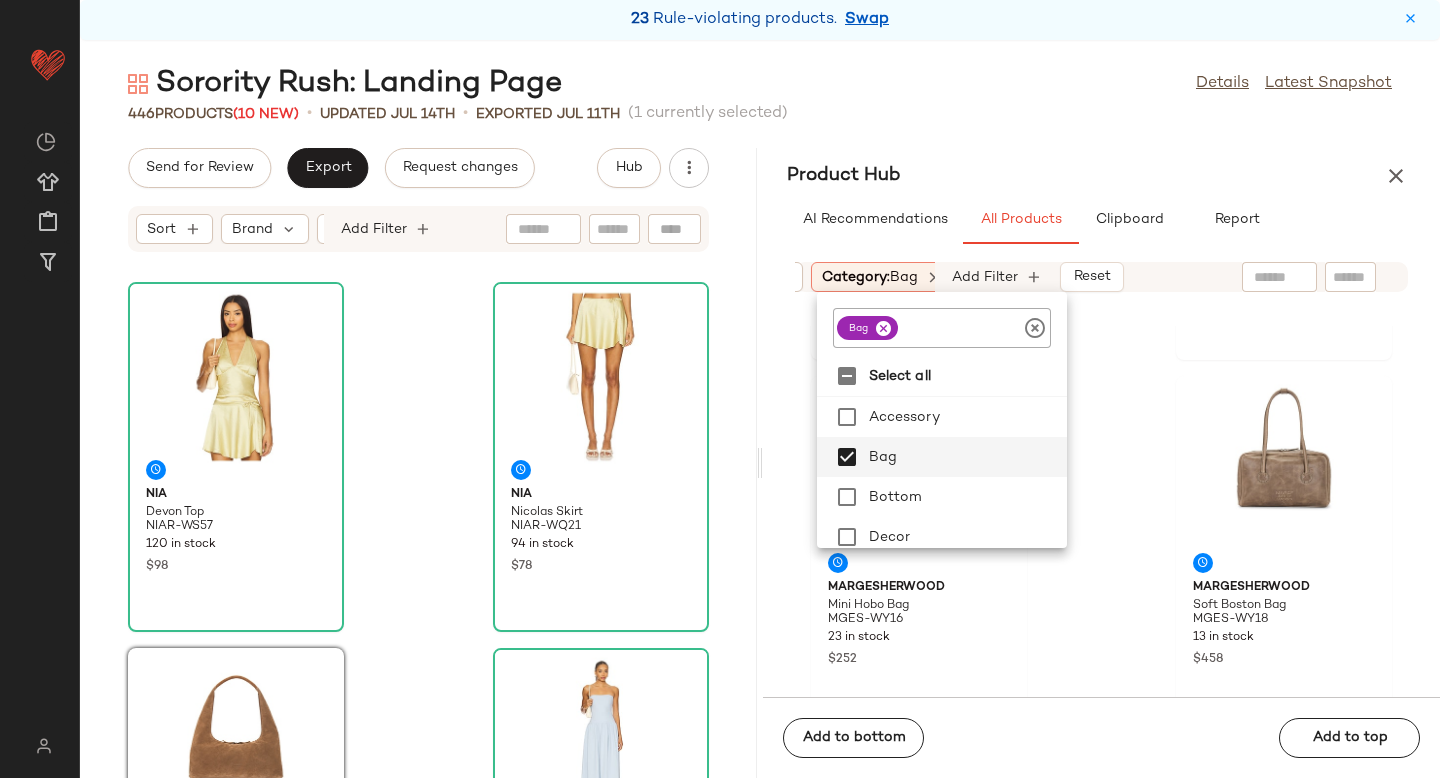 click 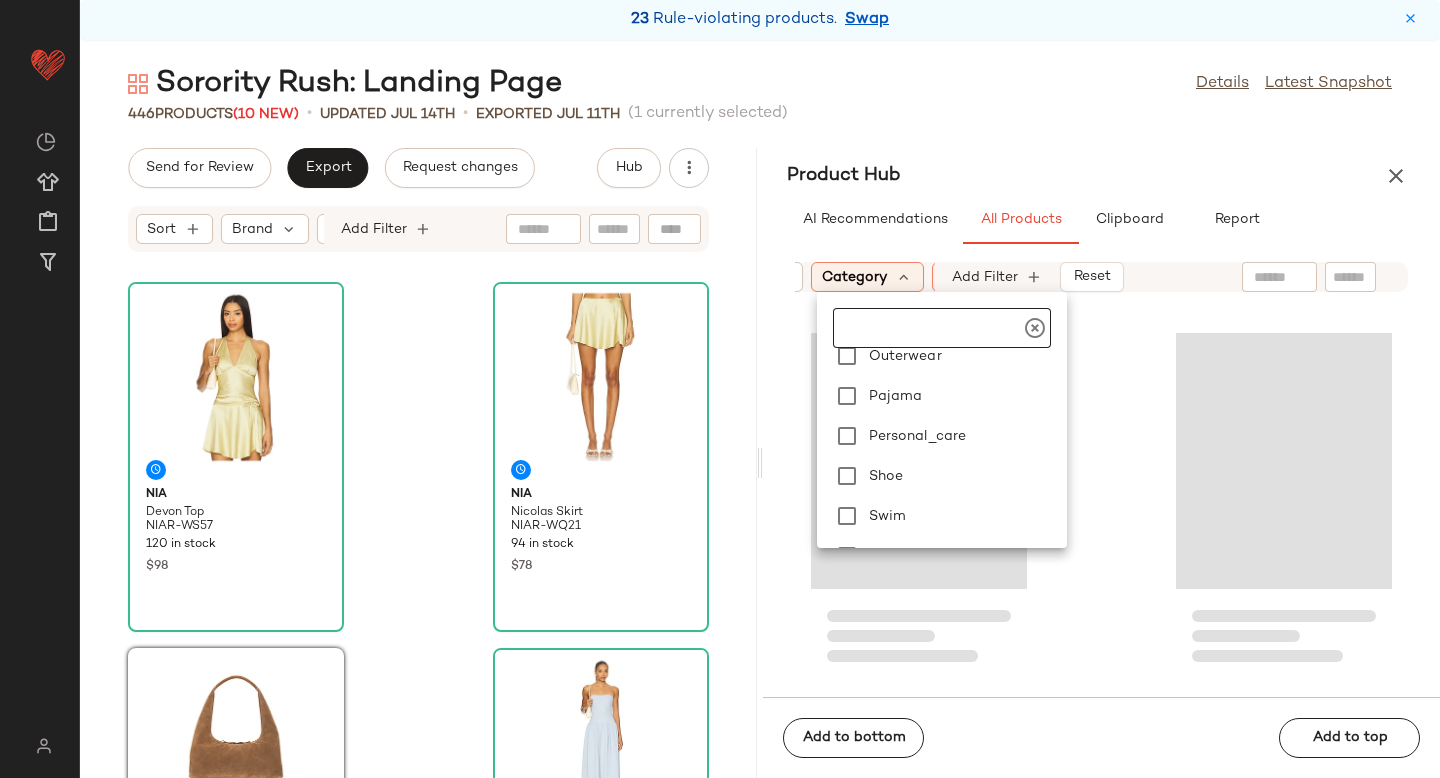 scroll, scrollTop: 382, scrollLeft: 0, axis: vertical 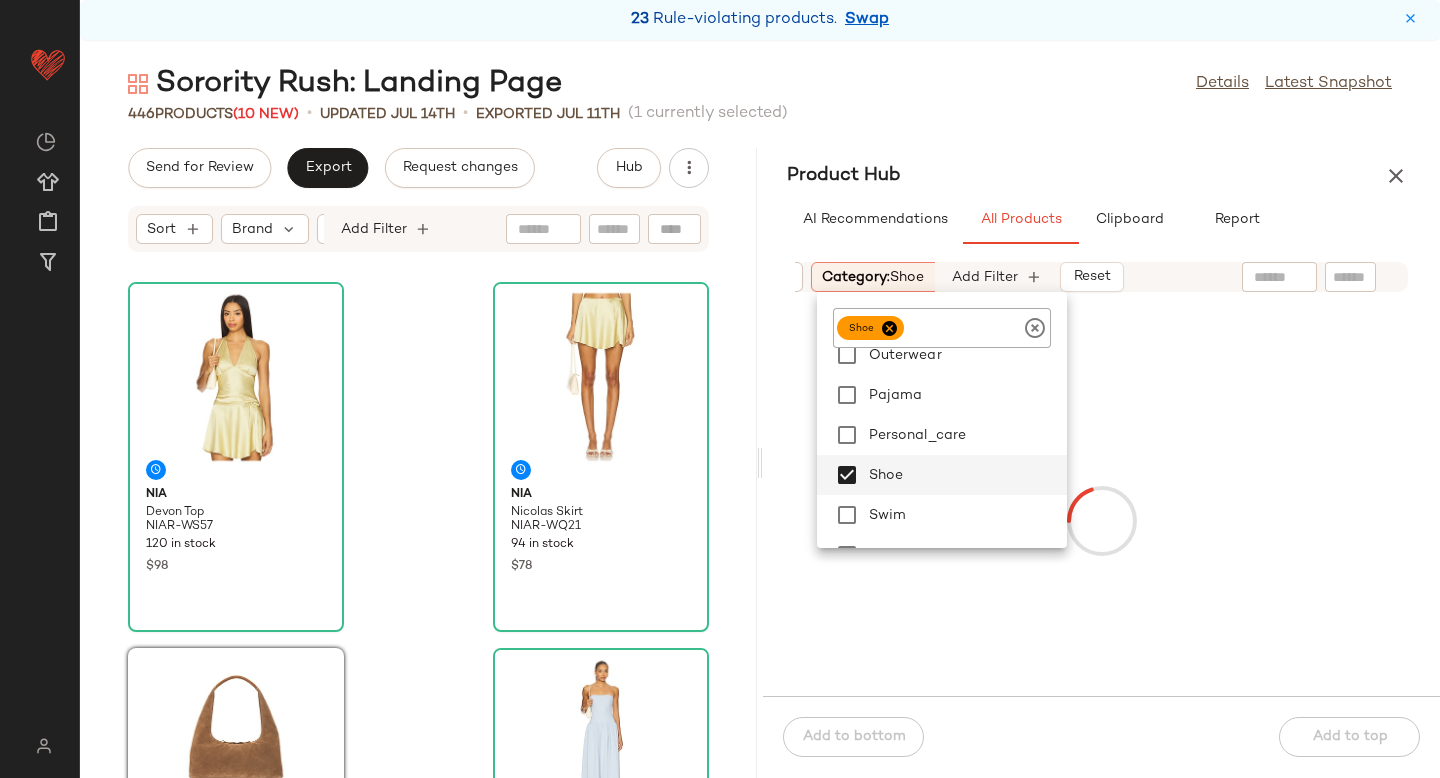 click at bounding box center [1101, 520] 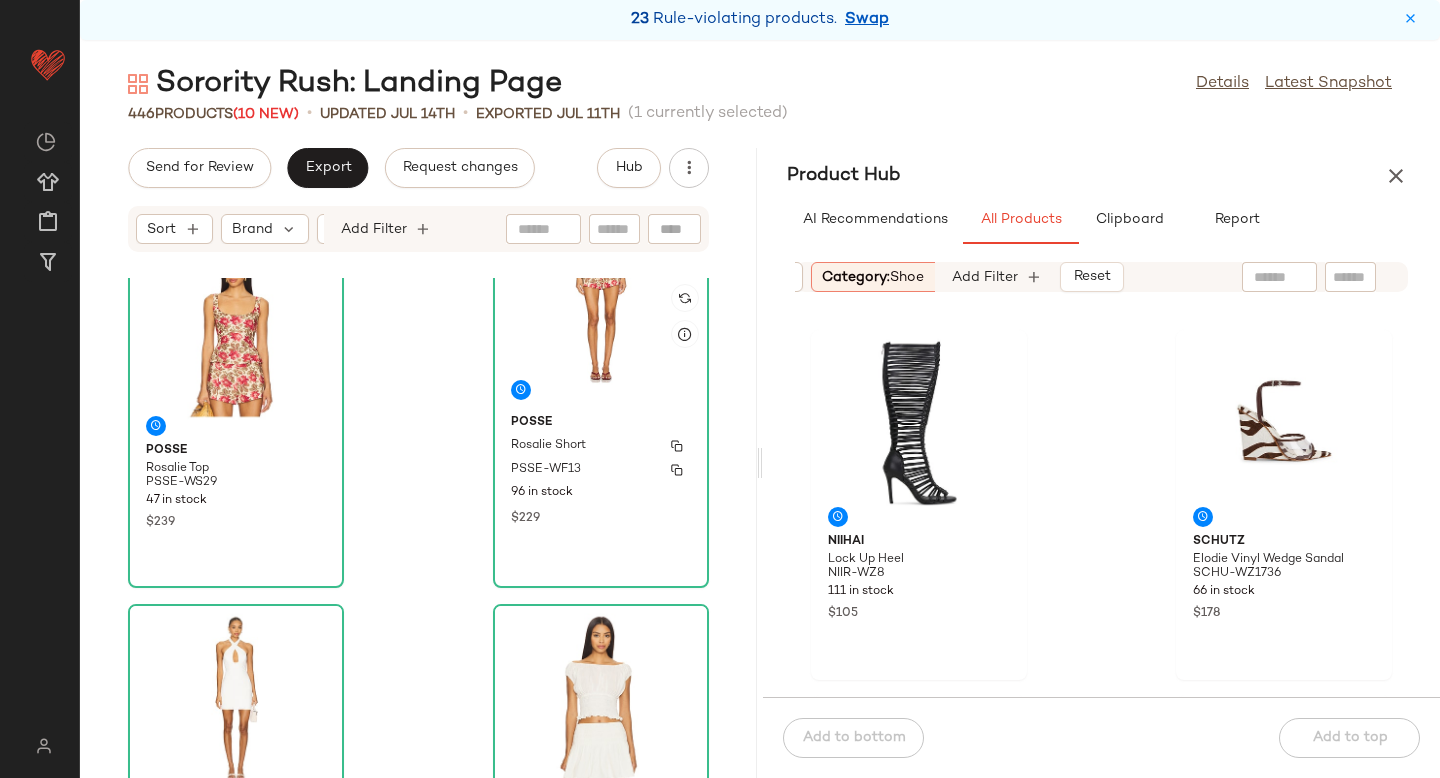 scroll, scrollTop: 791, scrollLeft: 0, axis: vertical 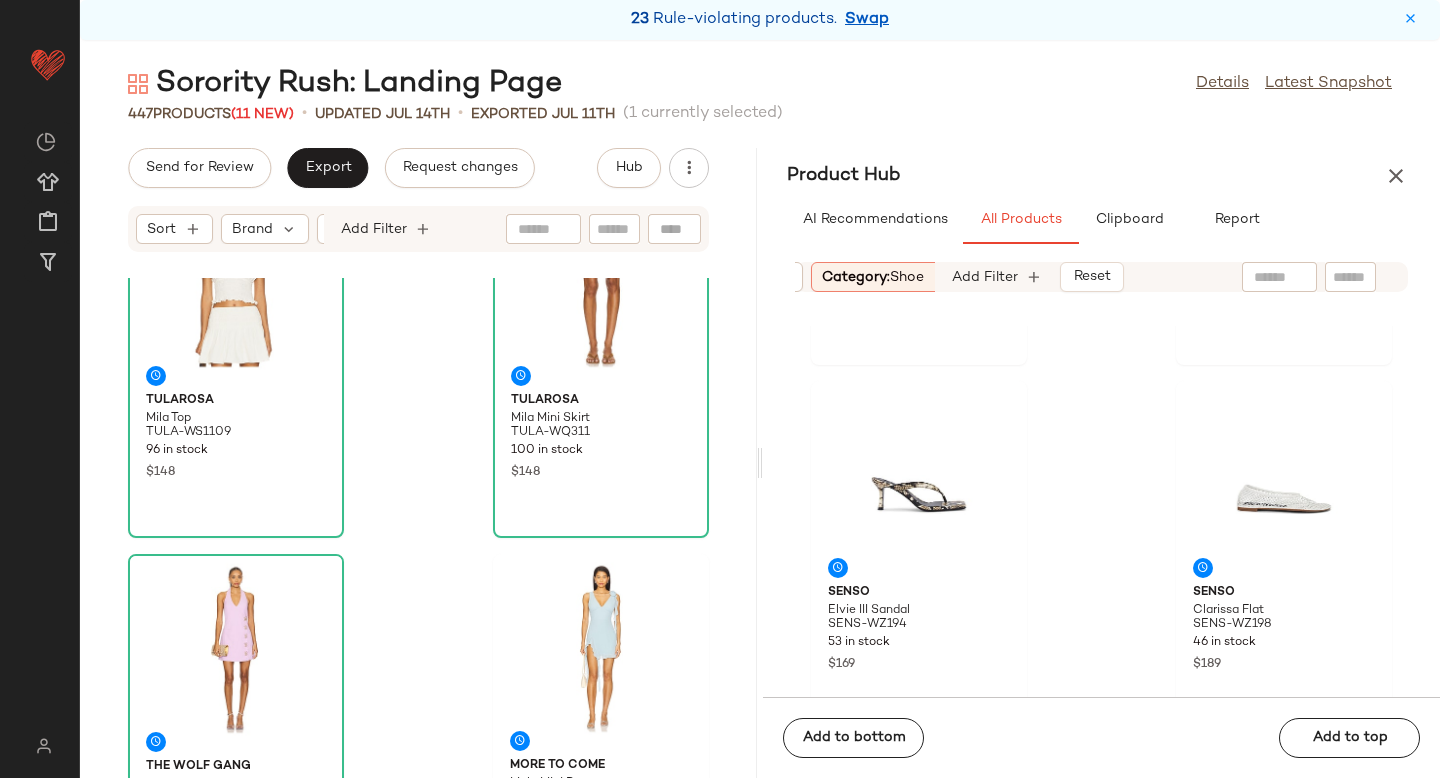 click on "Category:   shoe" at bounding box center [873, 277] 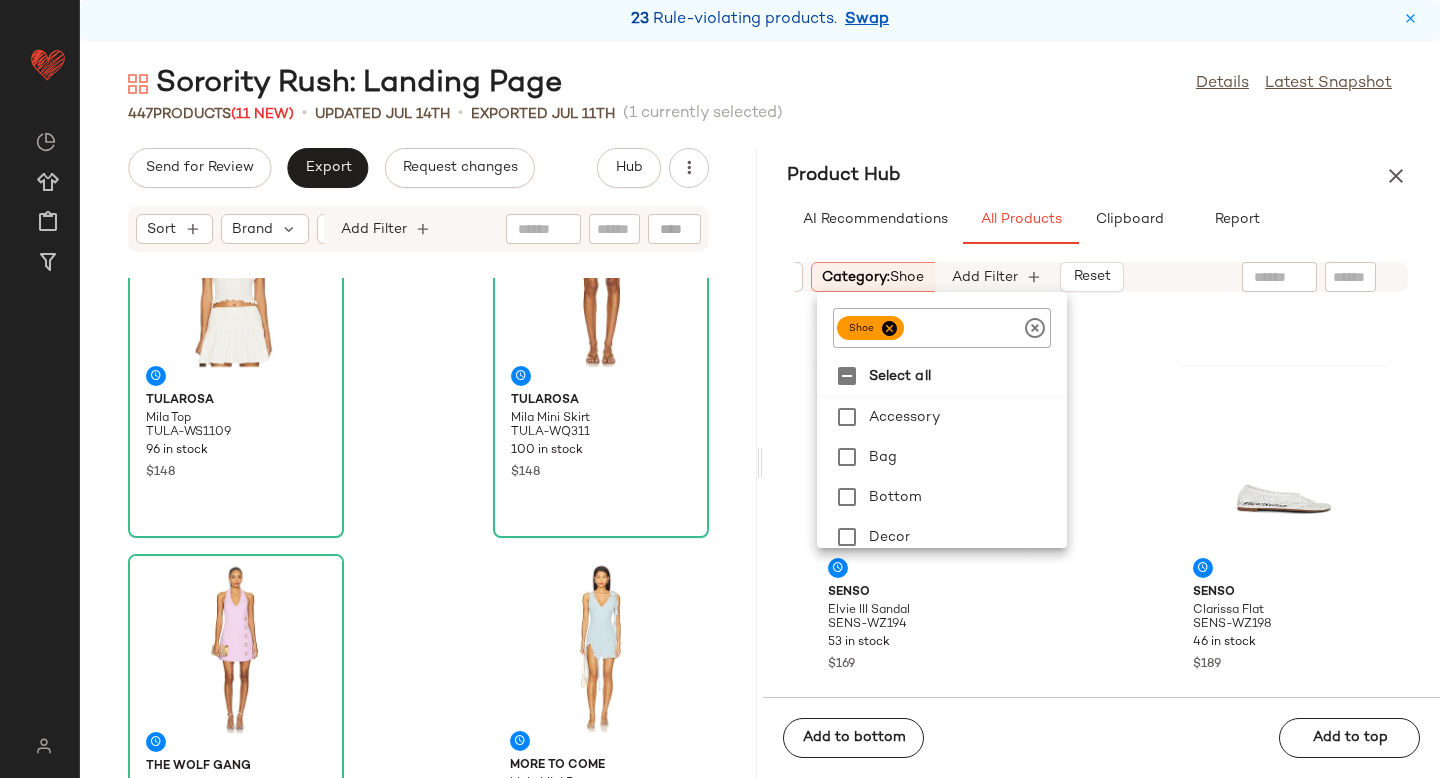 click 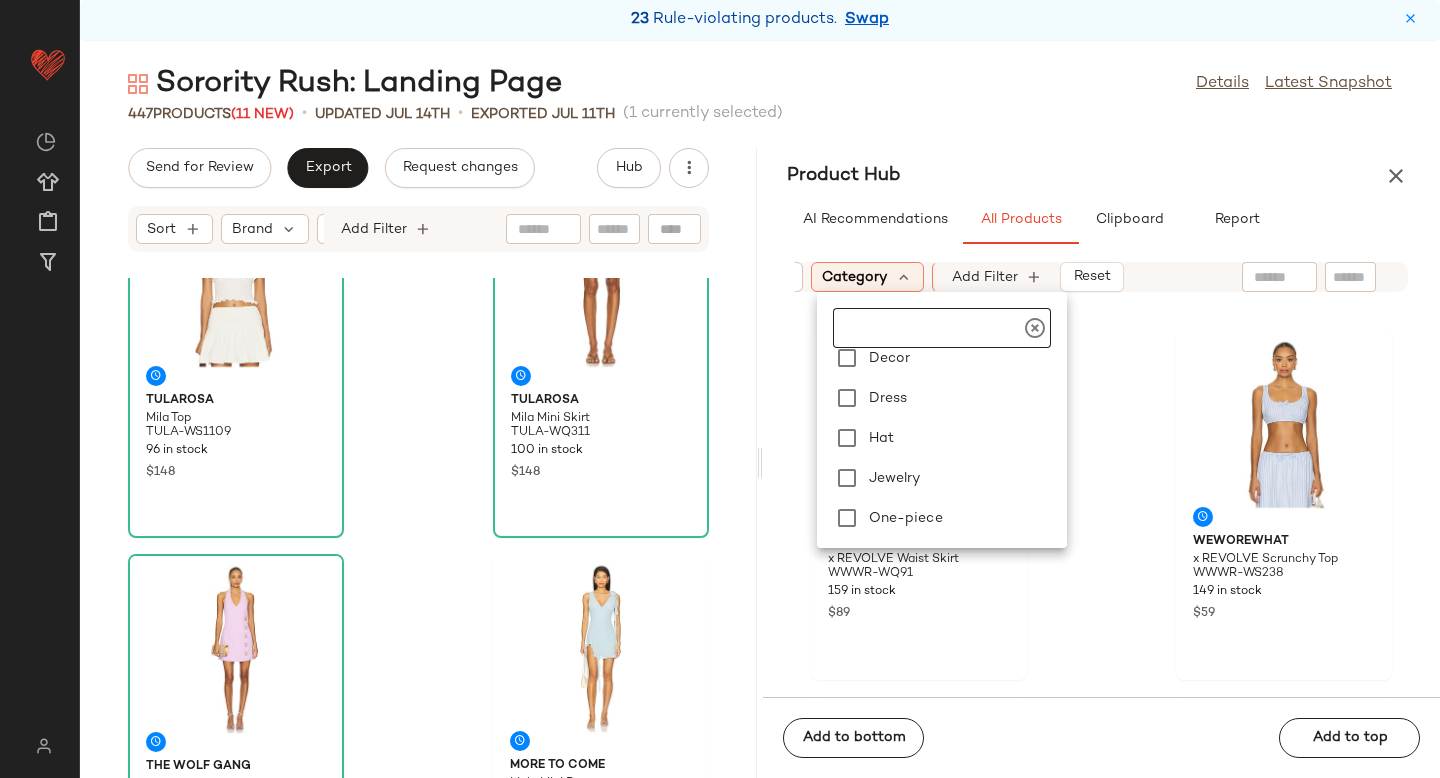scroll, scrollTop: 175, scrollLeft: 0, axis: vertical 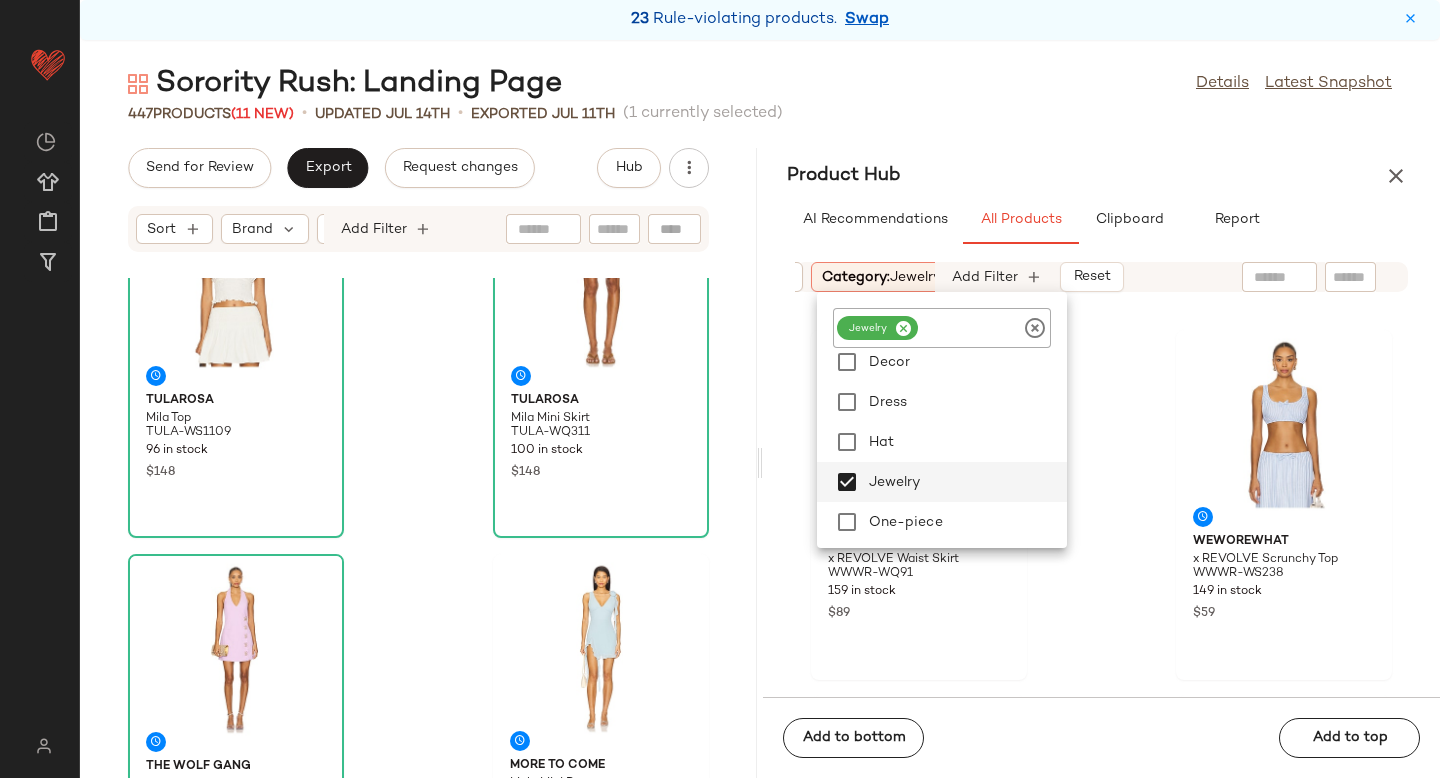 click on "WeWoreWhat x REVOLVE Waist Skirt WWWR-WQ91 159 in stock $89 WeWoreWhat x REVOLVE Scrunchy Top WWWR-WS238 149 in stock $59 YLLW THE LABEL Frida Beaded Dress YLLR-WD11 34 in stock $348 YLLW THE LABEL Estelle Dress YLLR-WD13 39 in stock $218 YLLW THE LABEL Danielle Buckled Dress YLLR-WD14 70 in stock $148 YLLW THE LABEL Danielle Buckled Dress YLLR-WD15 62 in stock $168 YLLW THE LABEL Fran Beaded Dress YLLR-WD16 33 in stock $298 YLLW THE LABEL Lana Fringe Dress YLLR-WD17 50 in stock $228" 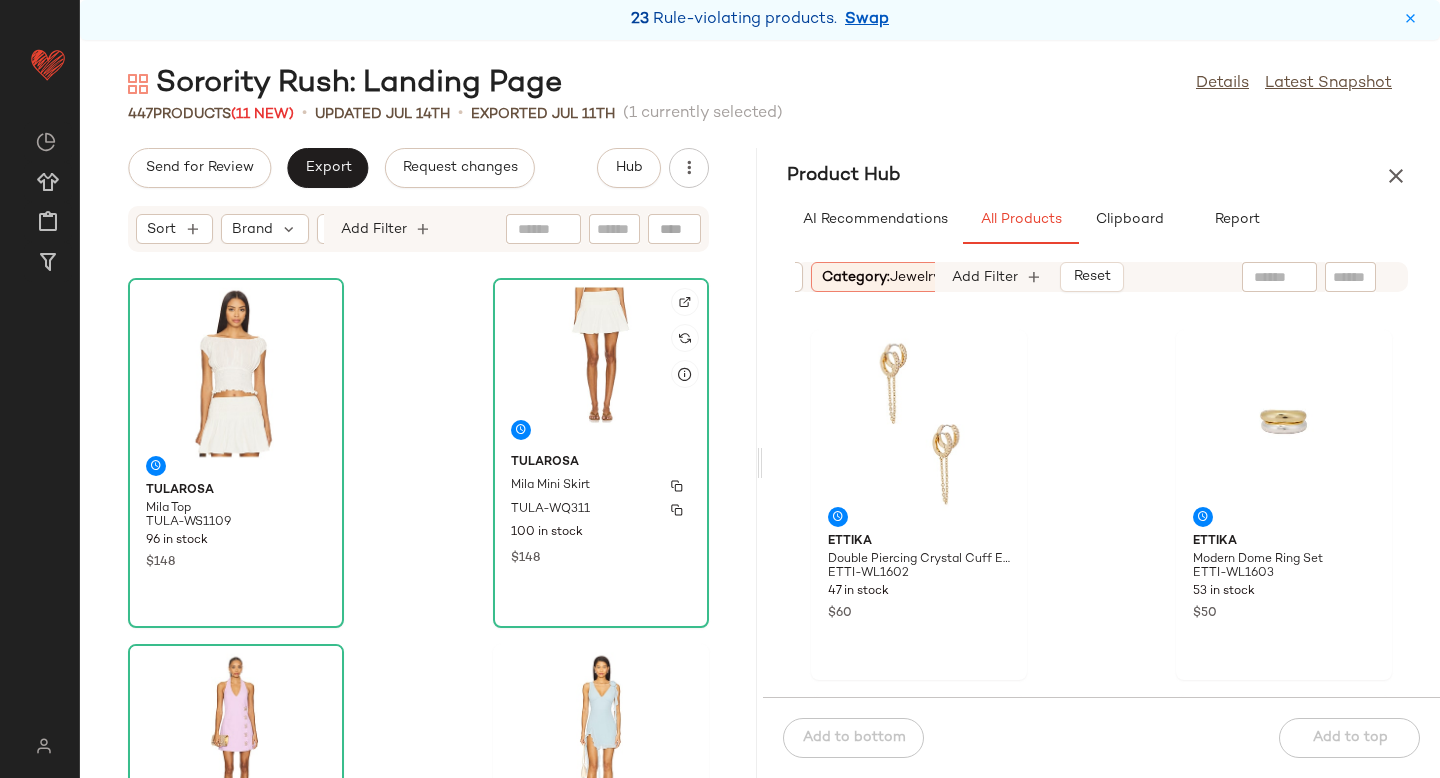 scroll, scrollTop: 1483, scrollLeft: 0, axis: vertical 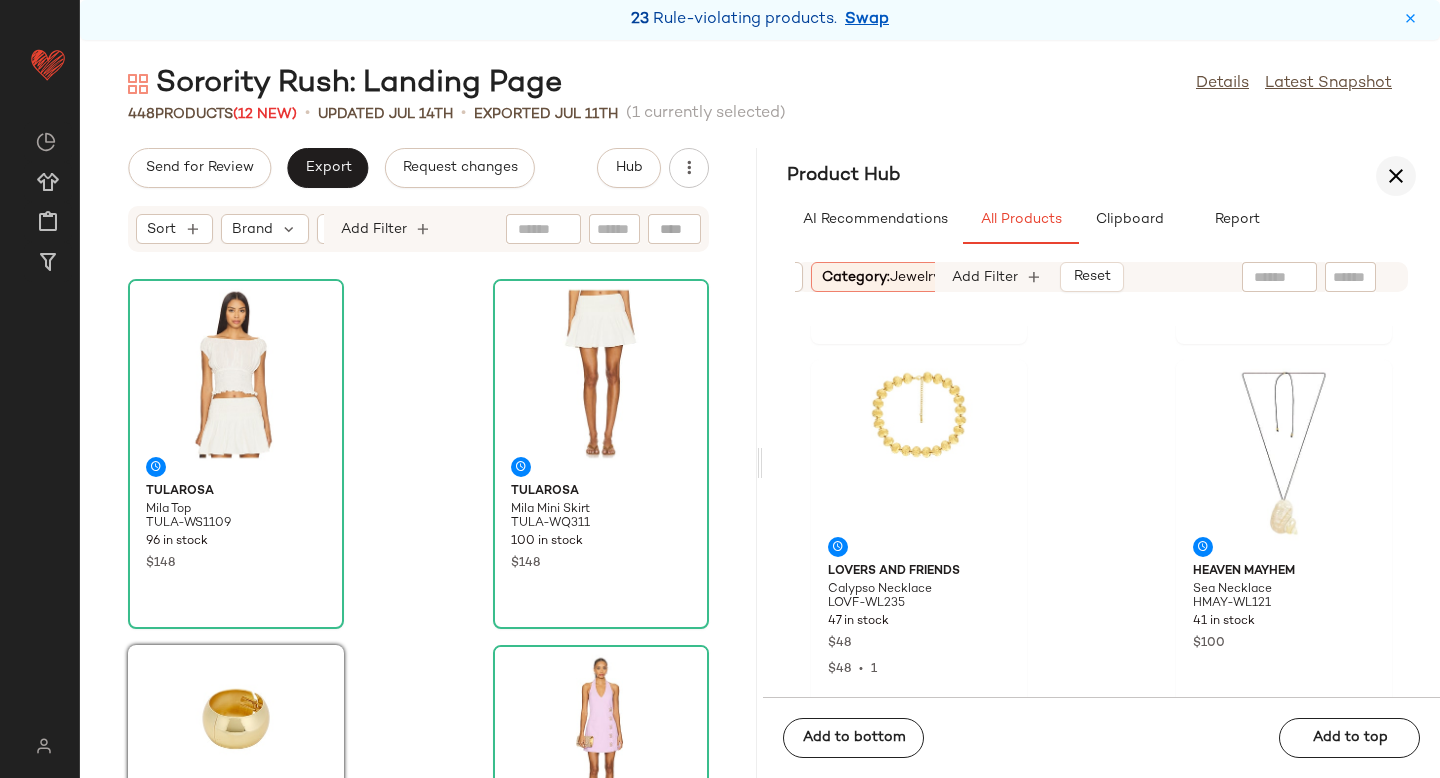 click at bounding box center [1396, 176] 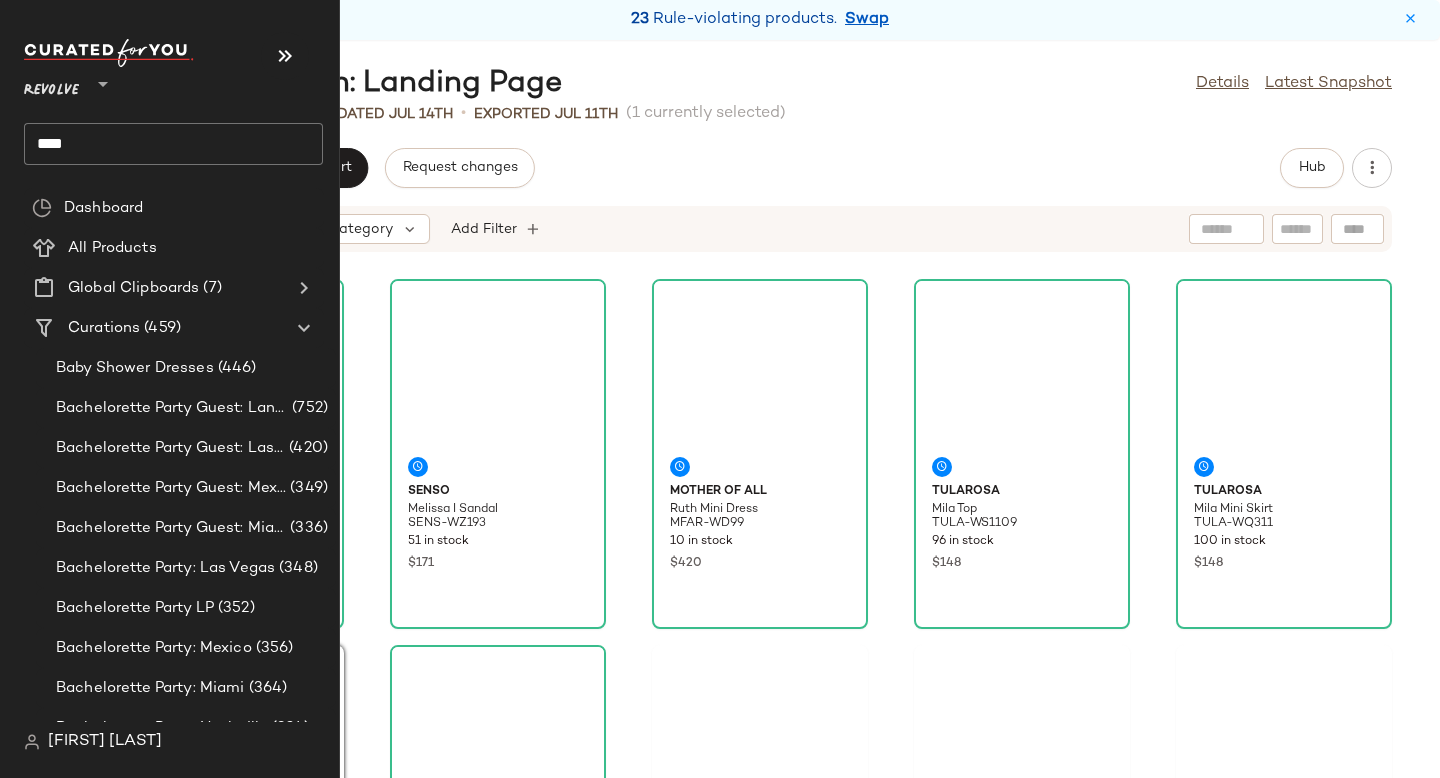 scroll, scrollTop: 366, scrollLeft: 0, axis: vertical 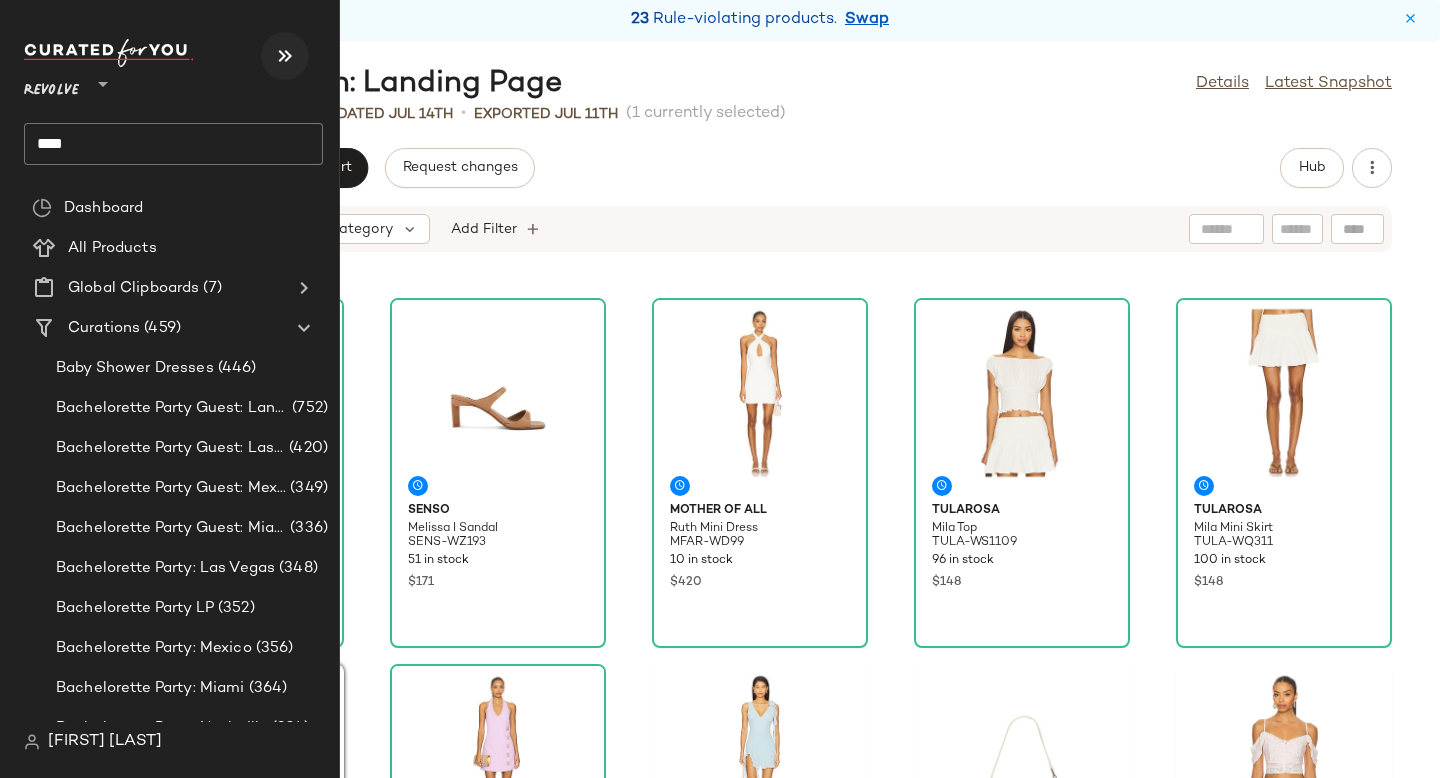 click at bounding box center [285, 56] 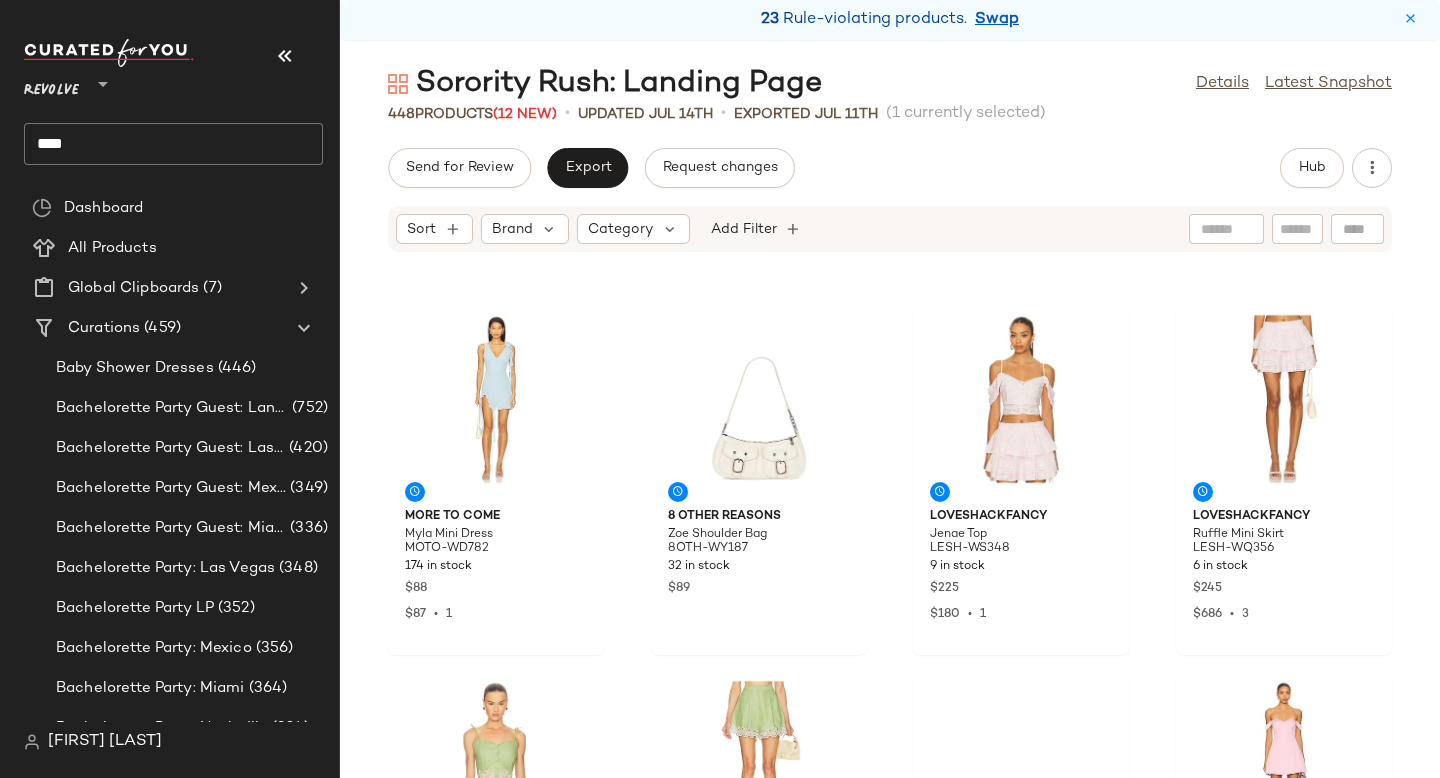 scroll, scrollTop: 1049, scrollLeft: 0, axis: vertical 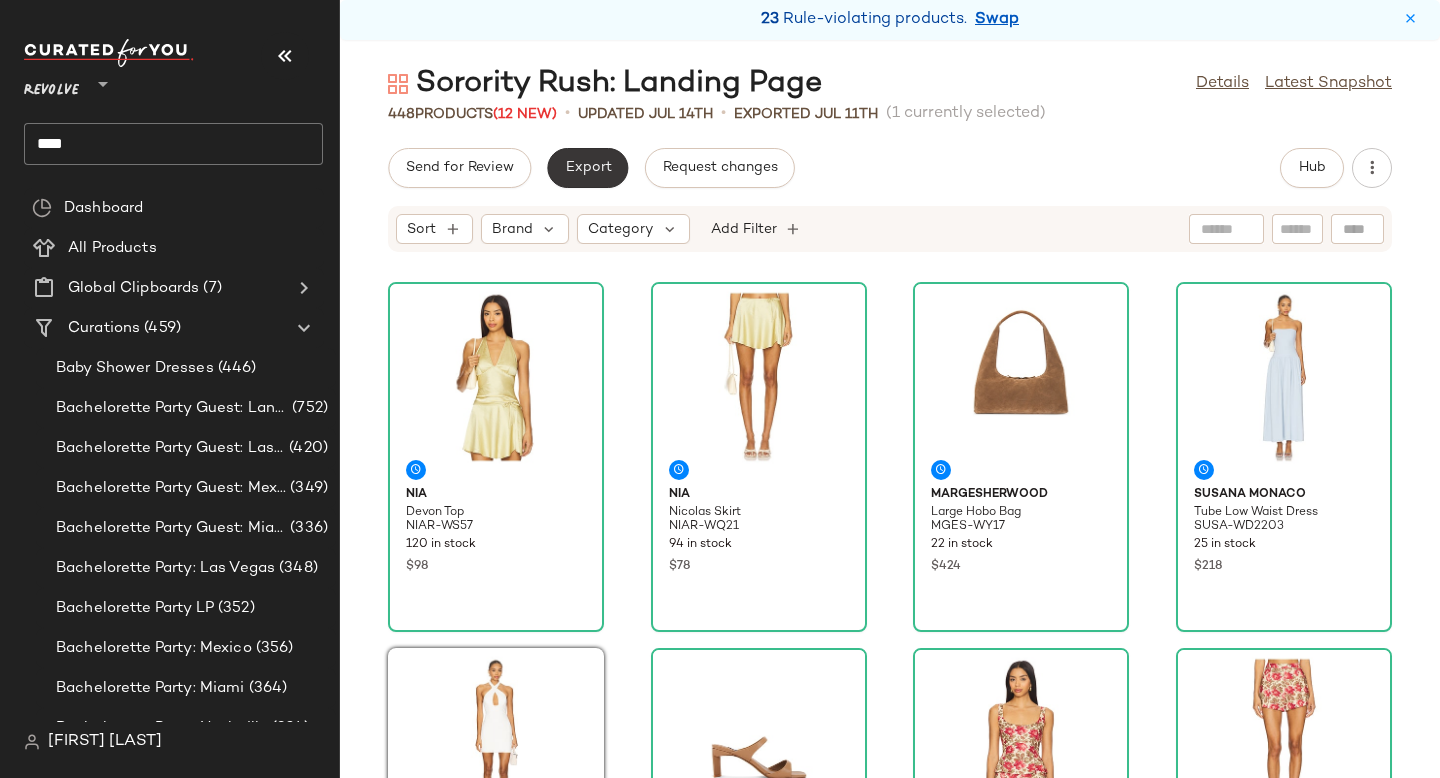 click on "Export" 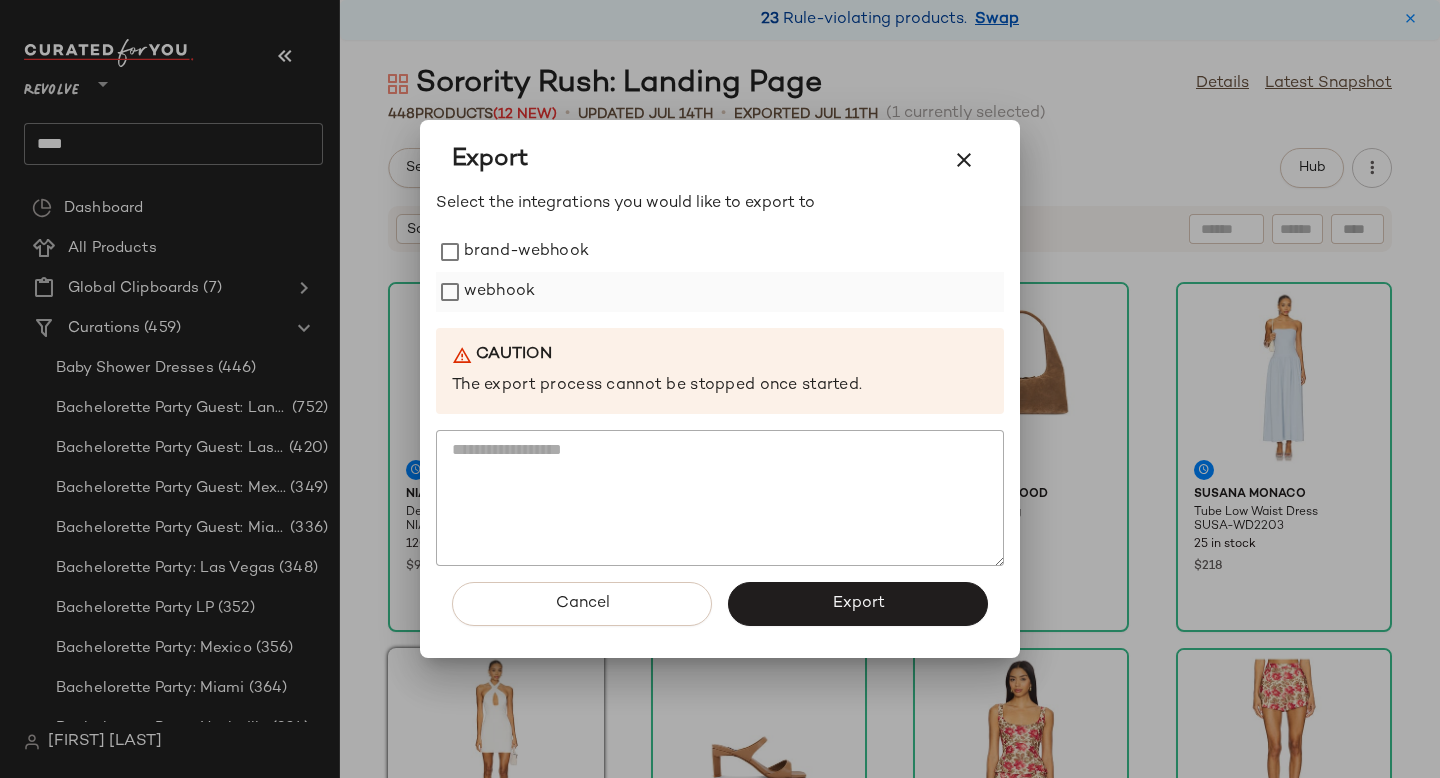 click on "webhook" at bounding box center [499, 292] 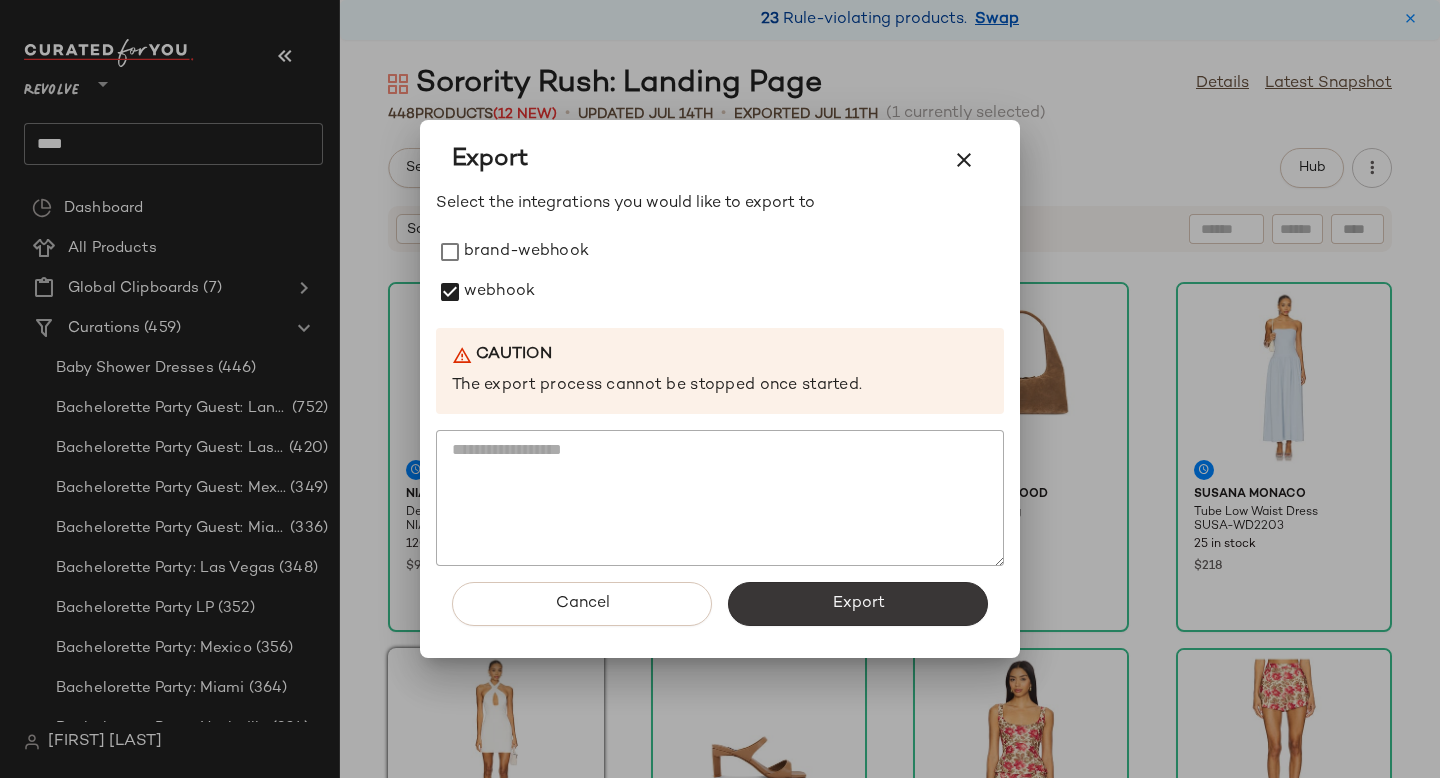 click on "Export" at bounding box center (858, 604) 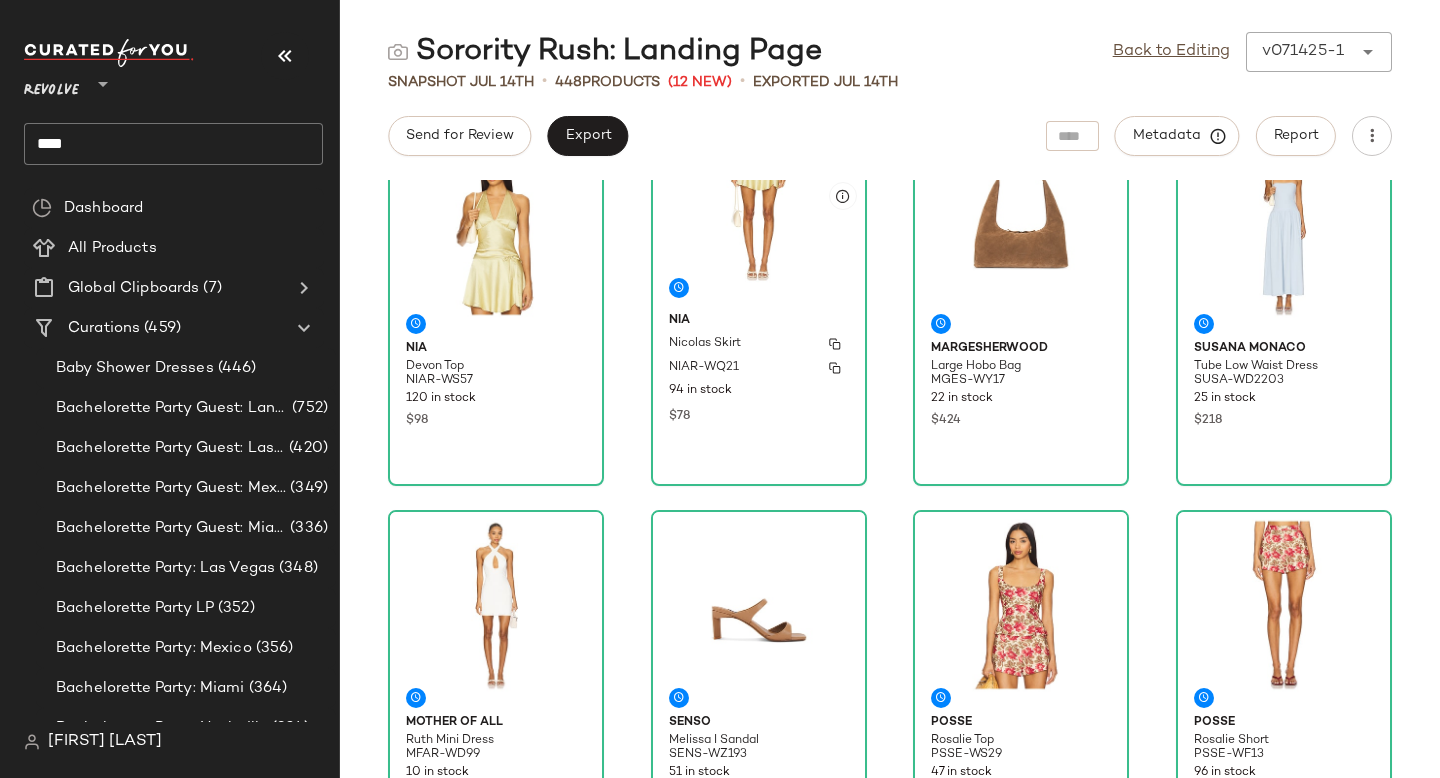 scroll, scrollTop: 0, scrollLeft: 0, axis: both 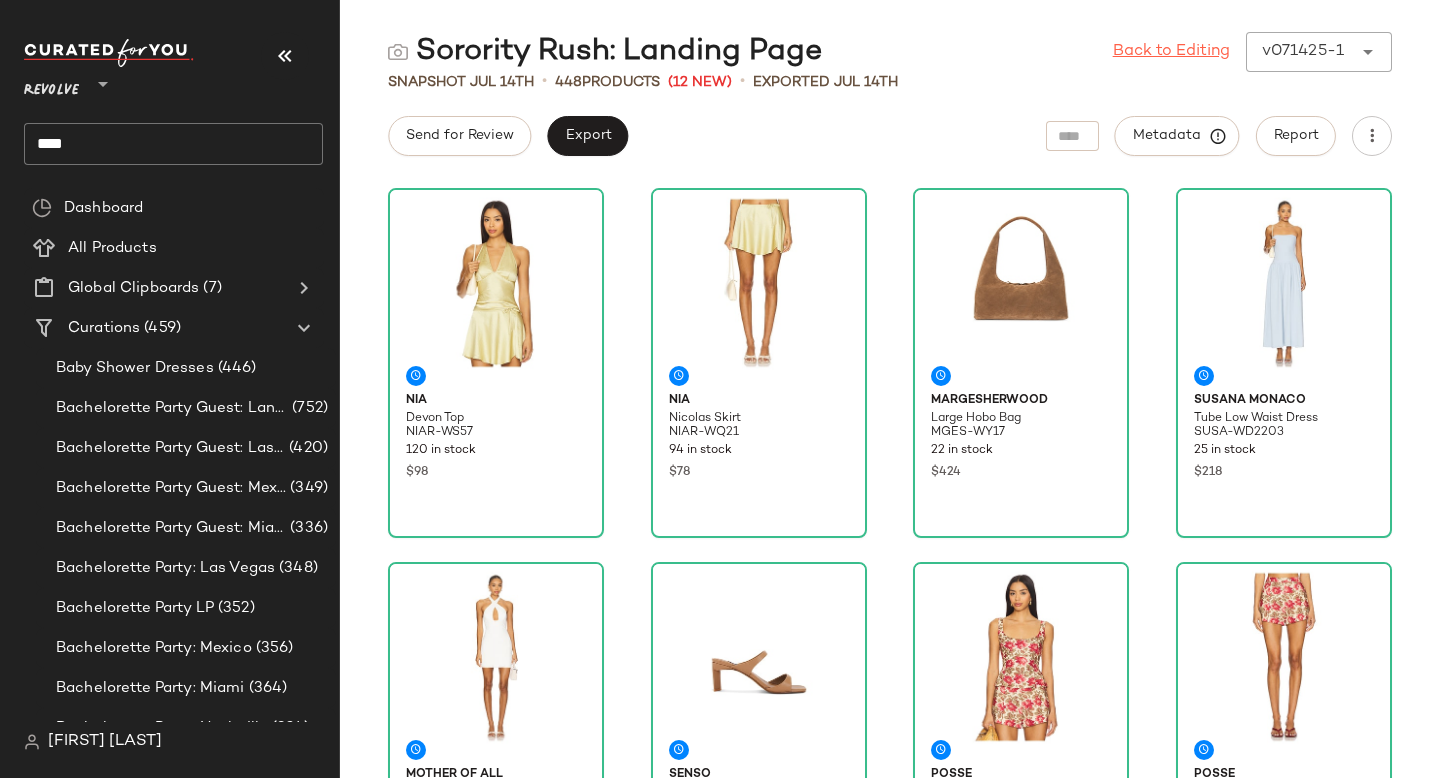 click on "Back to Editing" at bounding box center [1171, 52] 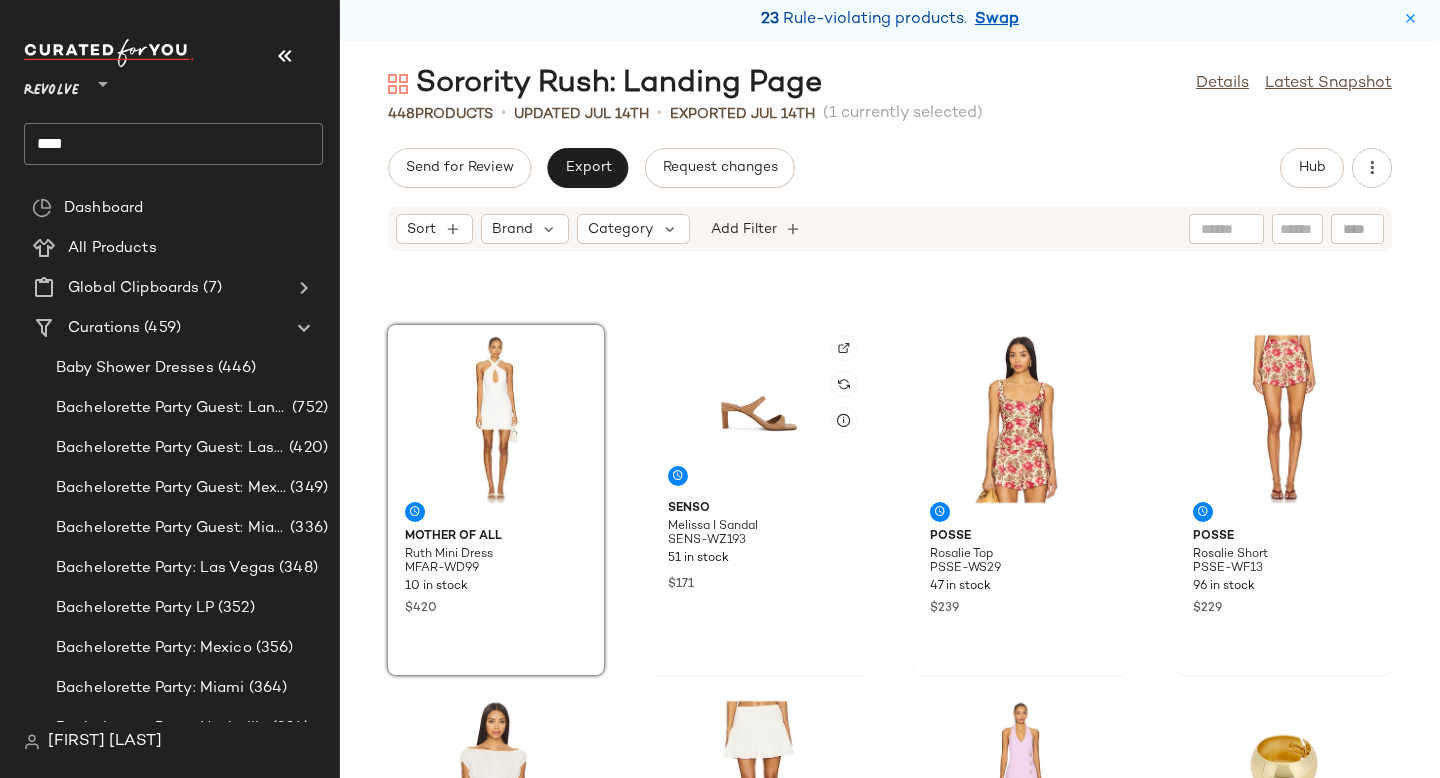scroll, scrollTop: 0, scrollLeft: 0, axis: both 